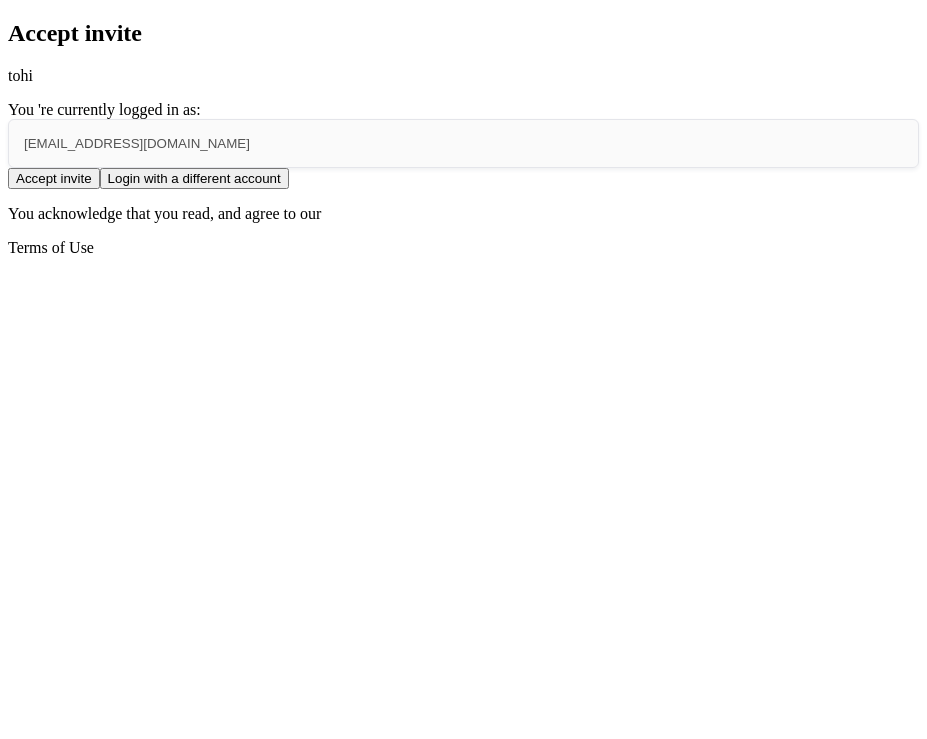 scroll, scrollTop: 0, scrollLeft: 0, axis: both 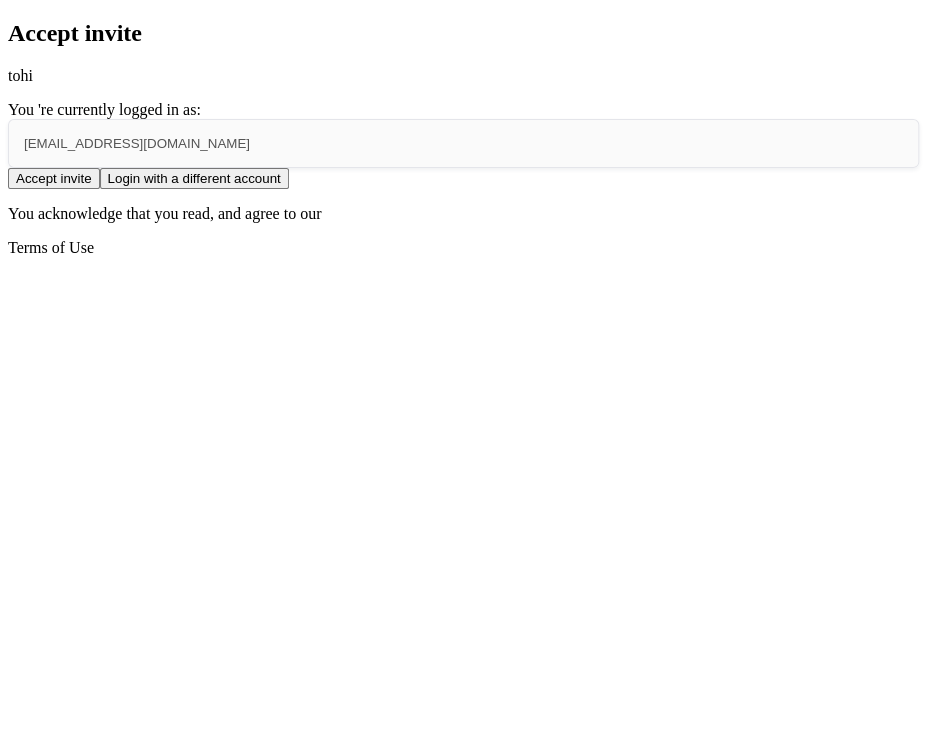 click on "Login with a different account" at bounding box center (194, 178) 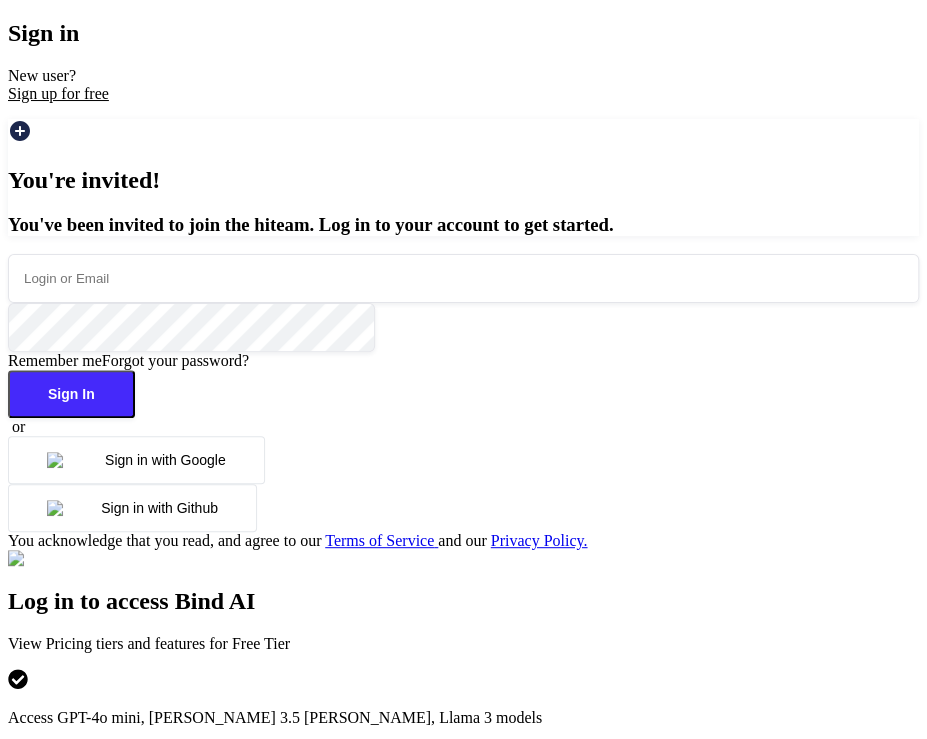 click at bounding box center (463, 278) 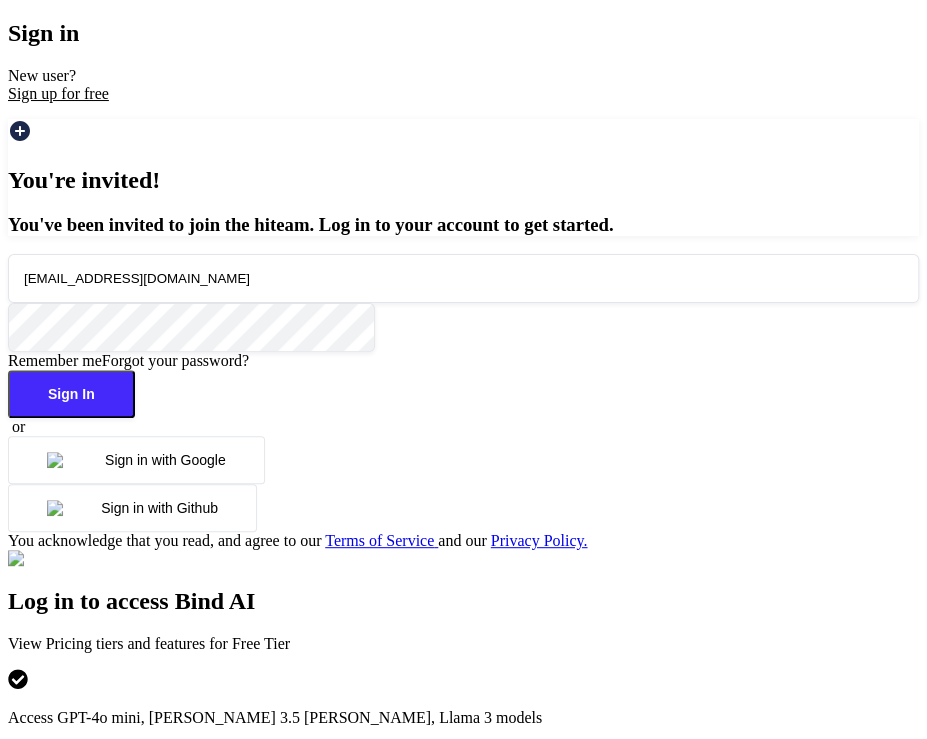 type on "[EMAIL_ADDRESS][DOMAIN_NAME]" 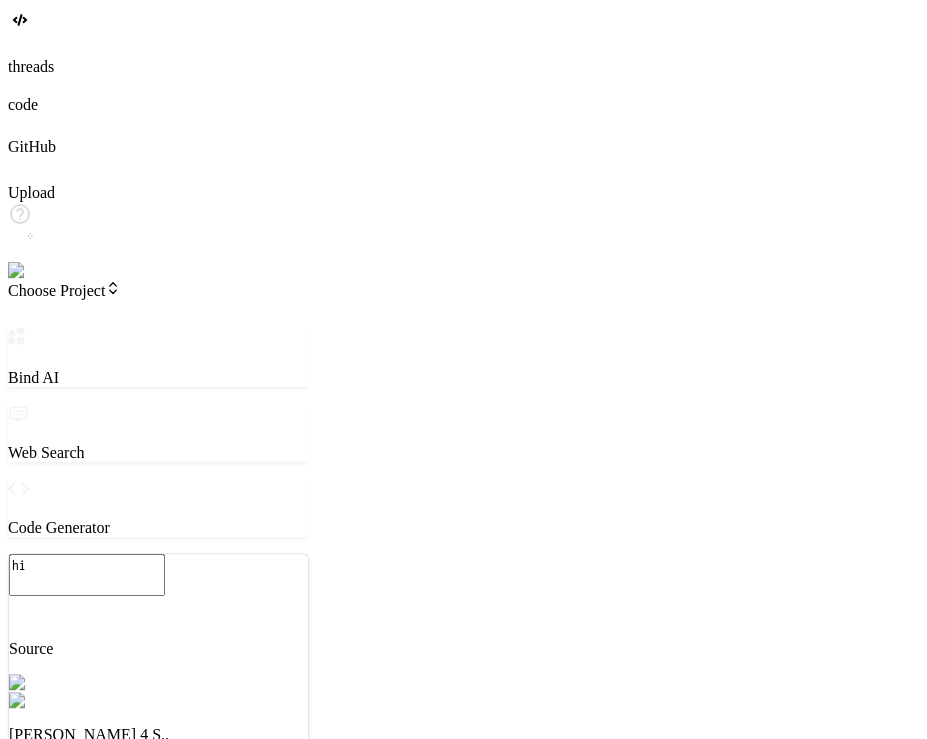 click at bounding box center [40, 271] 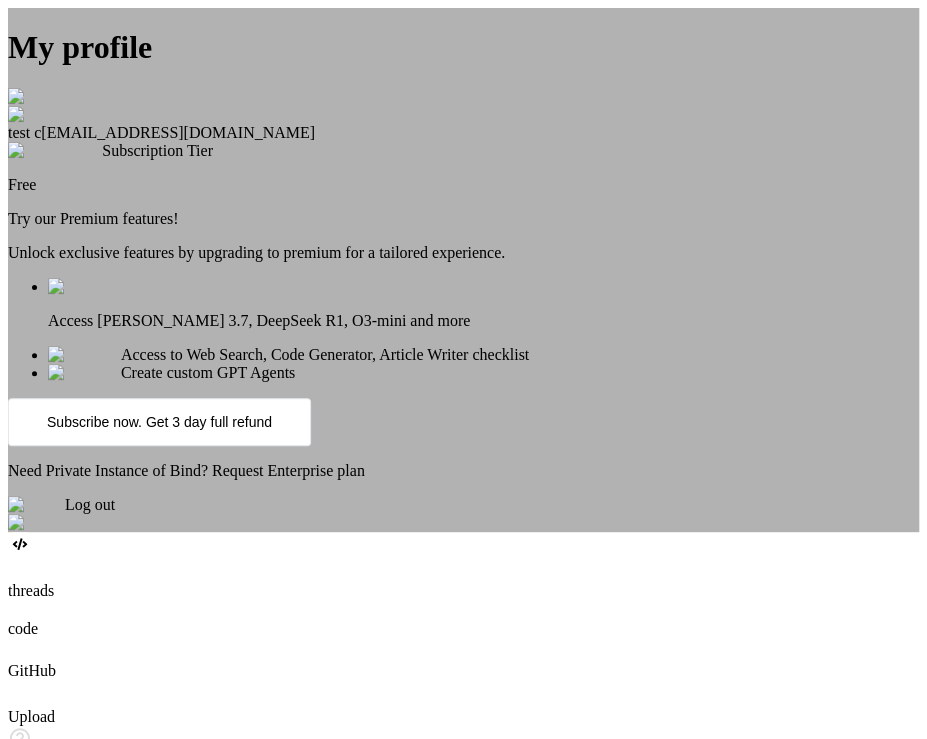 click on "My profile test c app20@yopmail.com Subscription Tier Free Try our Premium features! Unlock exclusive features by upgrading to premium for a tailored experience.   Access   Claude 3.7, DeepSeek R1, O3-mini and more   Access to Web Search, Code Generator, Article Writer checklist   Create custom GPT Agents Subscribe now. Get 3 day full refund Need Private Instance of Bind? Request Enterprise plan Log out" at bounding box center [463, 270] 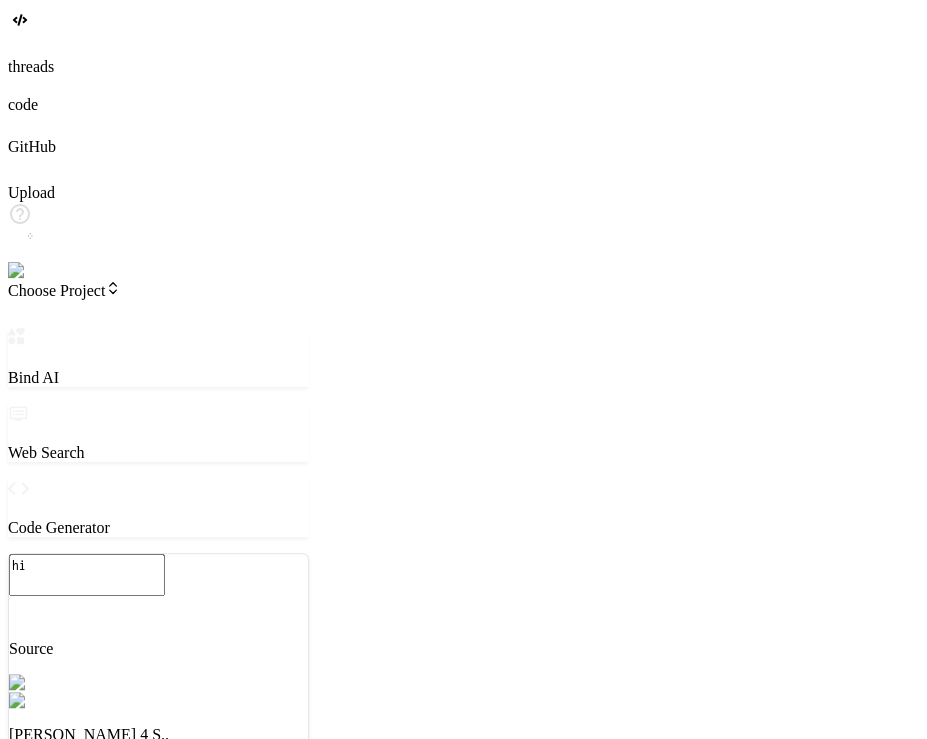 click on "Invite Team" at bounding box center (50, 1037) 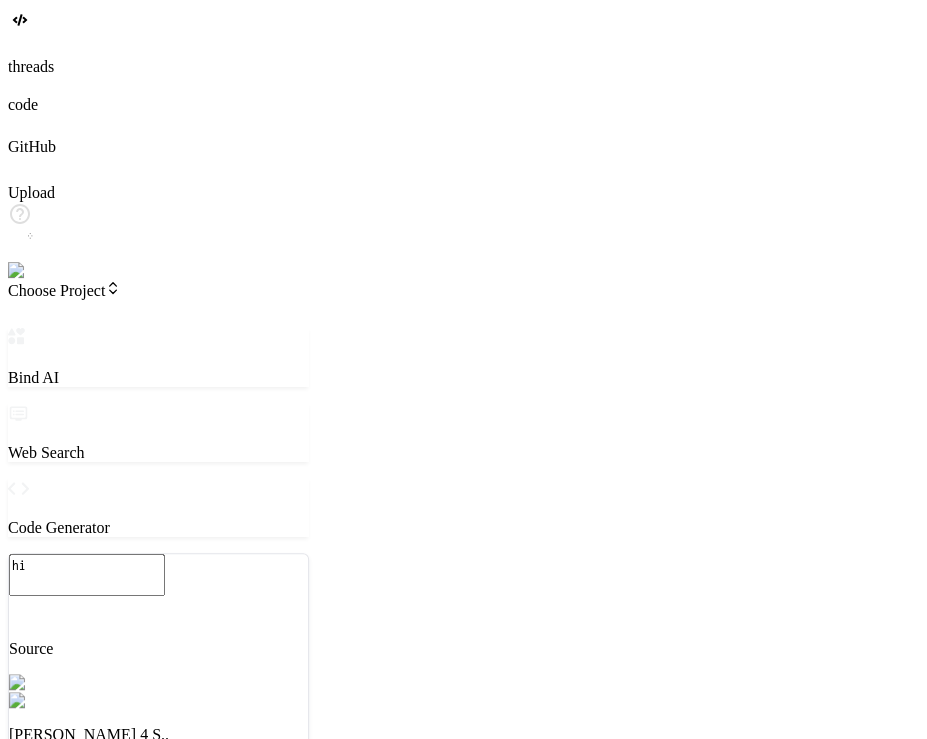 click on "Invite Team" at bounding box center [50, 1037] 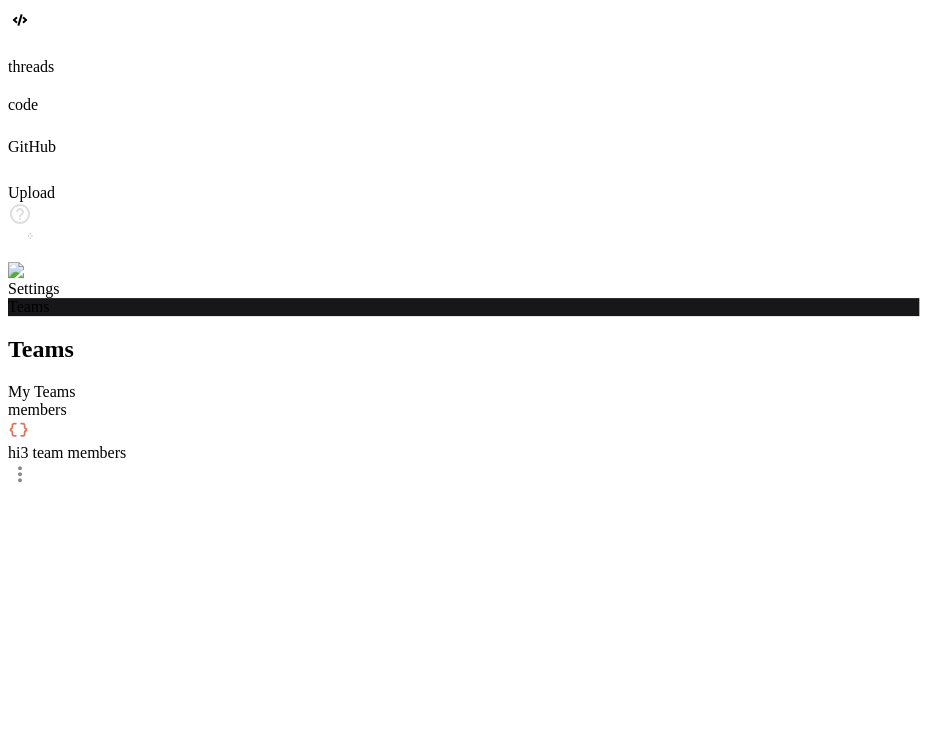 click on "hi 3 team members" at bounding box center (463, 453) 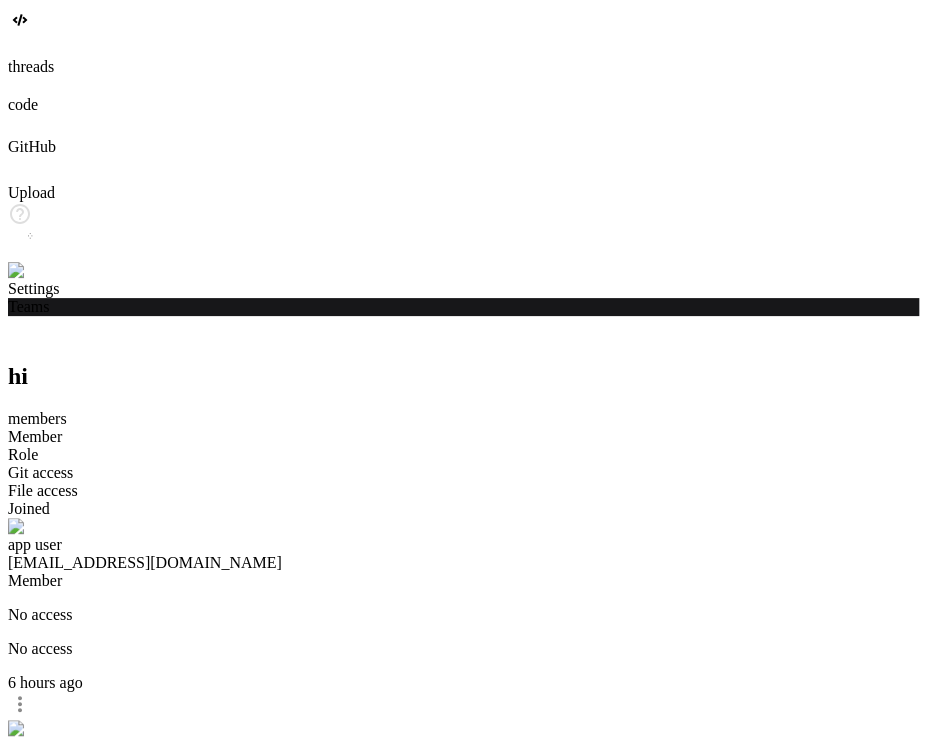 click 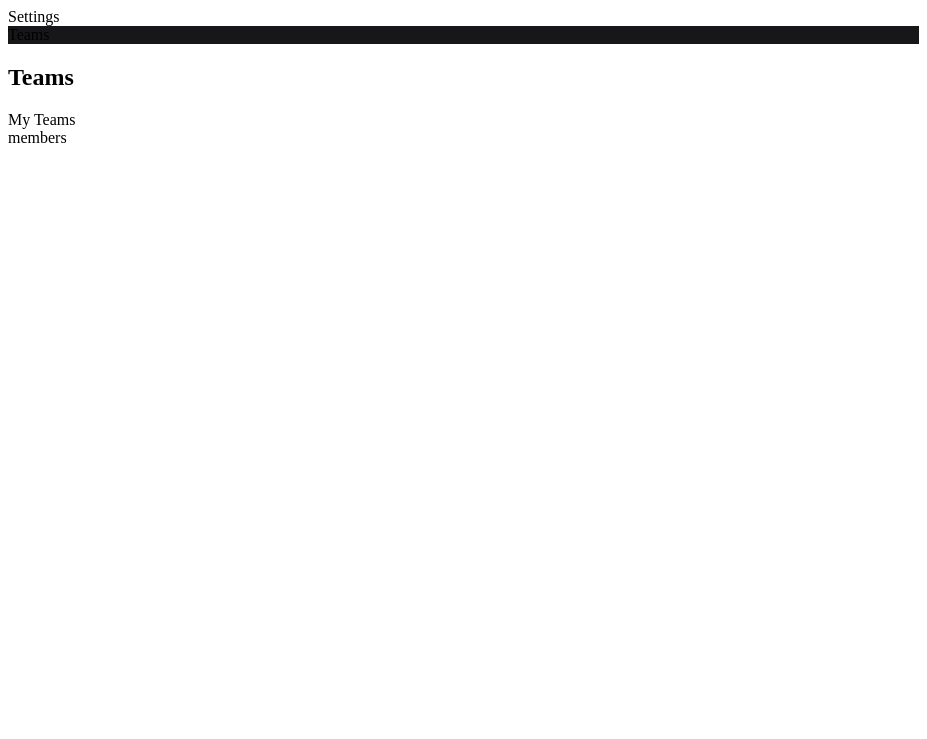 scroll, scrollTop: 0, scrollLeft: 0, axis: both 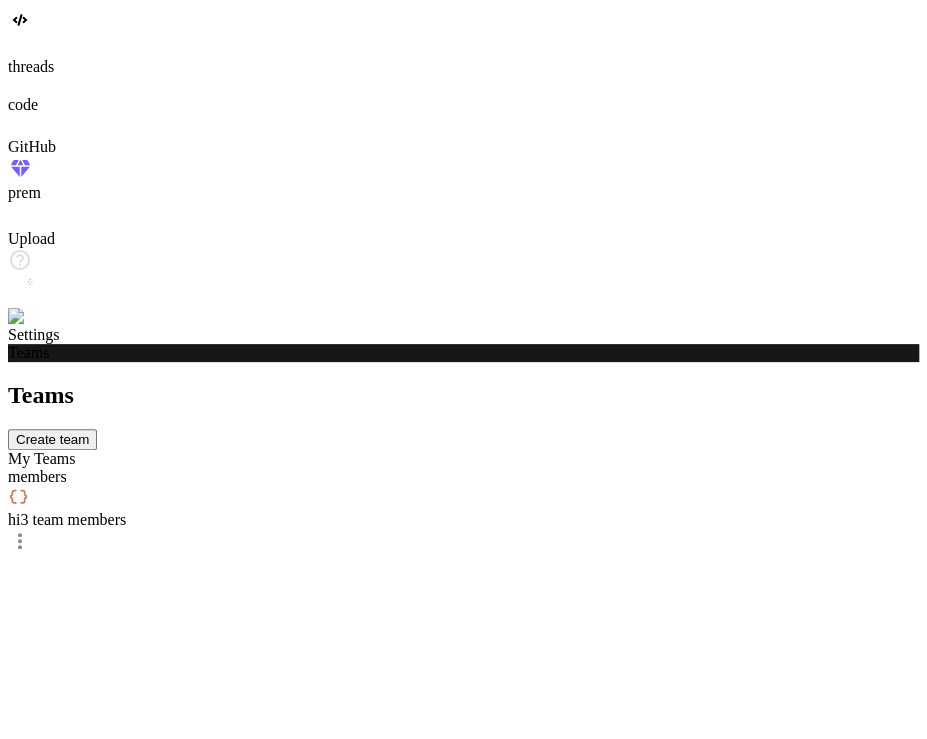 click on "hi 3 team members" at bounding box center (463, 520) 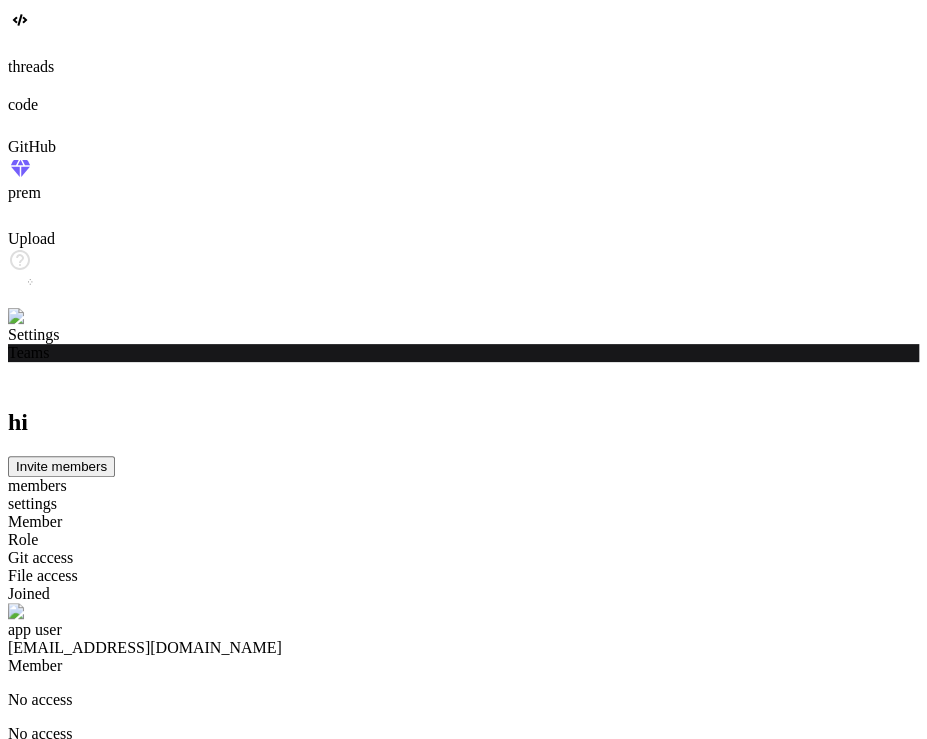 click on "Invite members" at bounding box center (61, 466) 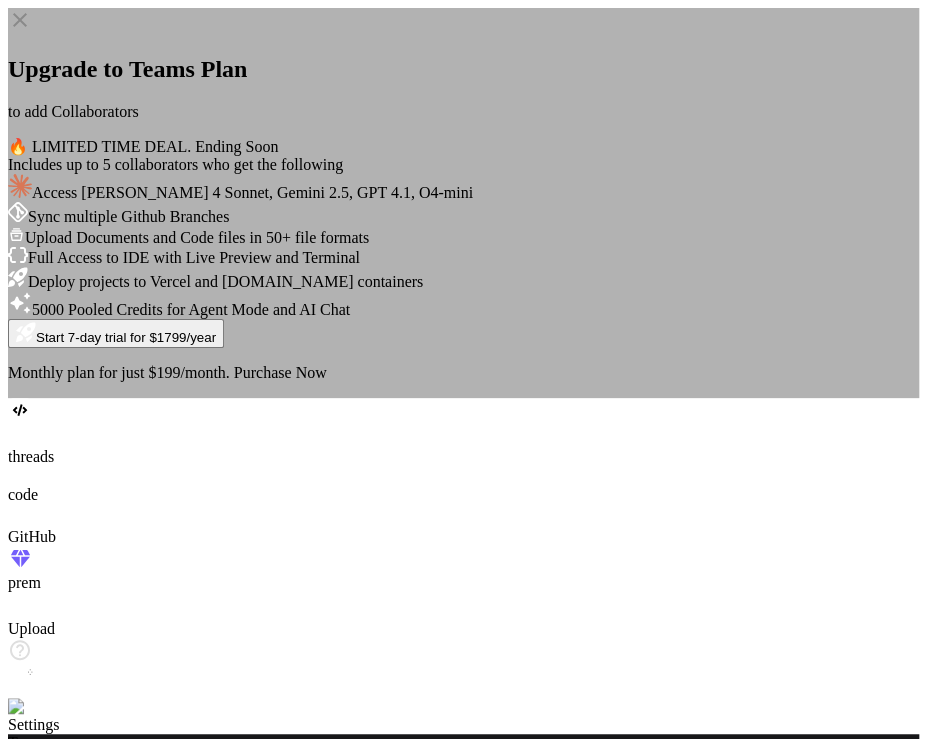 click 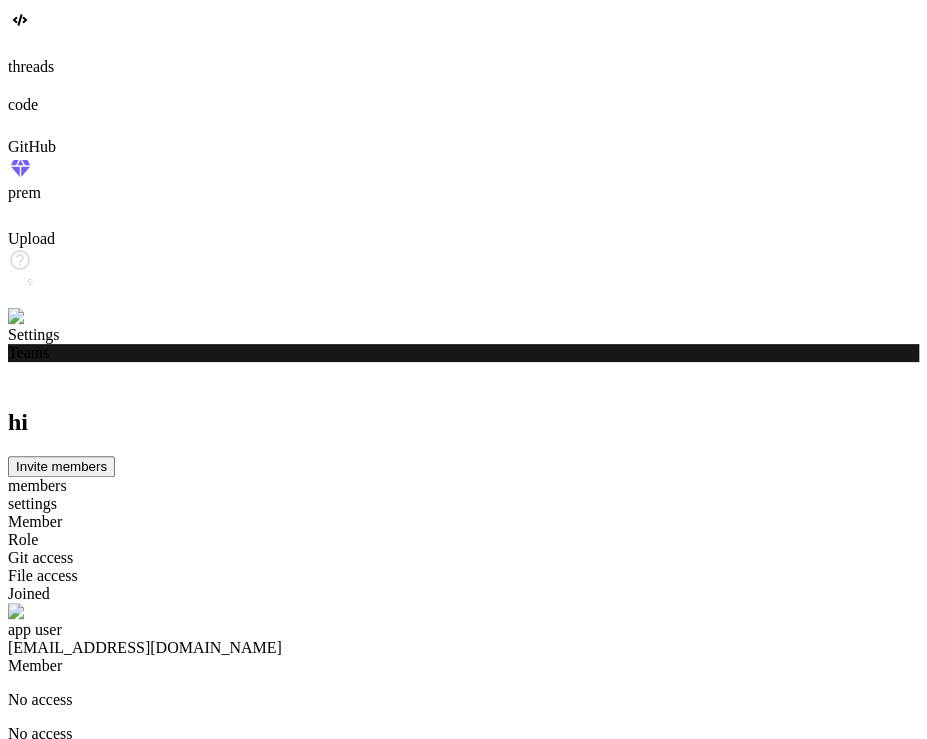 click on "Select role" at bounding box center [463, 1469] 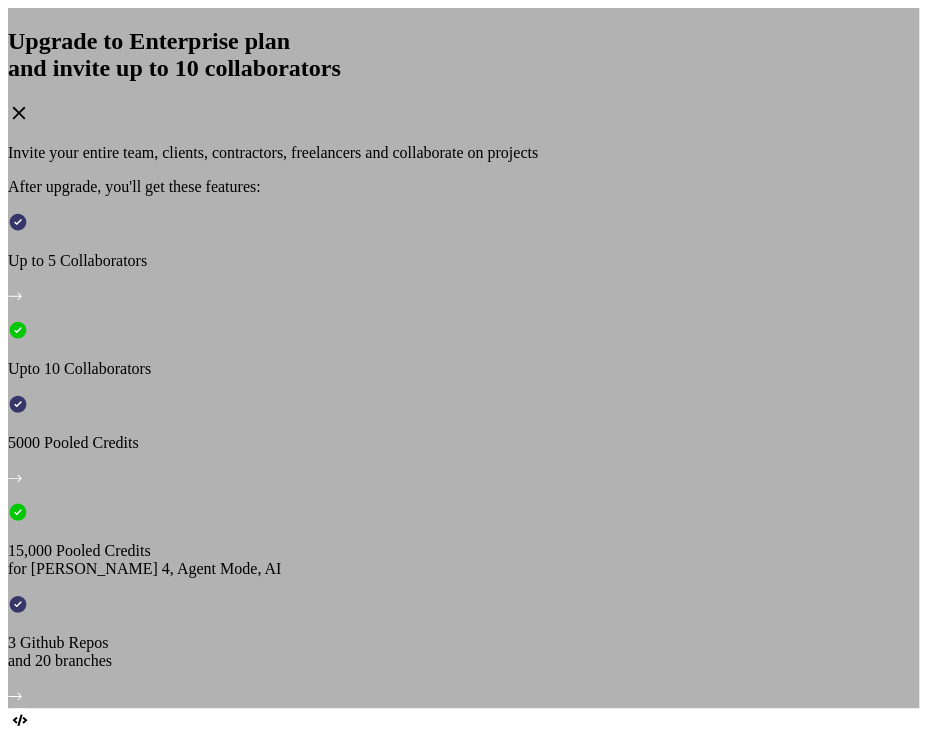 click 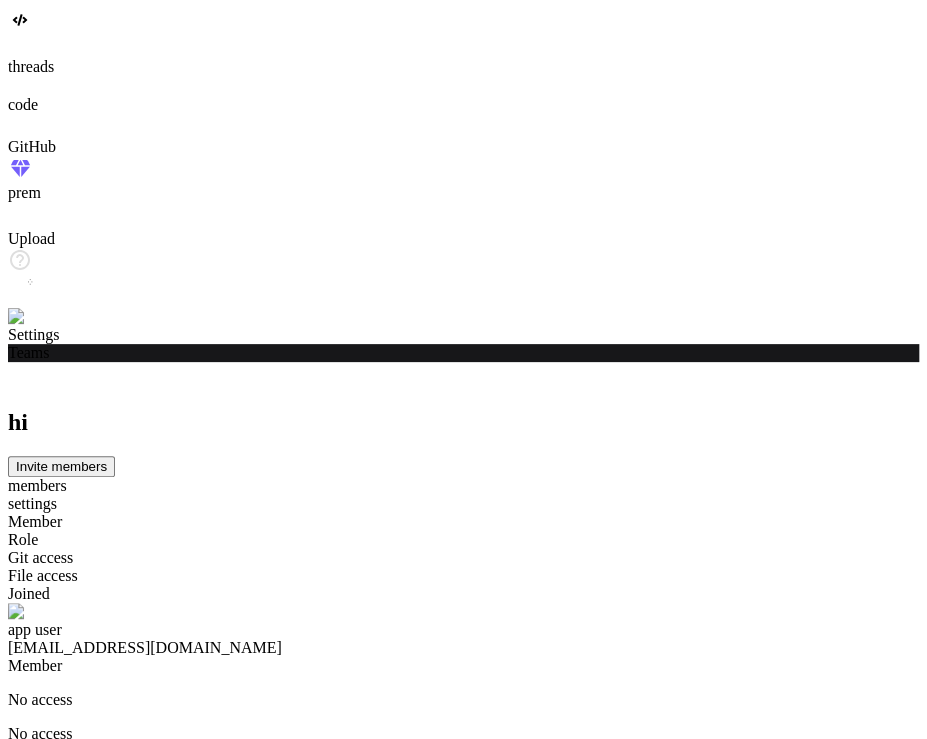 click 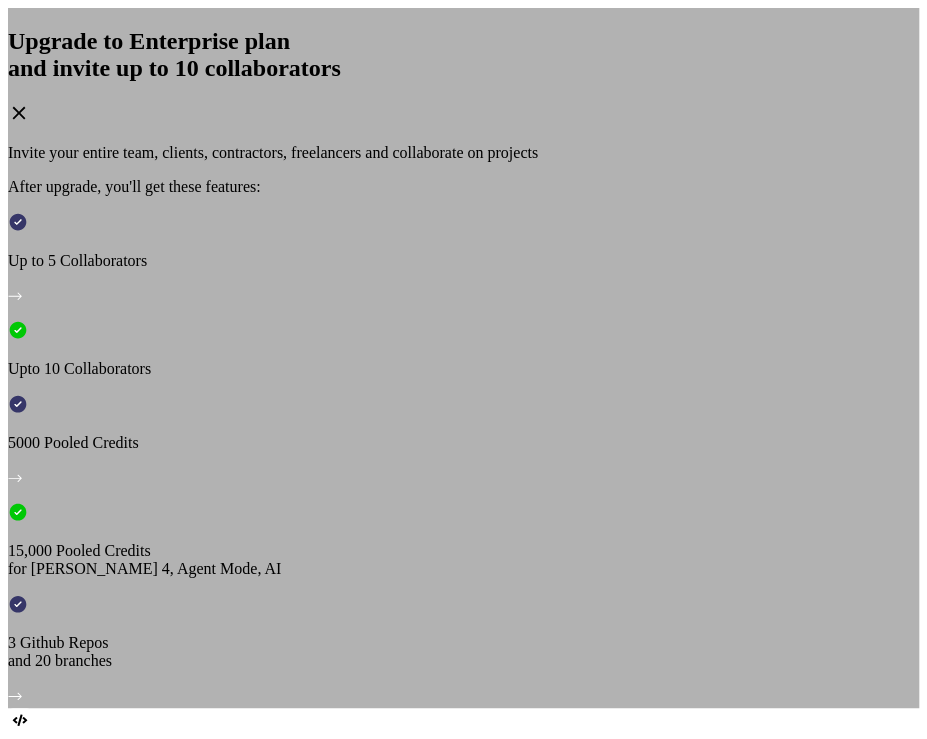 click 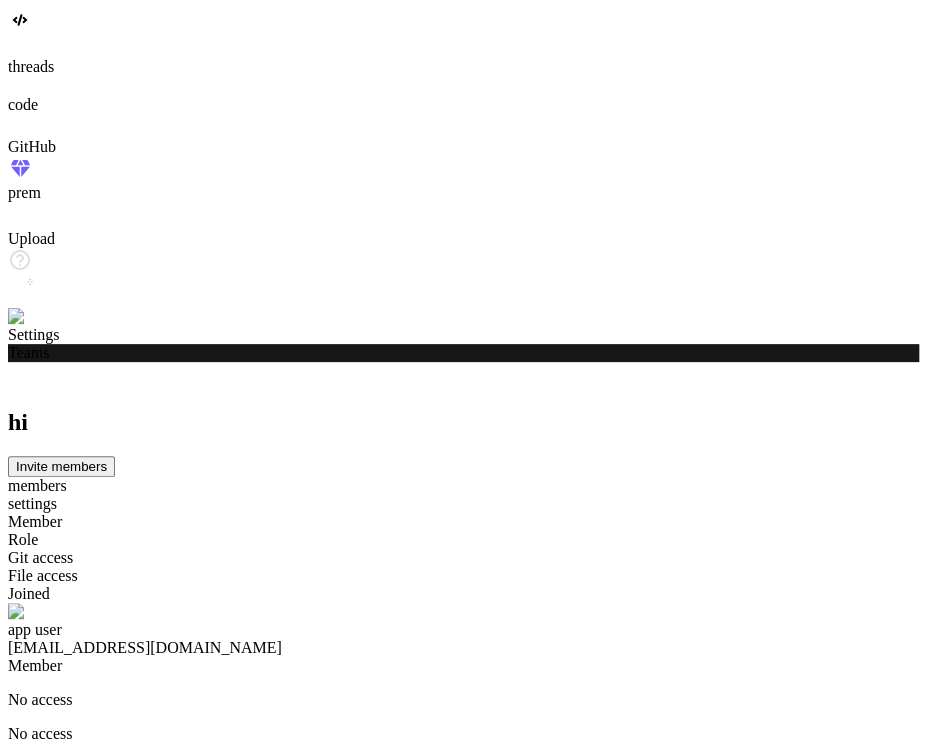 click on "Add member" at bounding box center [64, 1900] 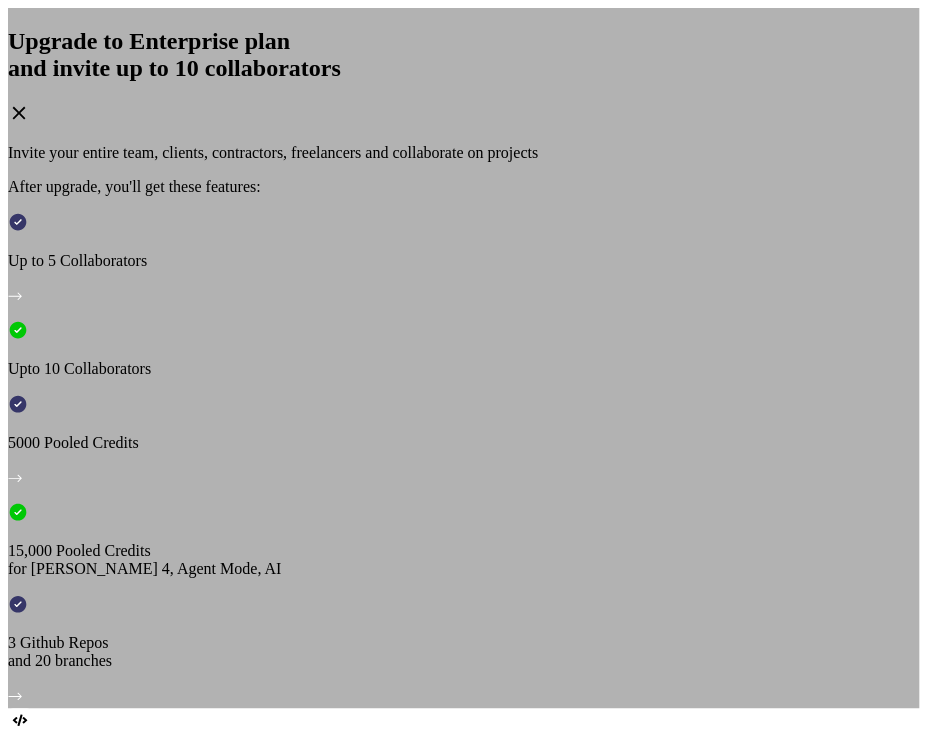 click 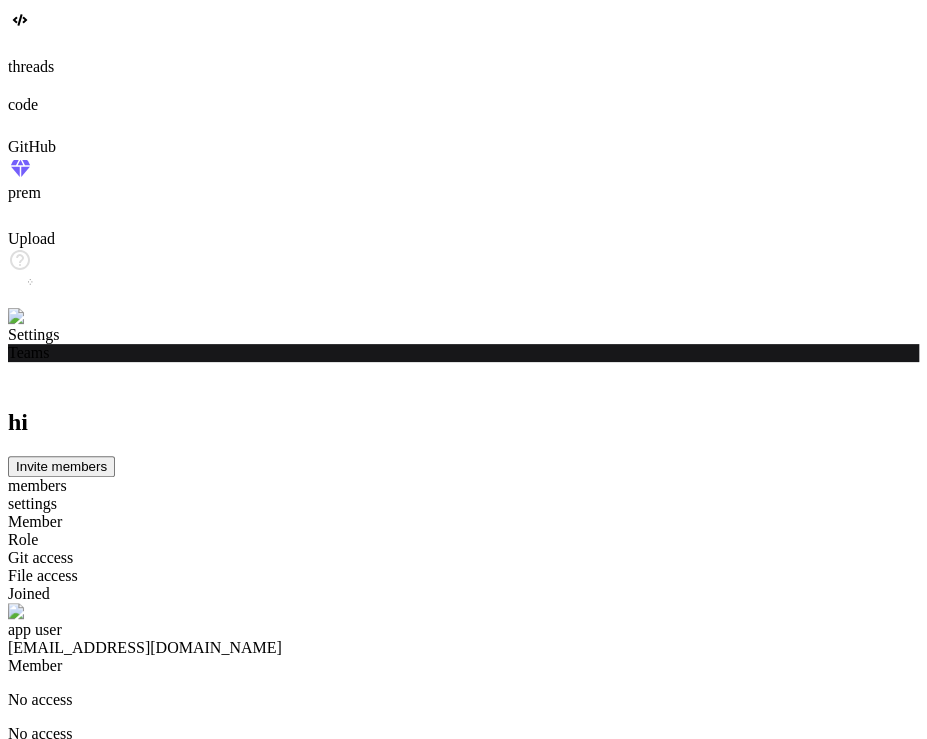 click 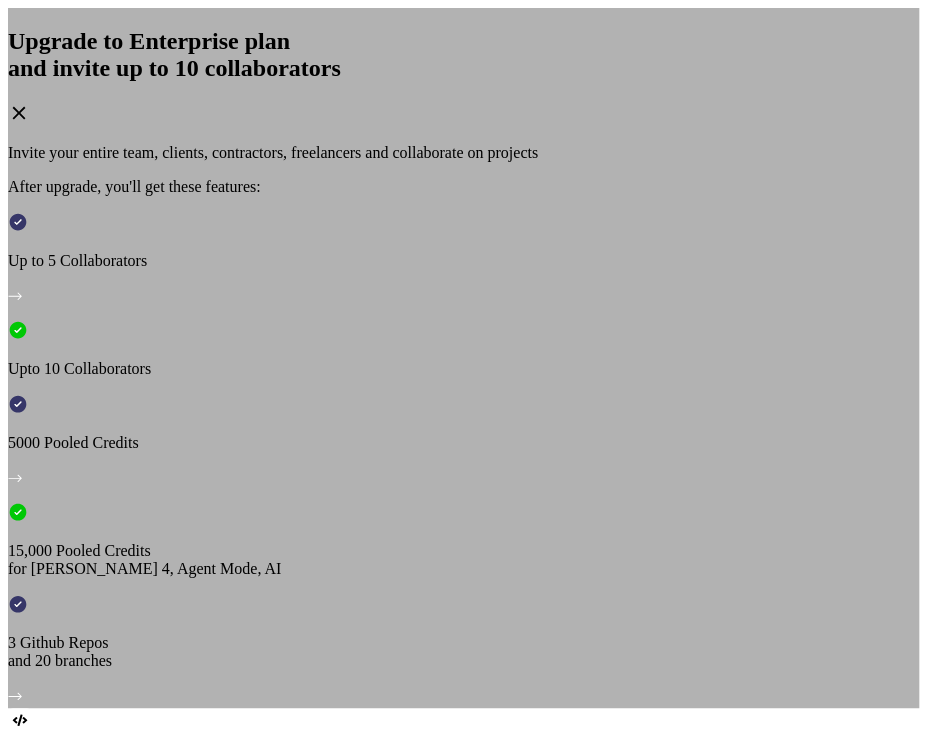 click 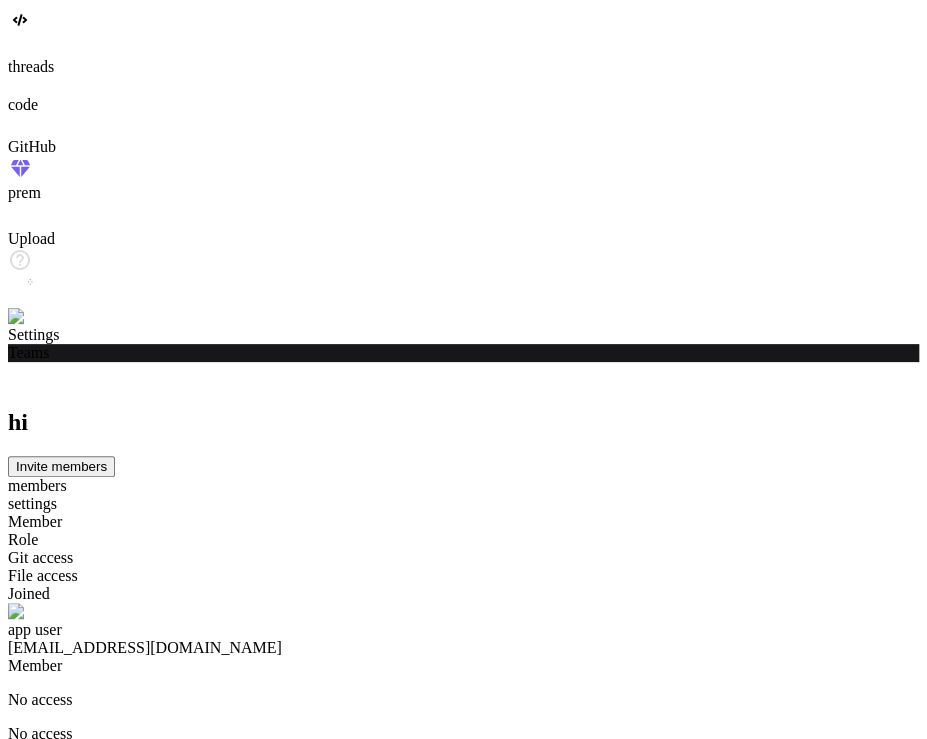 click on "Select role" at bounding box center [463, 1469] 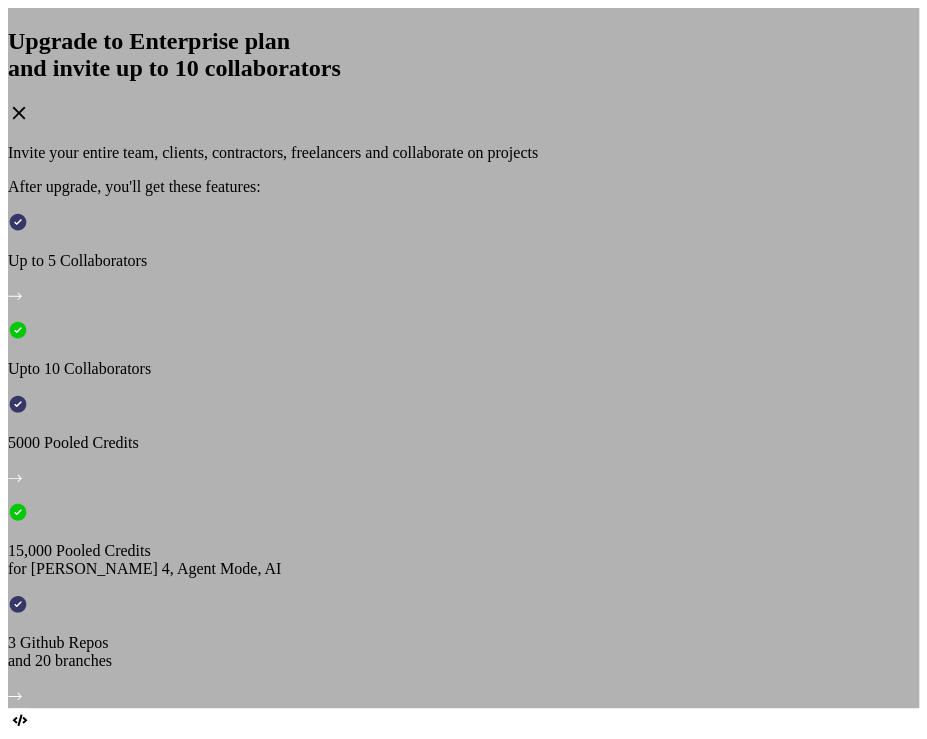 click 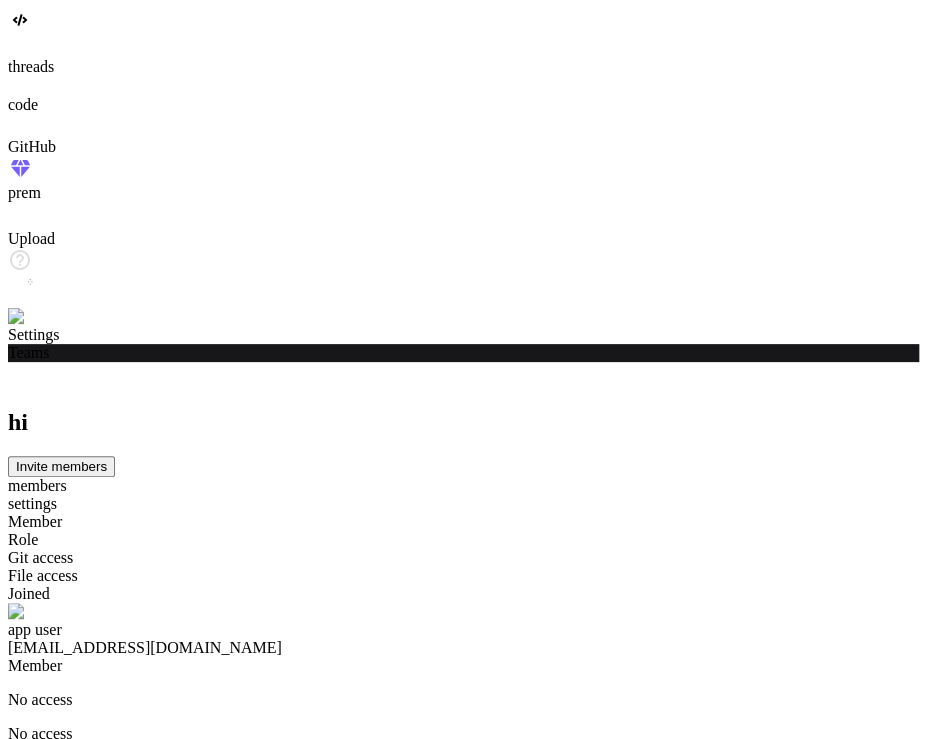 click on "Select role" at bounding box center [463, 1469] 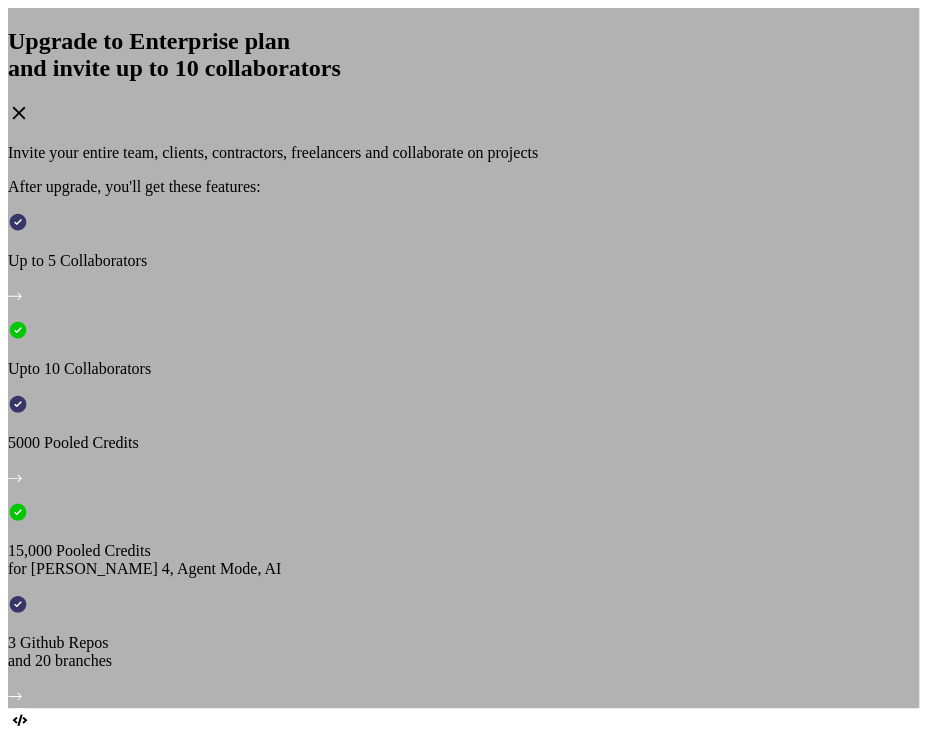 click 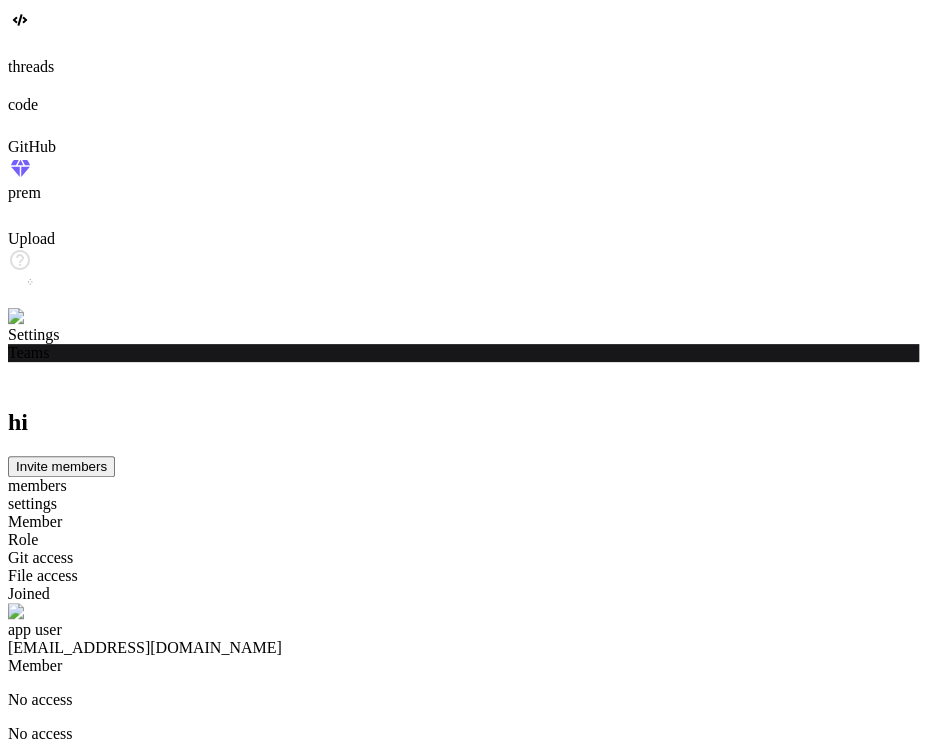 click 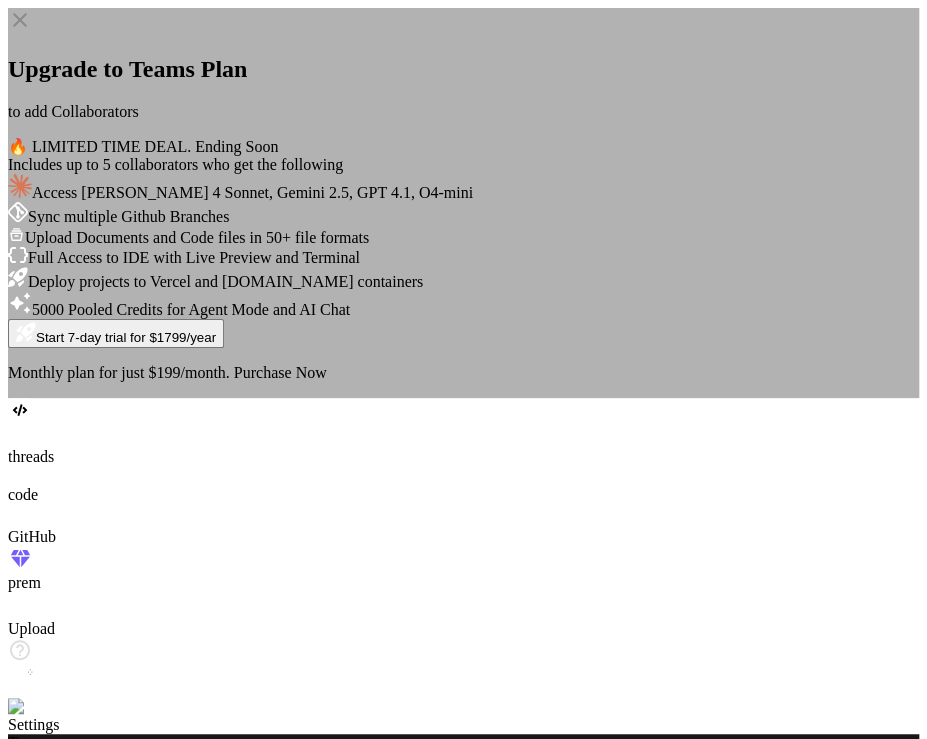 click 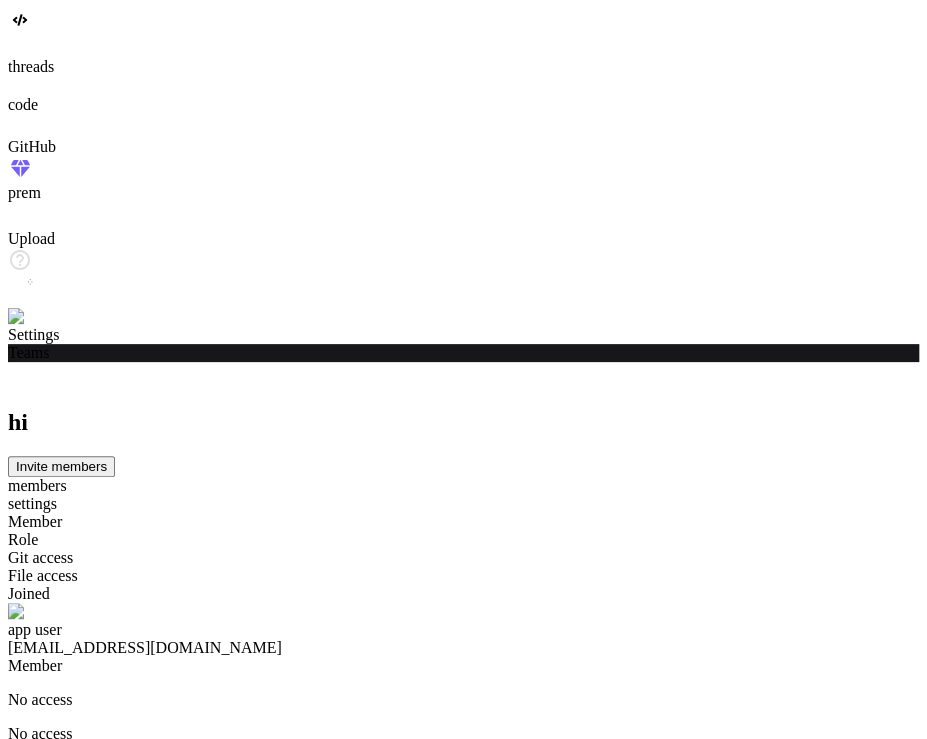 click on "app24@yopmail.com" at bounding box center (463, 1546) 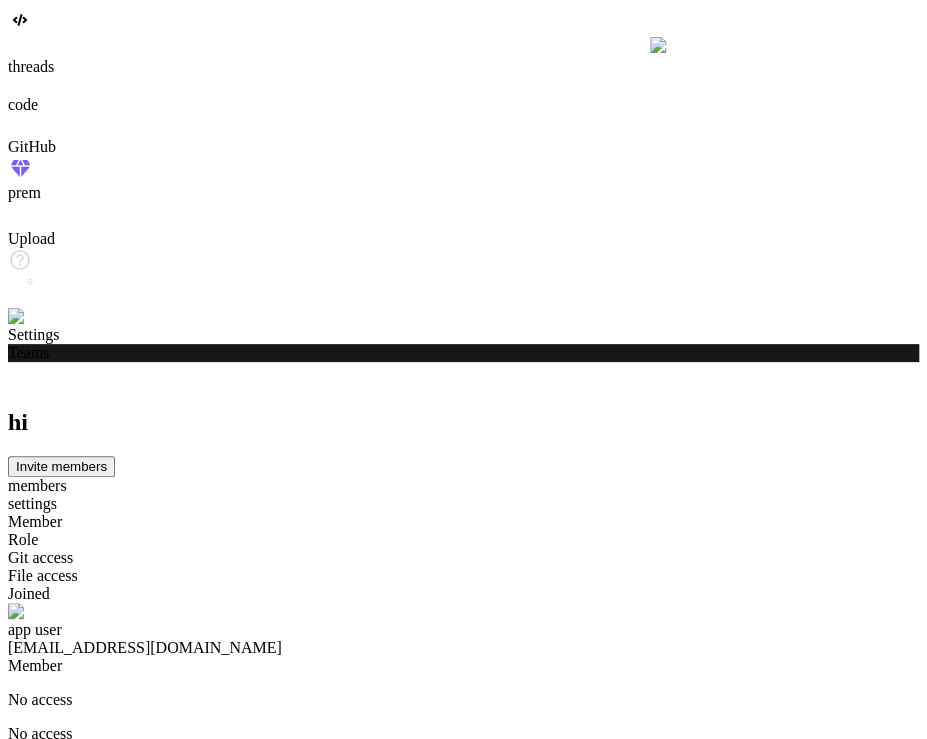 click on "Select role" at bounding box center [463, 1469] 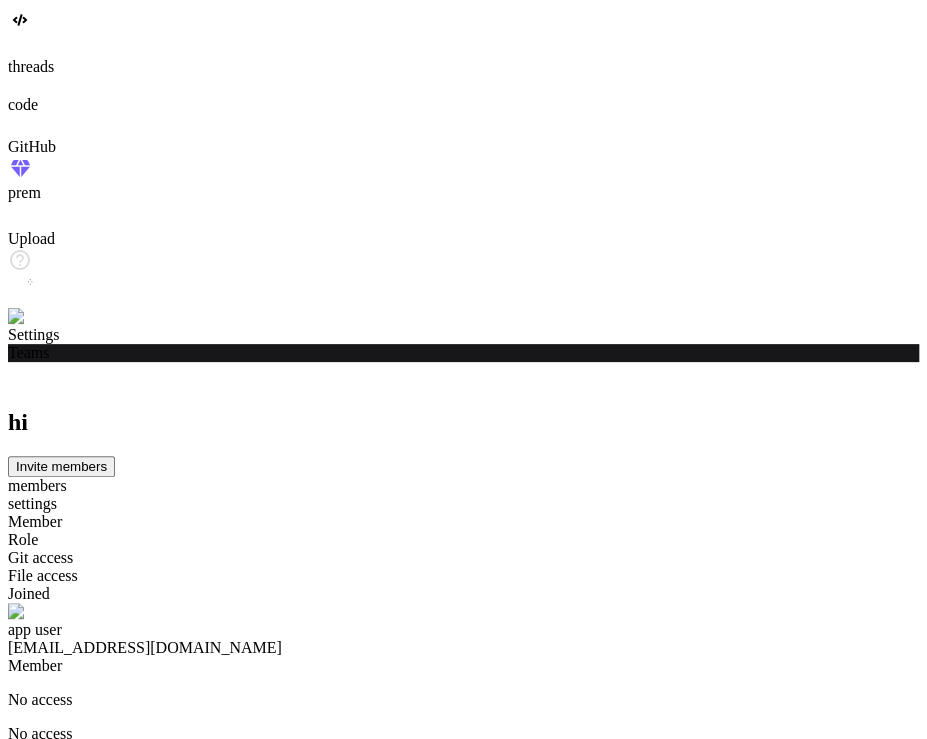 click on "Member" at bounding box center [463, 1966] 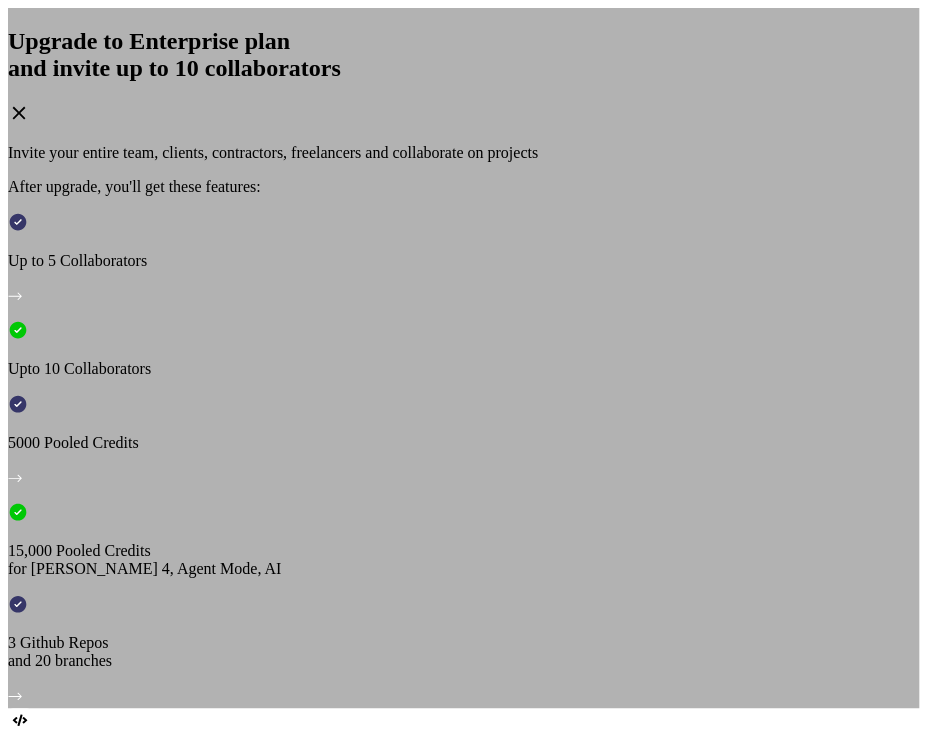 click 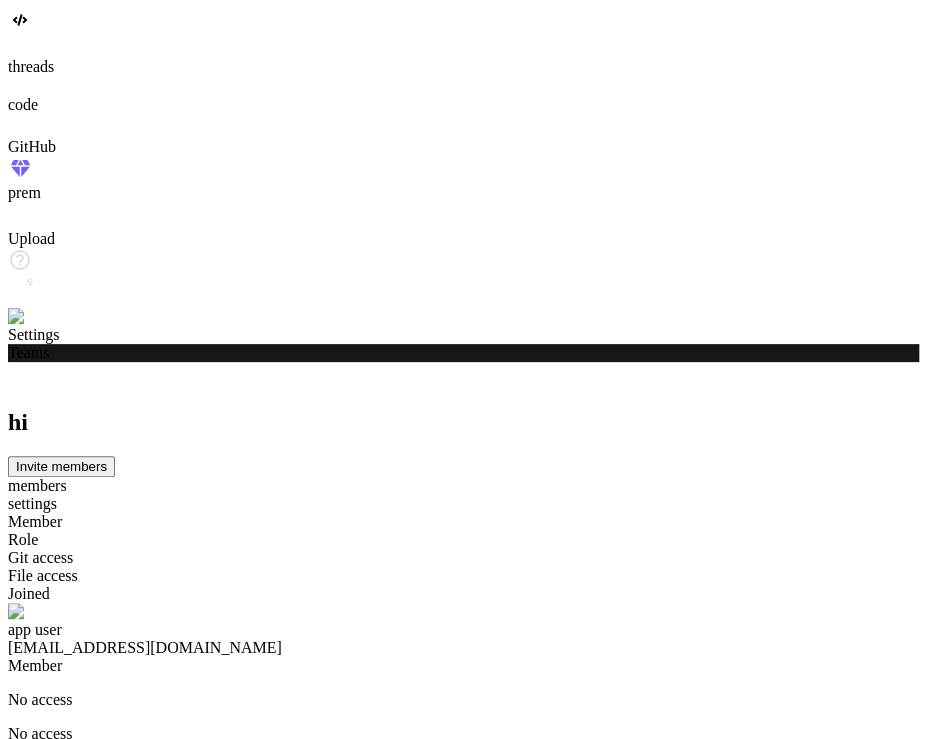 click 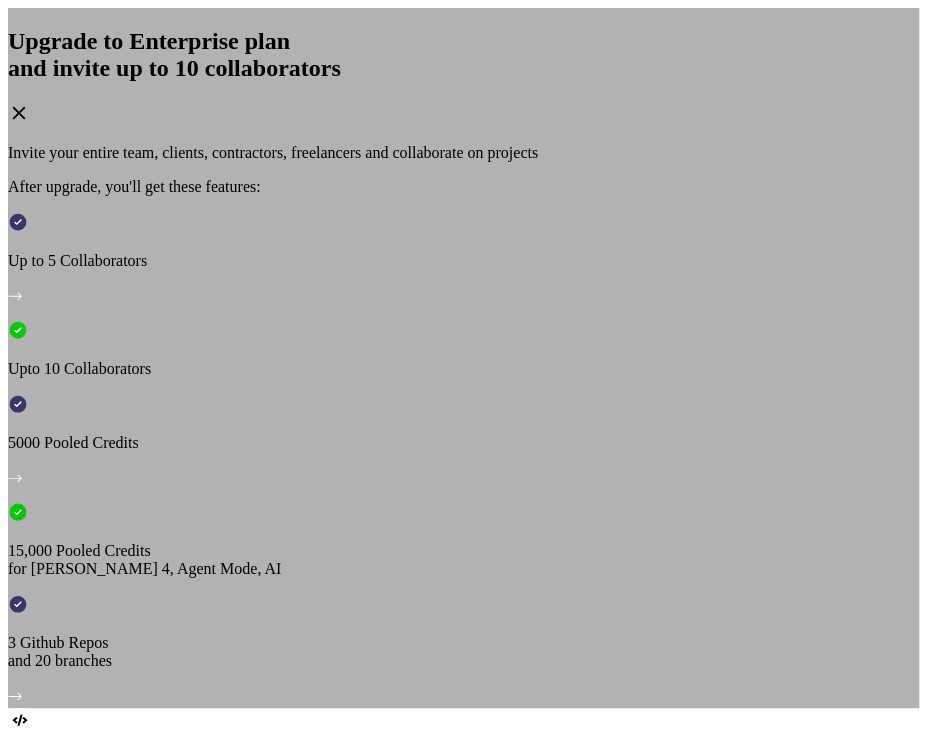 click 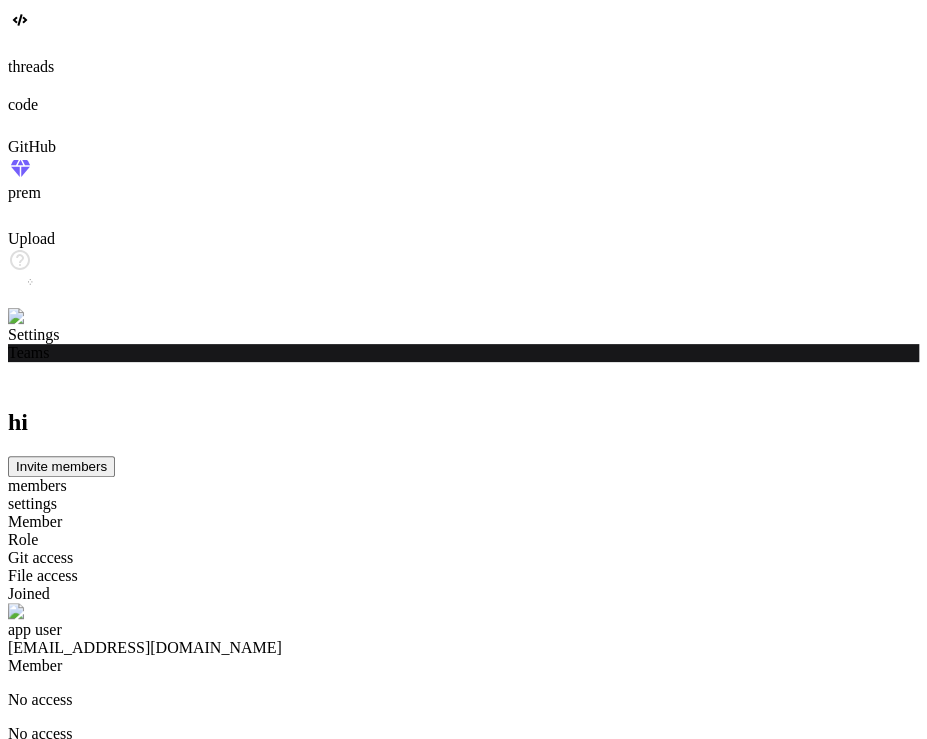 click on "I'll do it later" at bounding box center [51, 2198] 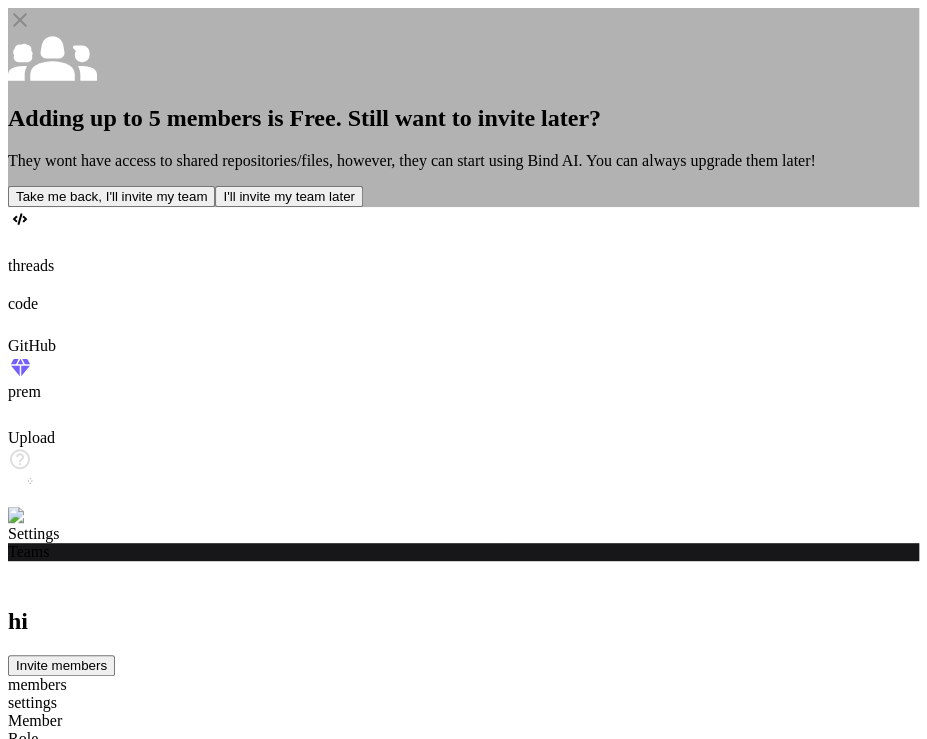 click on "Take me back, I'll invite my team" at bounding box center [111, 196] 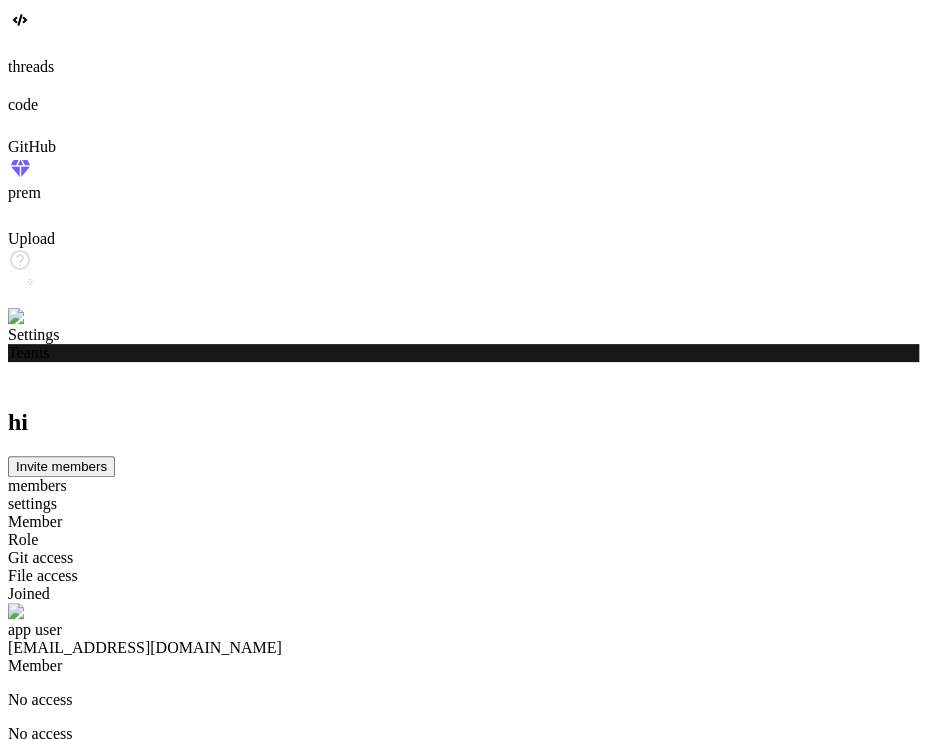 click 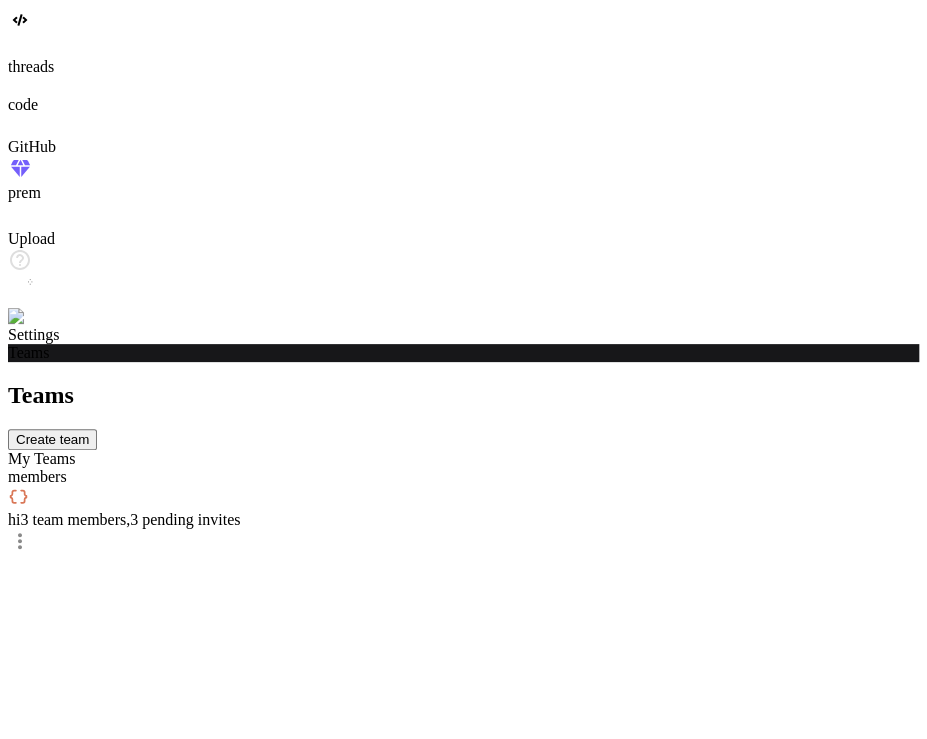 click on "Create team" at bounding box center (52, 439) 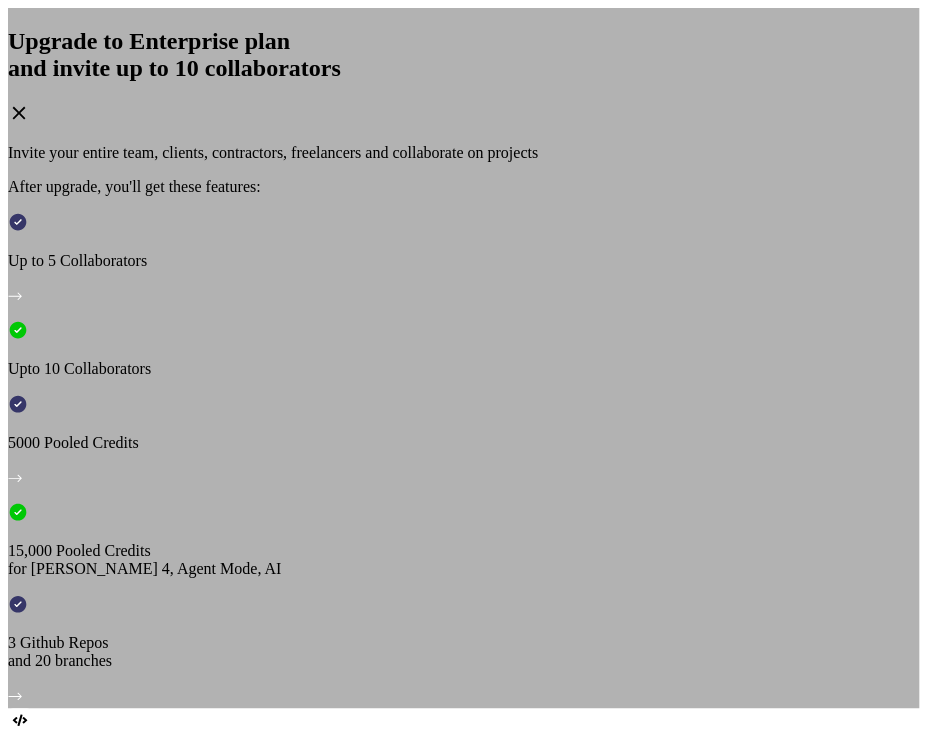 click 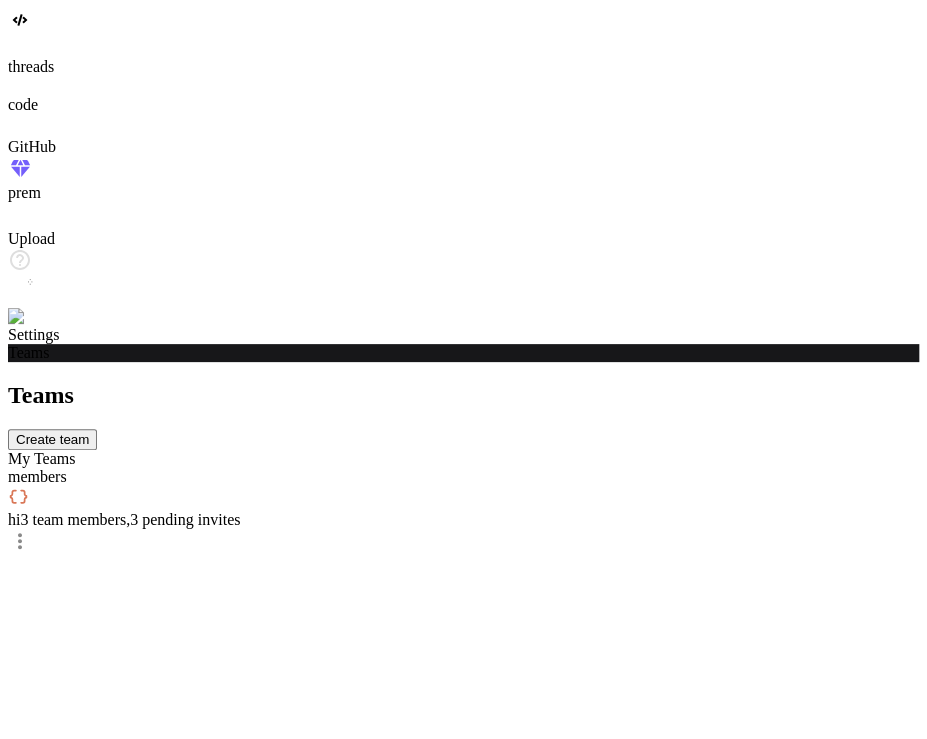 click on "Create team" at bounding box center (52, 439) 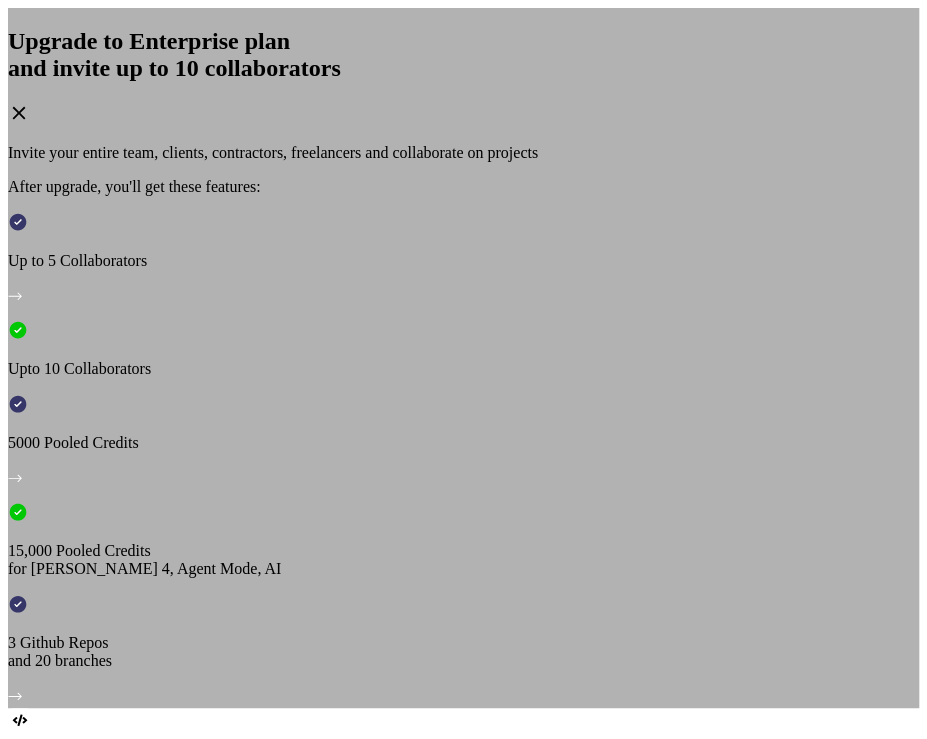 click 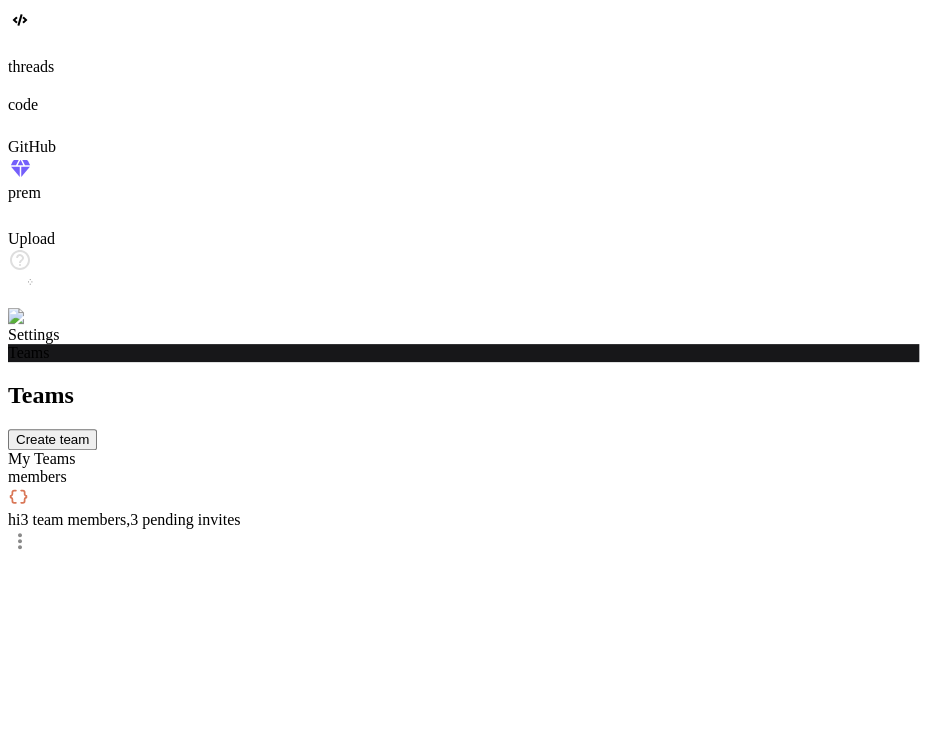 click on "3 team members ,  3 pending invites" at bounding box center [130, 519] 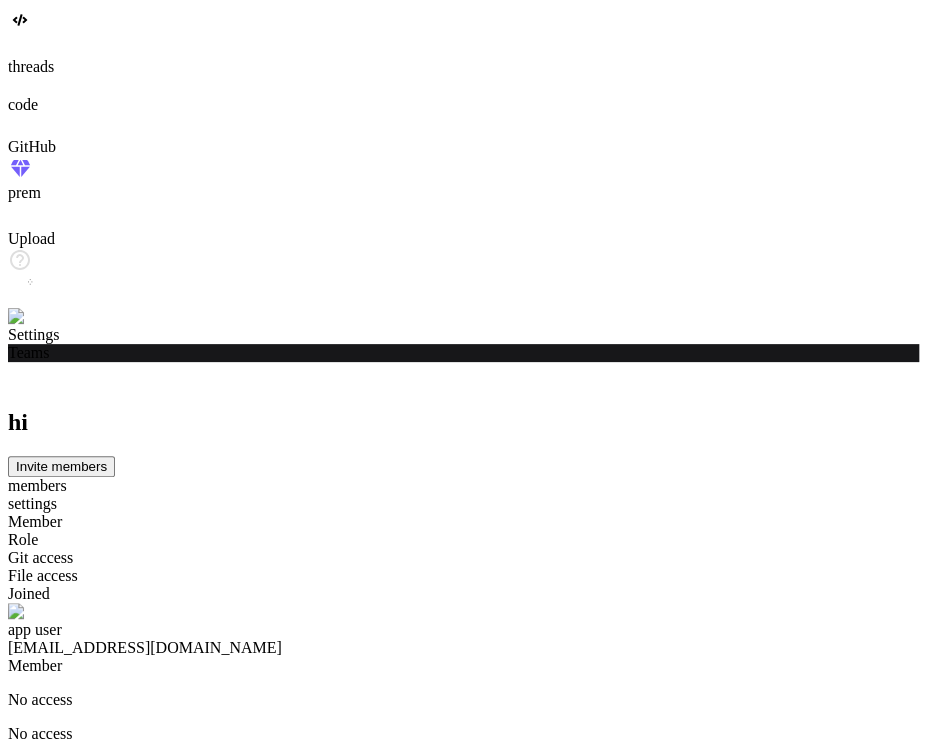 click 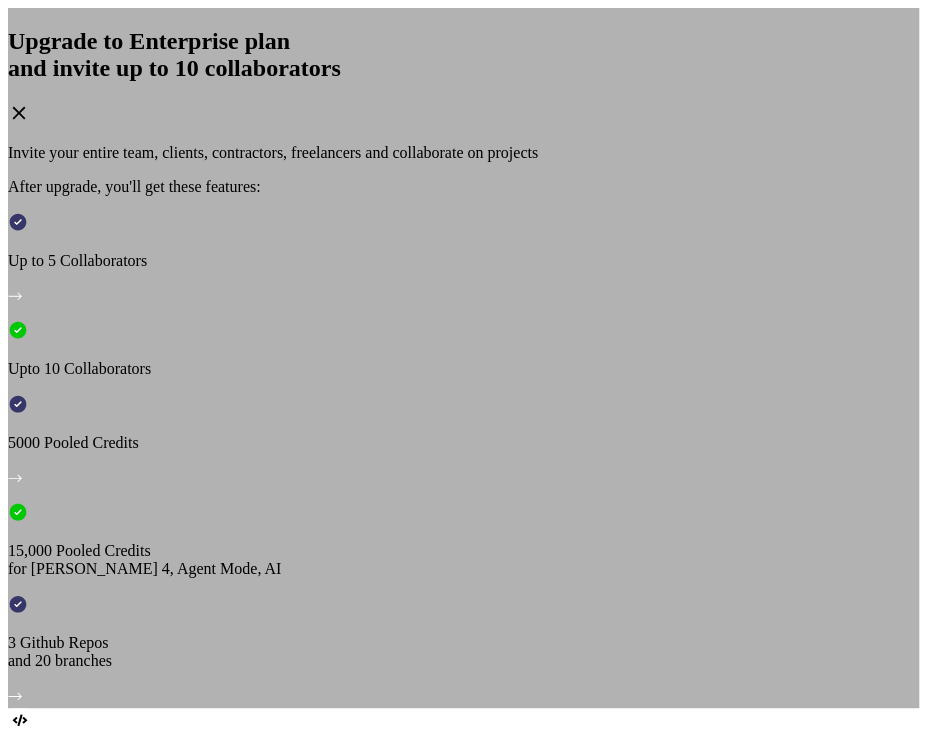 click 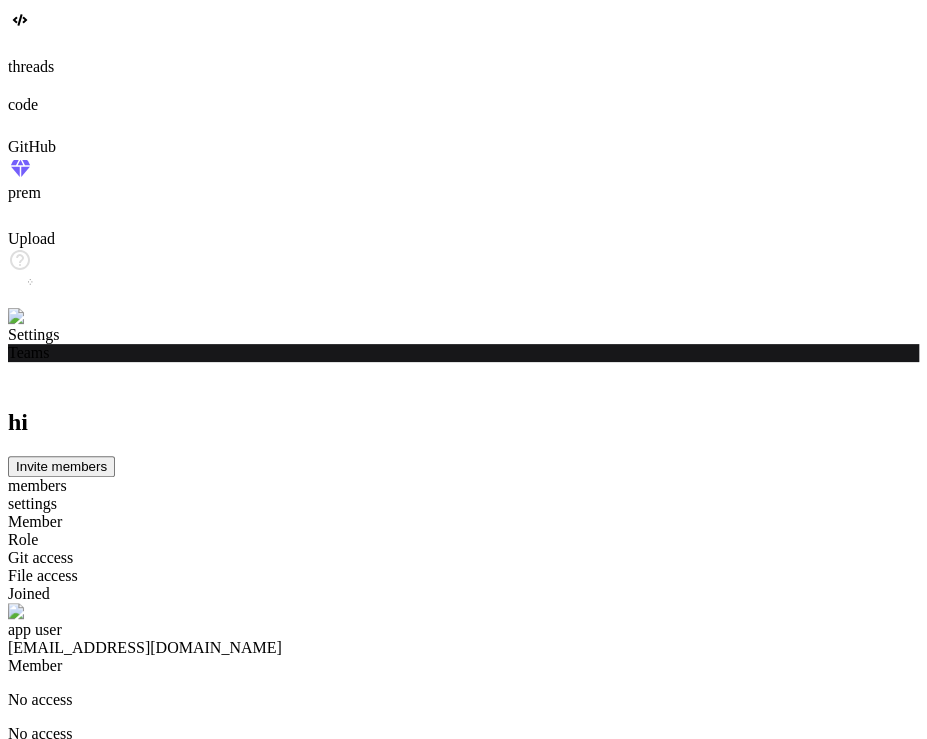click on "Invite members to  Enter email addresses to invite. We’ll send your colleagues a short email inviting them to join your account on Bind. You can invite up to 3 teammates to collaborate on exciting projects together. Send to Role Select role Assign Role Admin Collaborator Member Add member I'll do it later Send" at bounding box center [463, 2007] 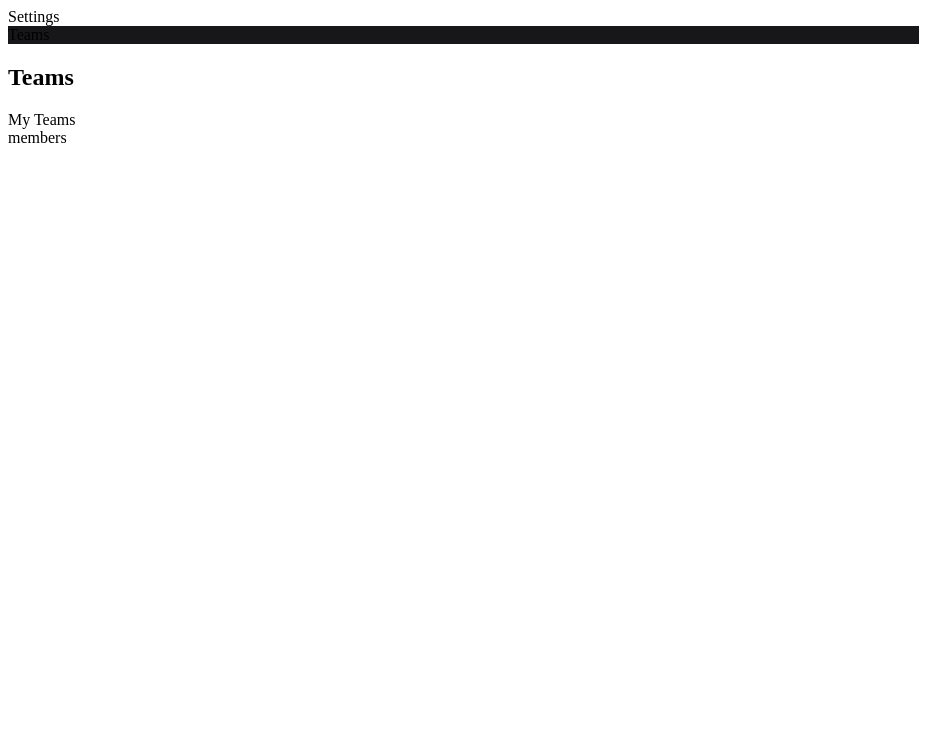 scroll, scrollTop: 0, scrollLeft: 0, axis: both 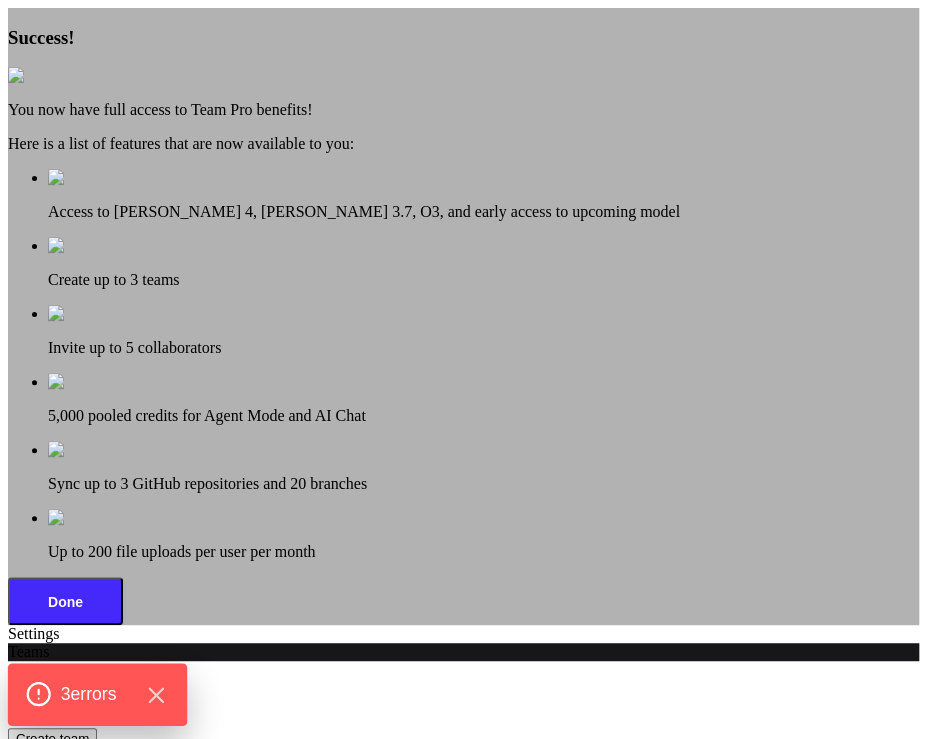 click on "3  error s" 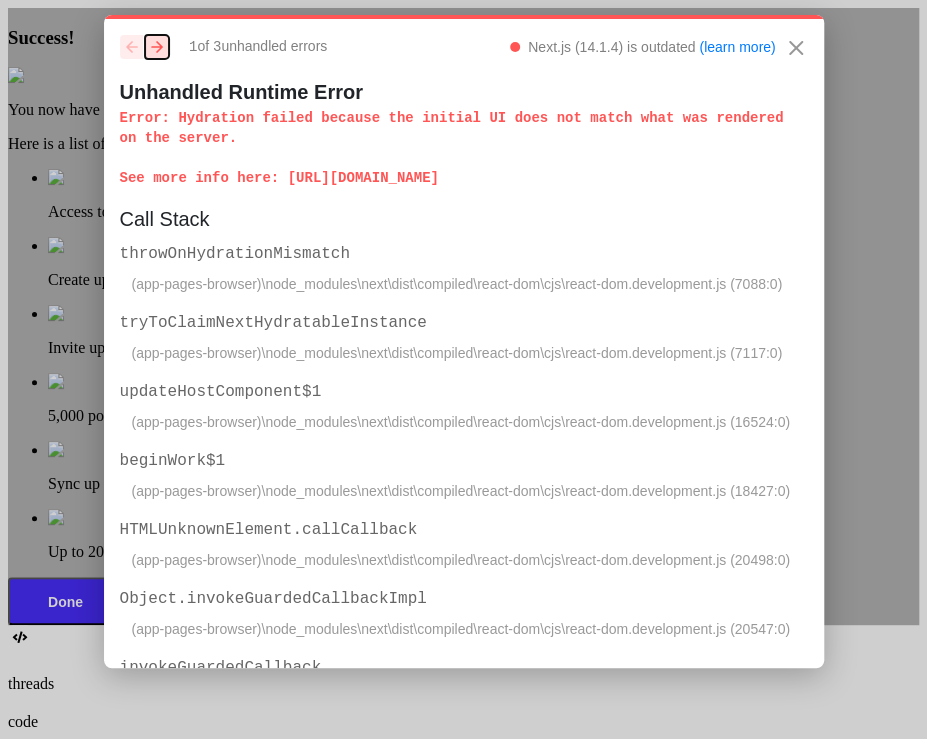 click on "next" 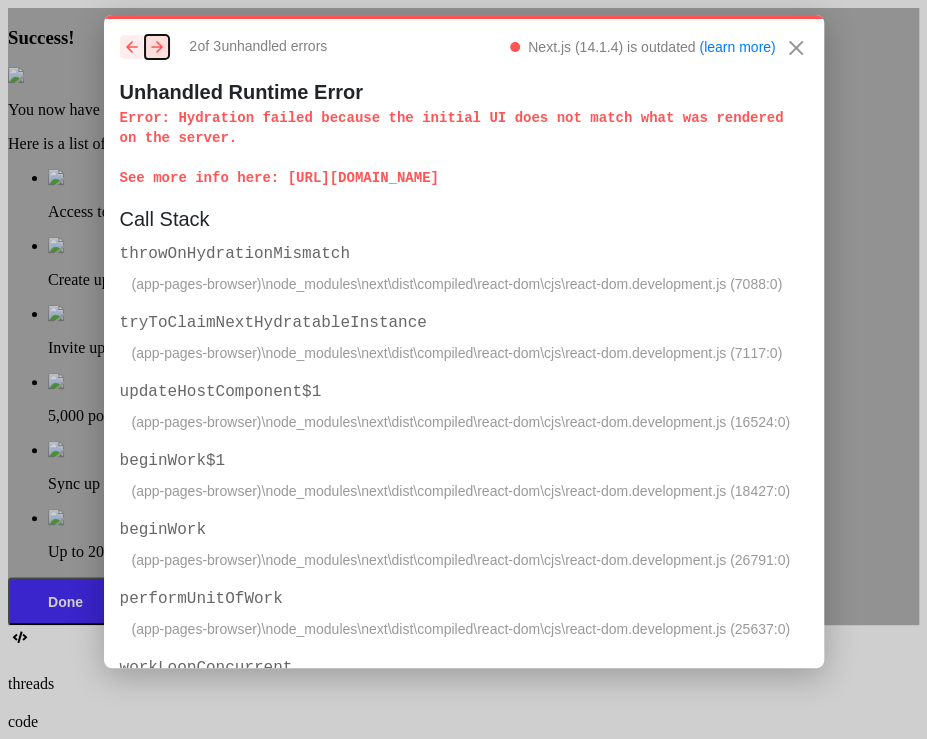 click on "next" 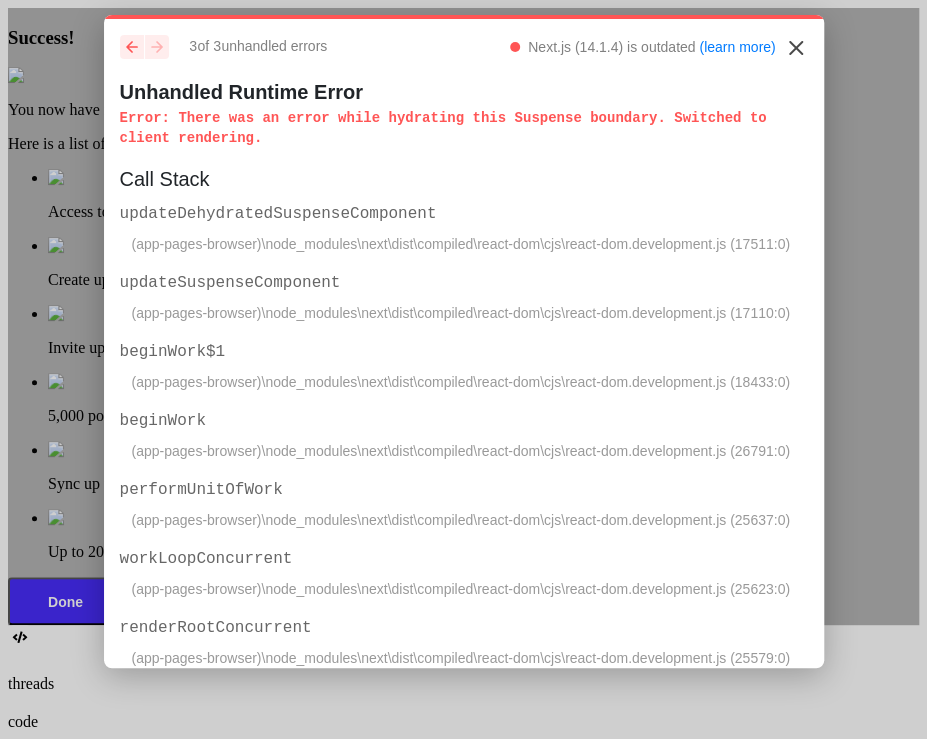 click 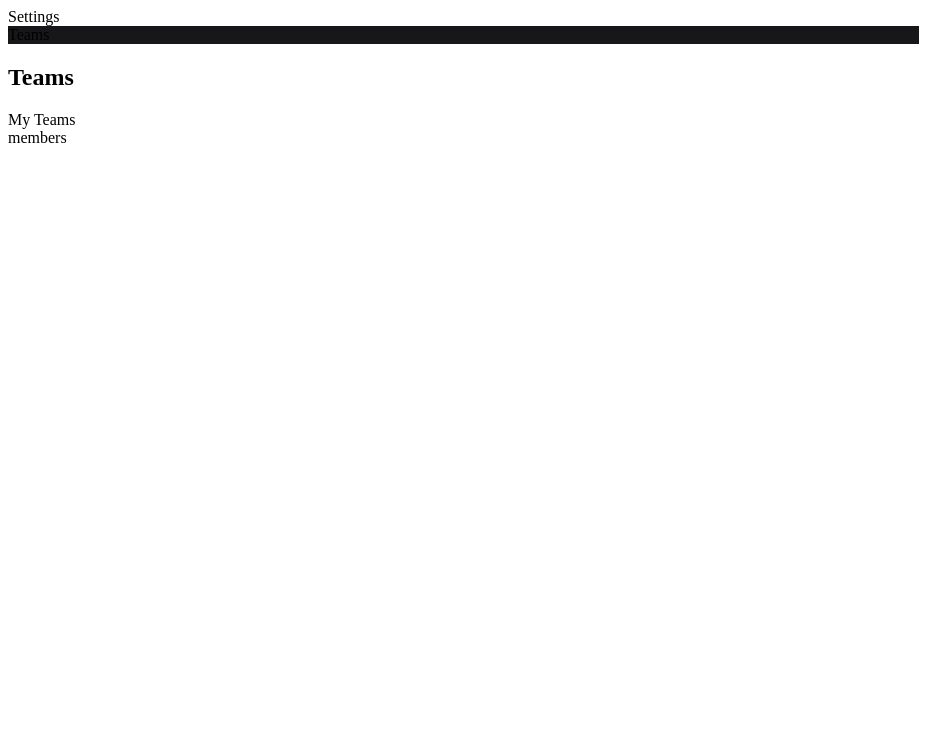 scroll, scrollTop: 0, scrollLeft: 0, axis: both 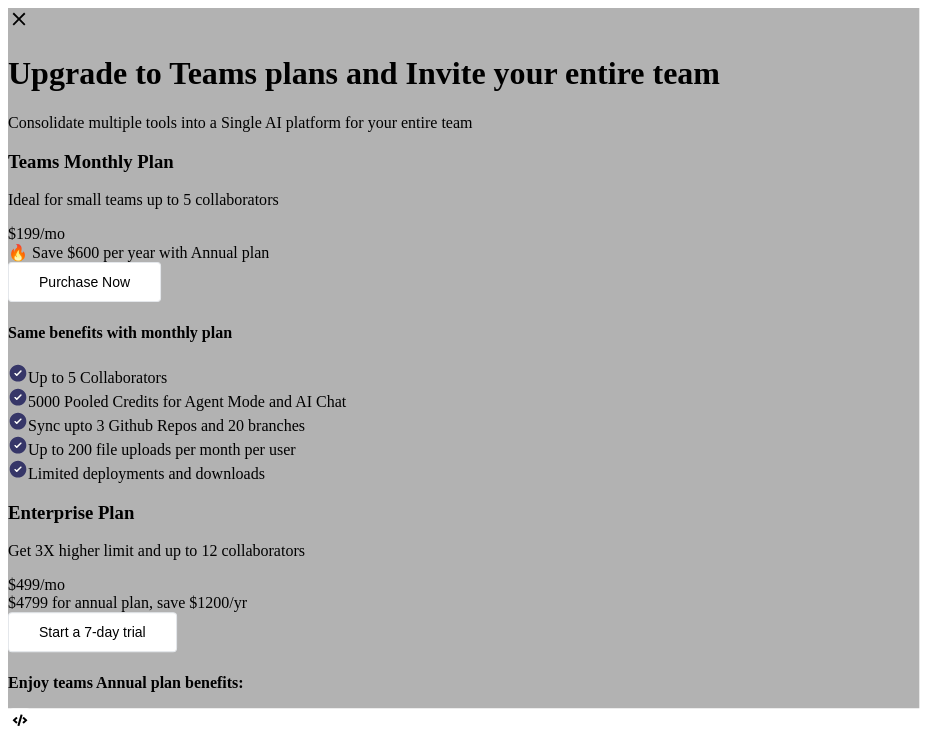 click on "Purchase Now" at bounding box center (84, 282) 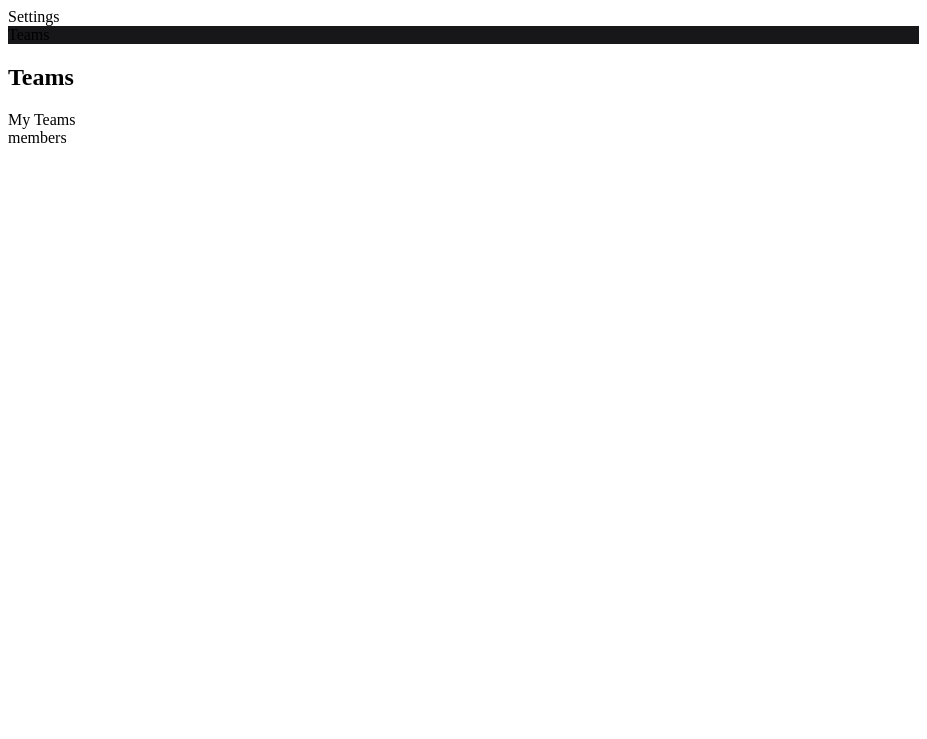 scroll, scrollTop: 0, scrollLeft: 0, axis: both 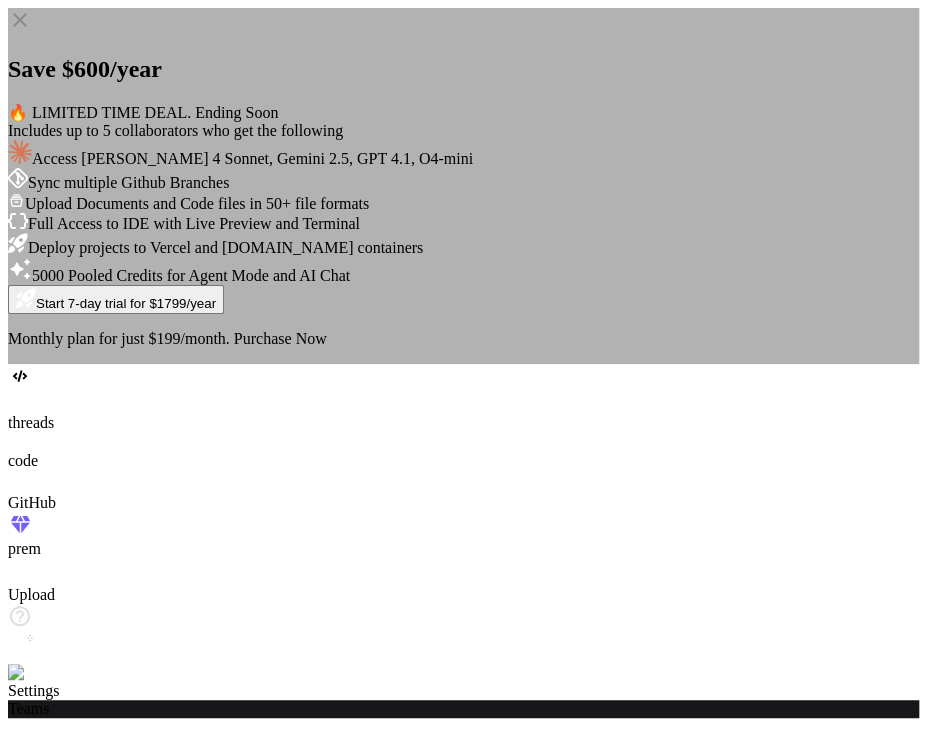 click on "Purchase Now" at bounding box center [280, 338] 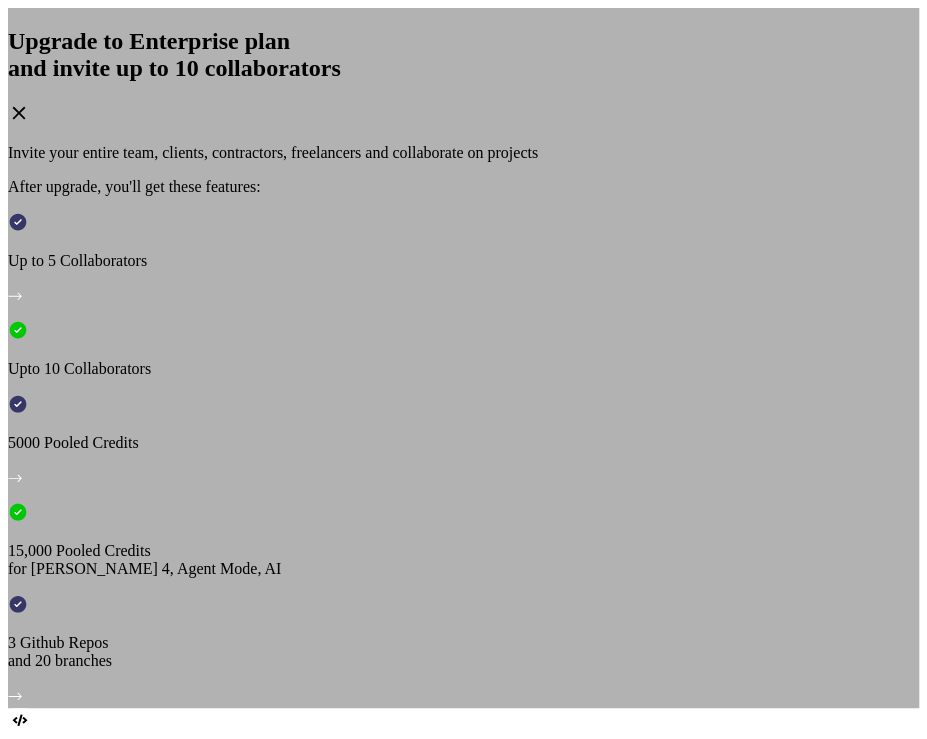 click 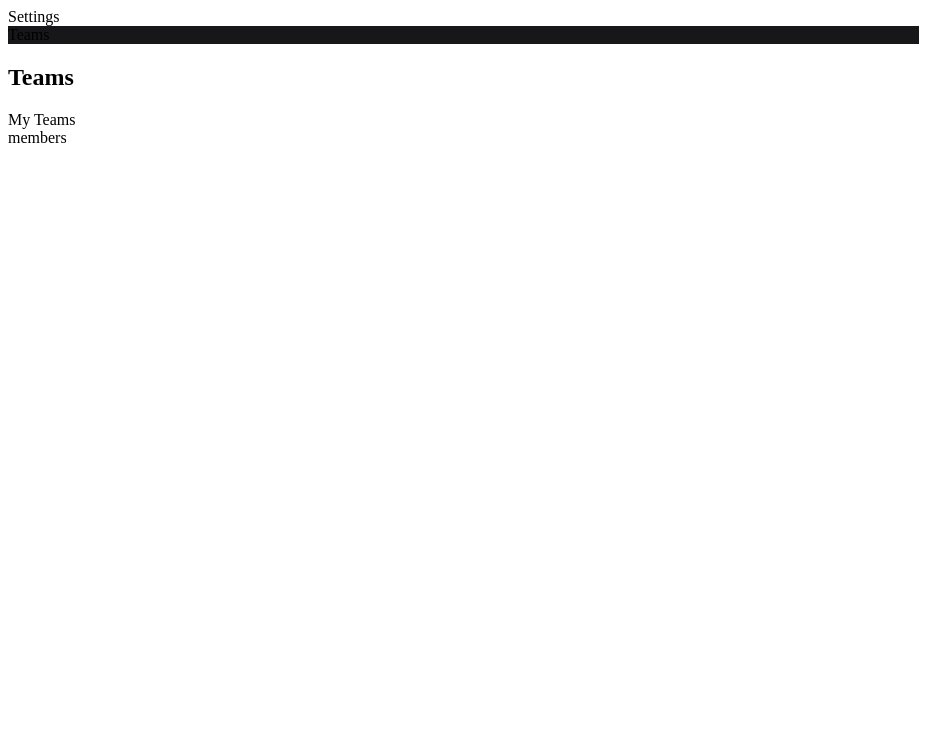scroll, scrollTop: 0, scrollLeft: 0, axis: both 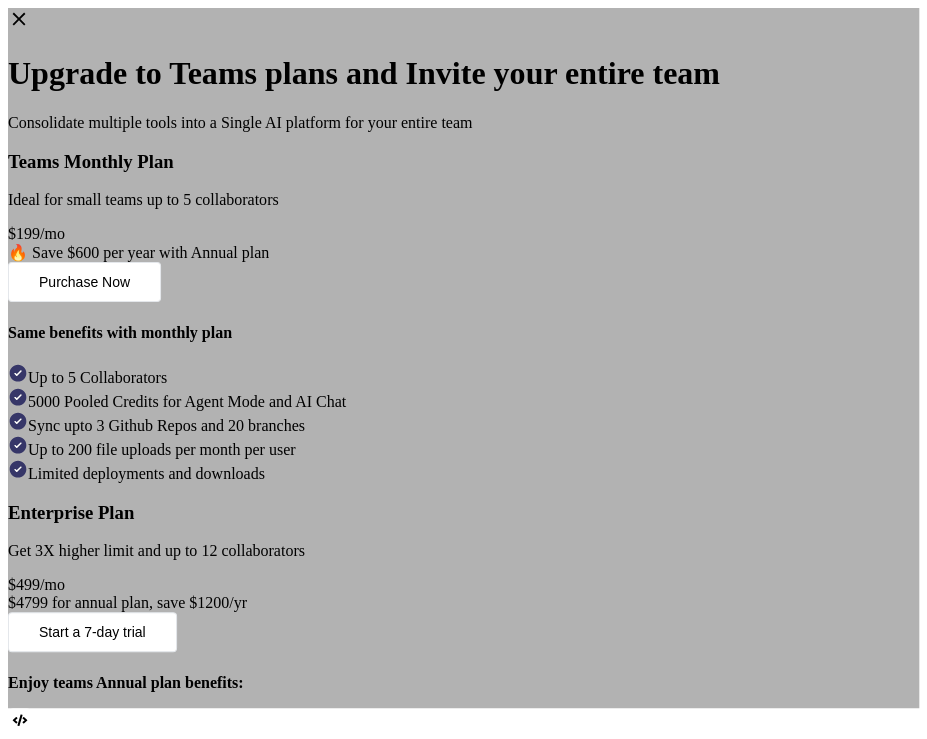click on "Purchase Now" at bounding box center [84, 282] 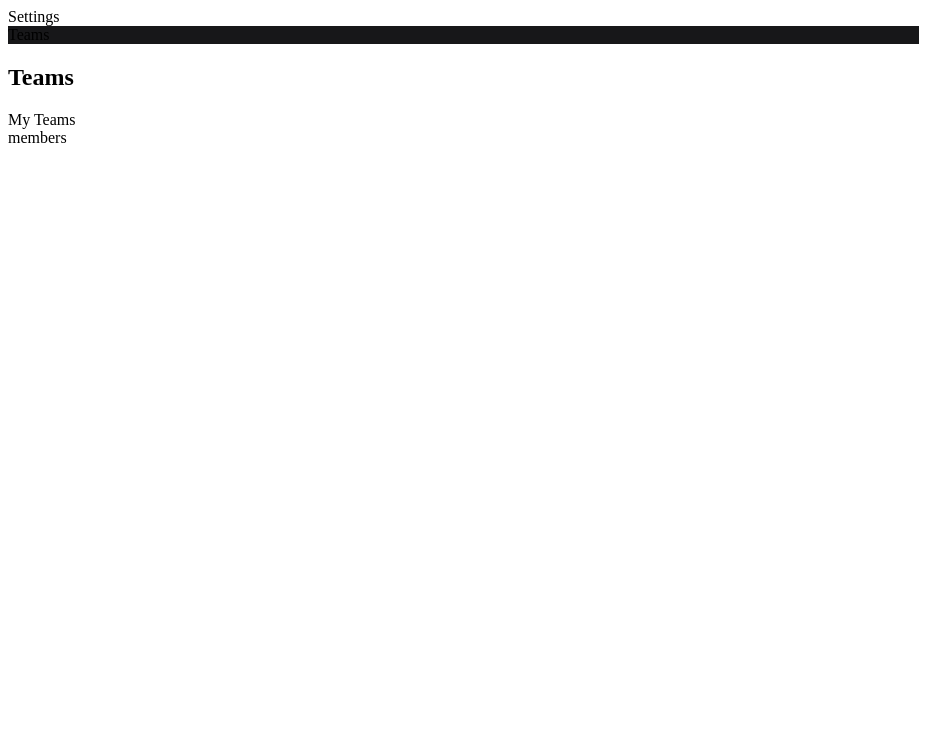 scroll, scrollTop: 0, scrollLeft: 0, axis: both 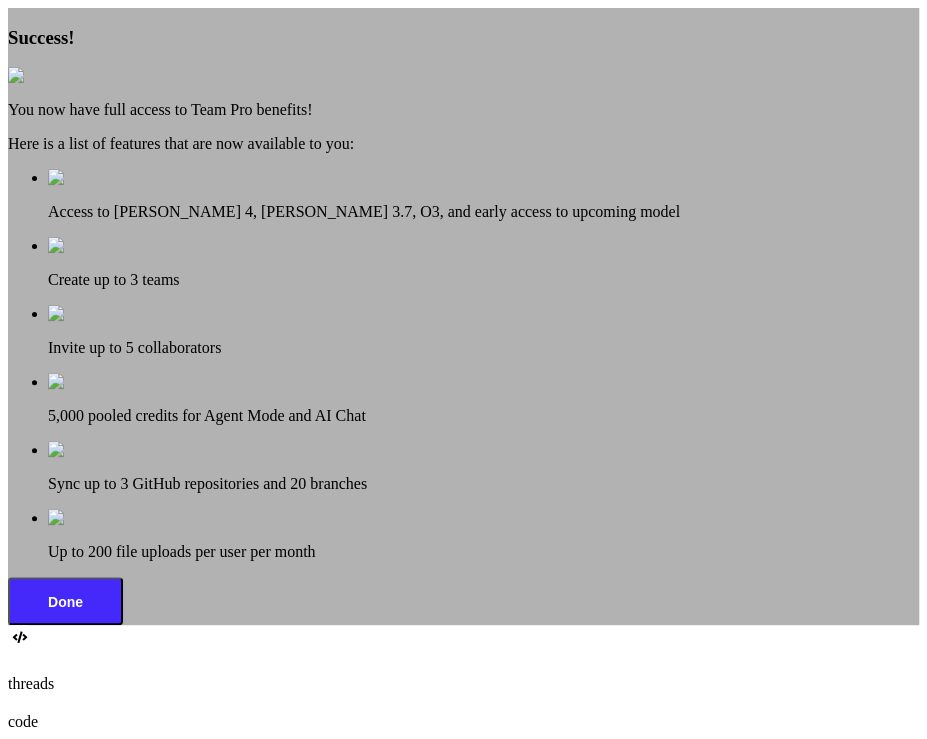 click at bounding box center (32, 76) 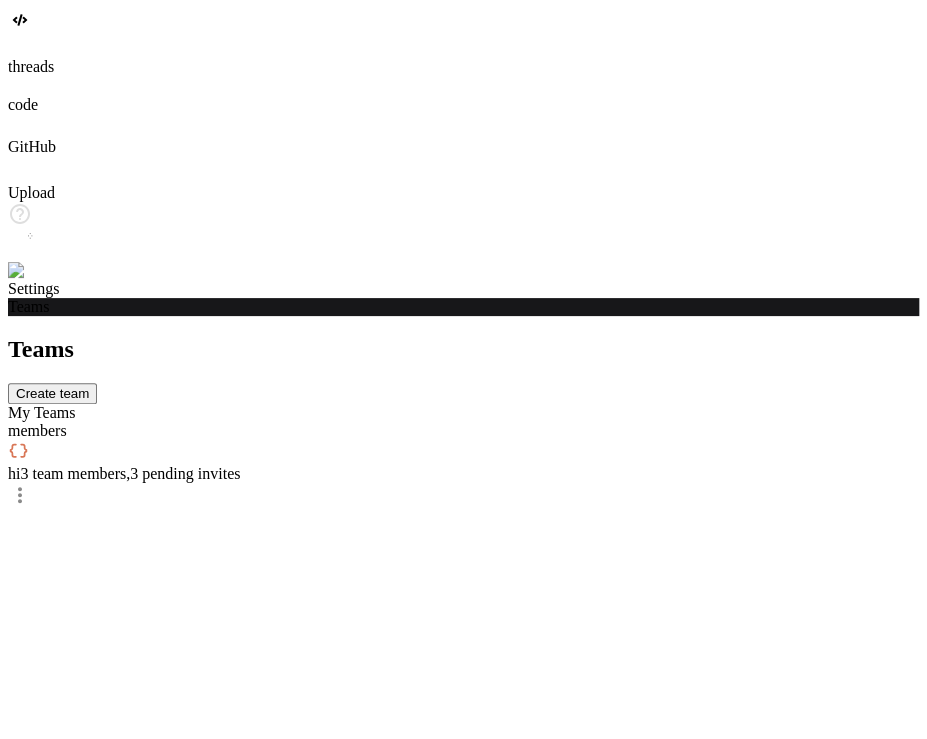 click on "Create team" at bounding box center [52, 393] 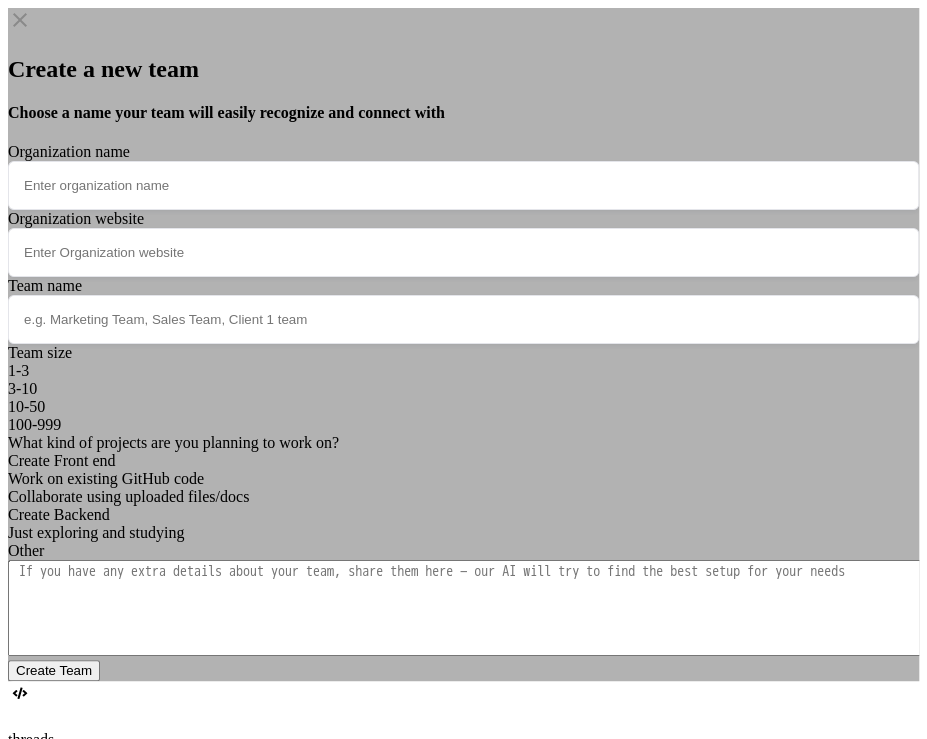 click at bounding box center (463, 185) 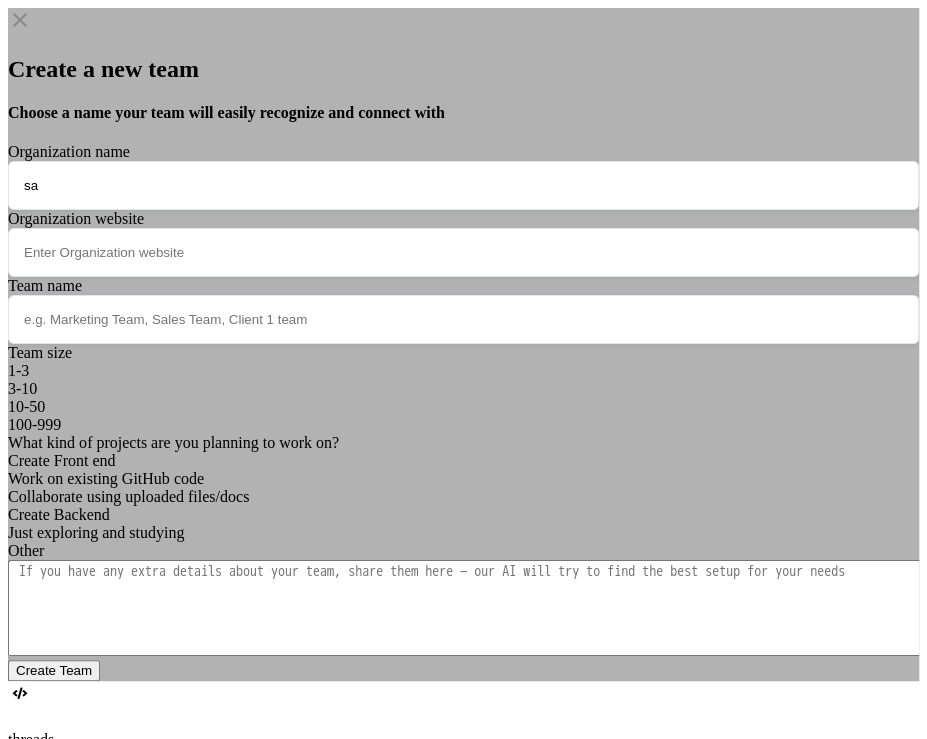 type on "s" 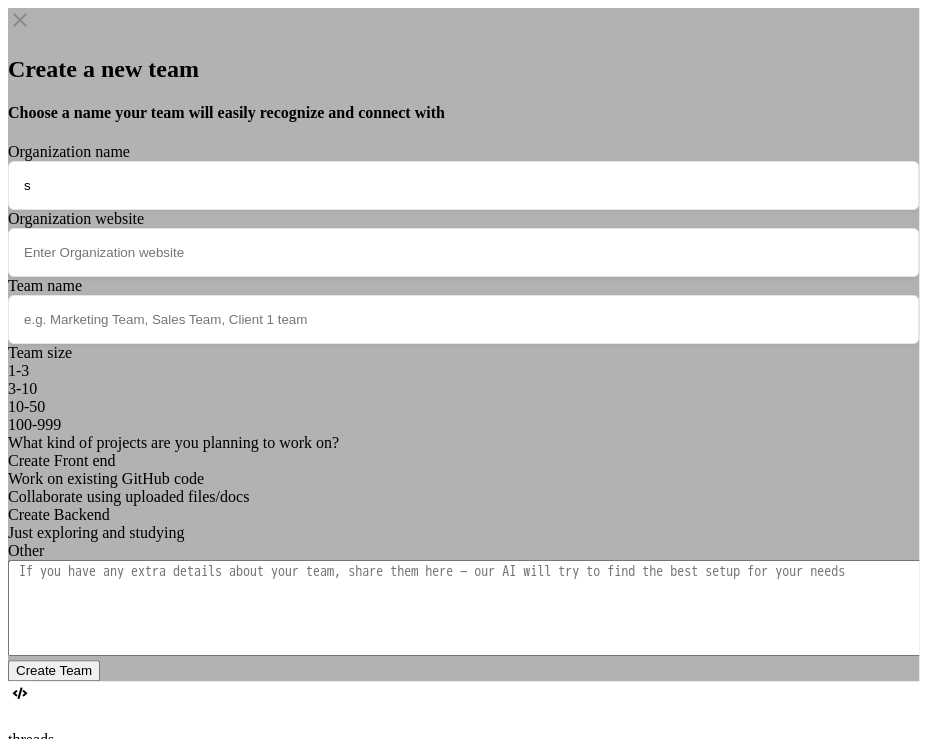 type 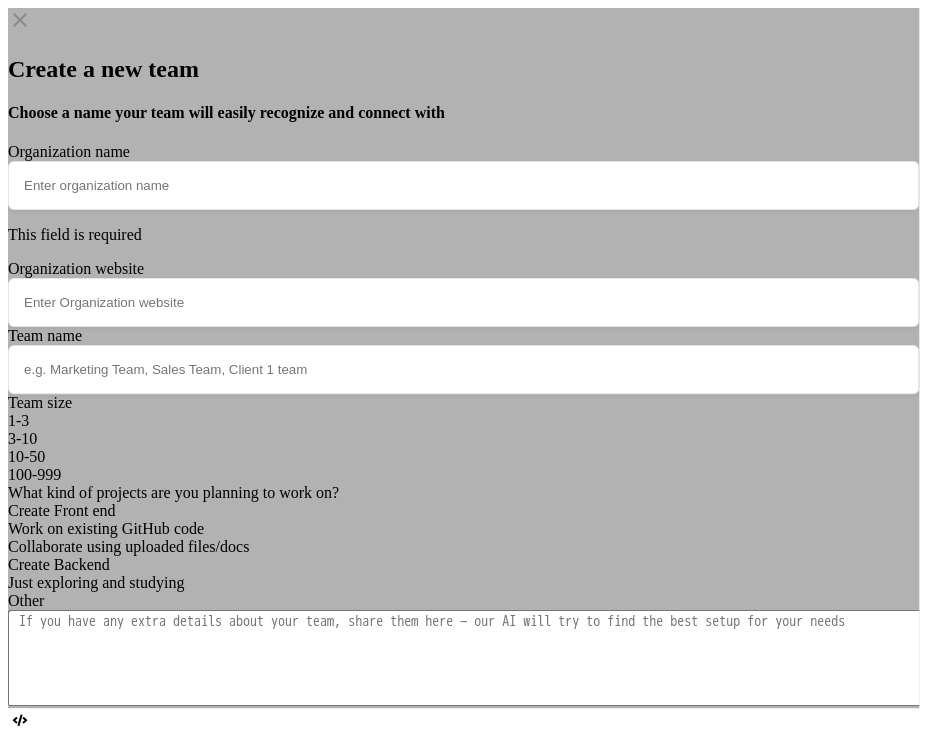 click 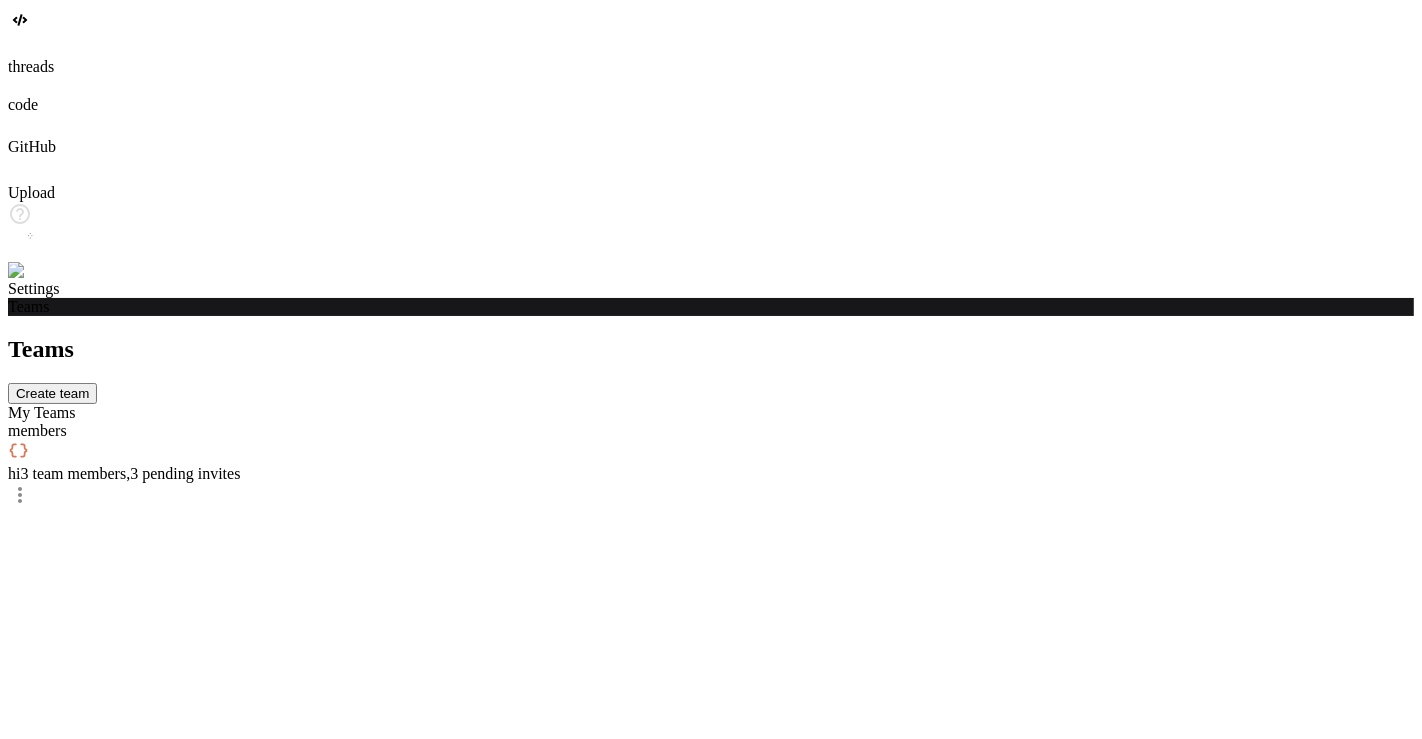 click on "hi 3 team members ,  3 pending invites" at bounding box center [711, 474] 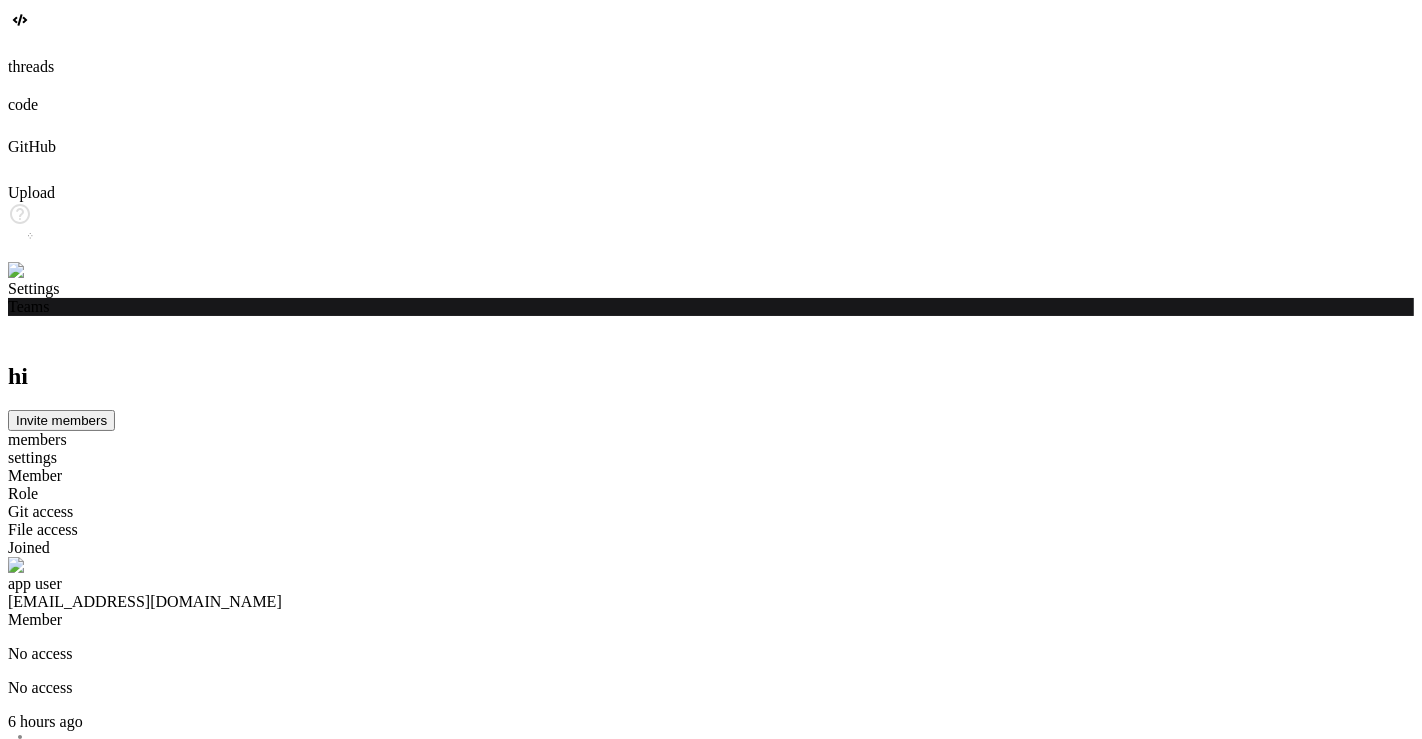 click on "Pending confirmation" at bounding box center (711, 1328) 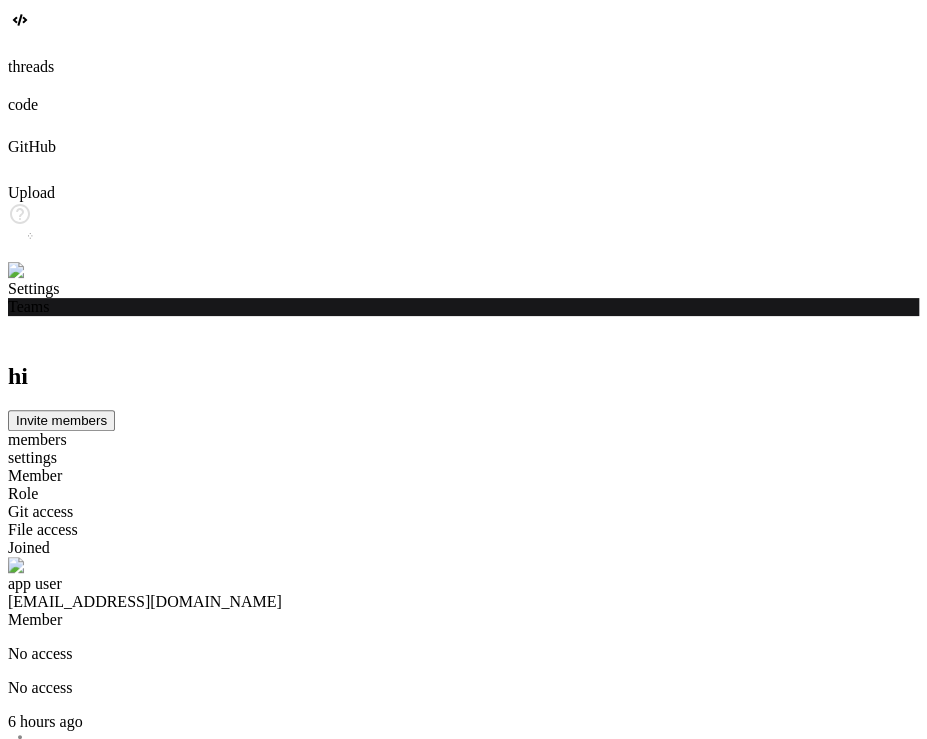 click on "Turn into Collaborator" at bounding box center [145, 1825] 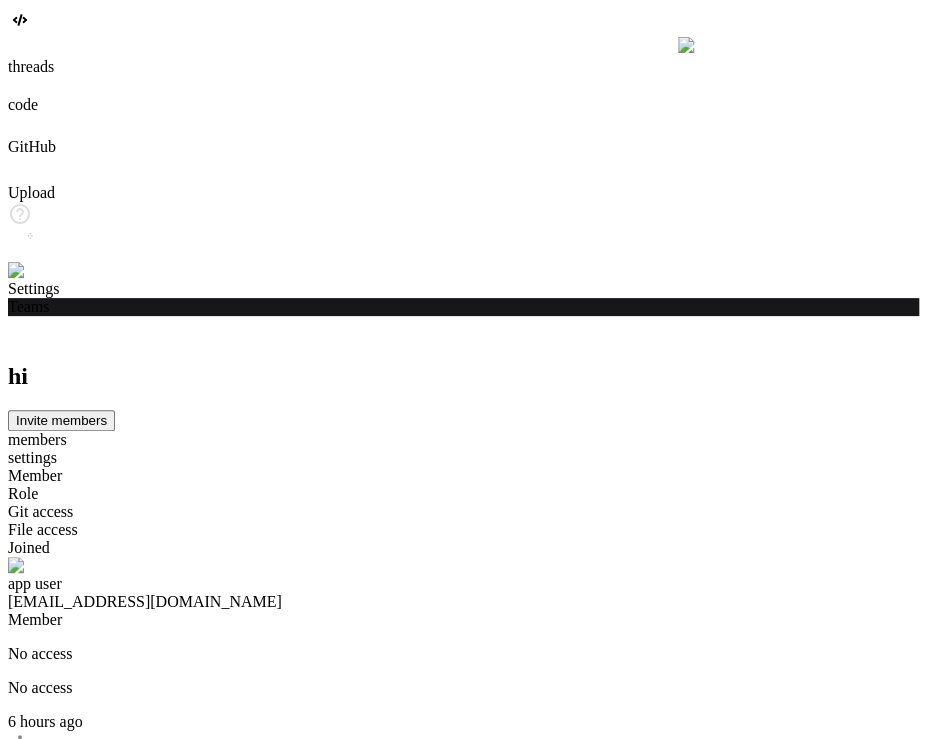 click on "hi Invite members members settings Member Role Git access File access Joined app user app23@yopmail.com Member No access No access 6 hours ago -    - app24@yopmail.com Member No access No access Pending confirmation -    - app25@yopmail.com Member No access No access Pending confirmation -    - app26@yopmail.com Member No access No access Pending confirmation test c You app20@yopmail.com Admin Allowed Allowed 7 hours ago test c app21@yopmail.com Member No access No access 7 hours ago" at bounding box center (463, 1052) 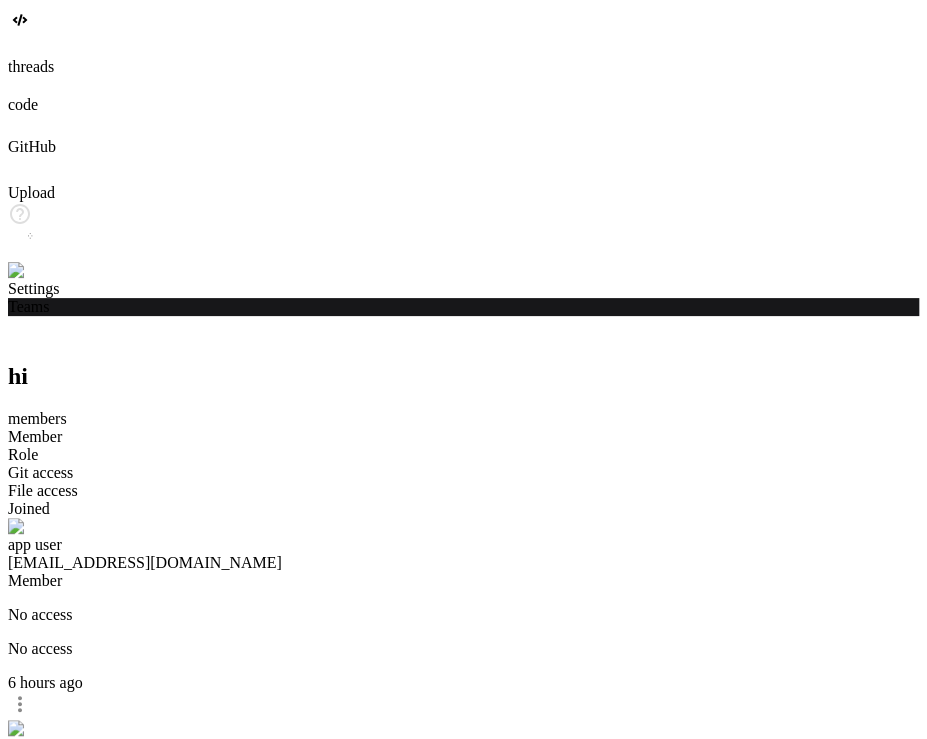 click at bounding box center [35, 271] 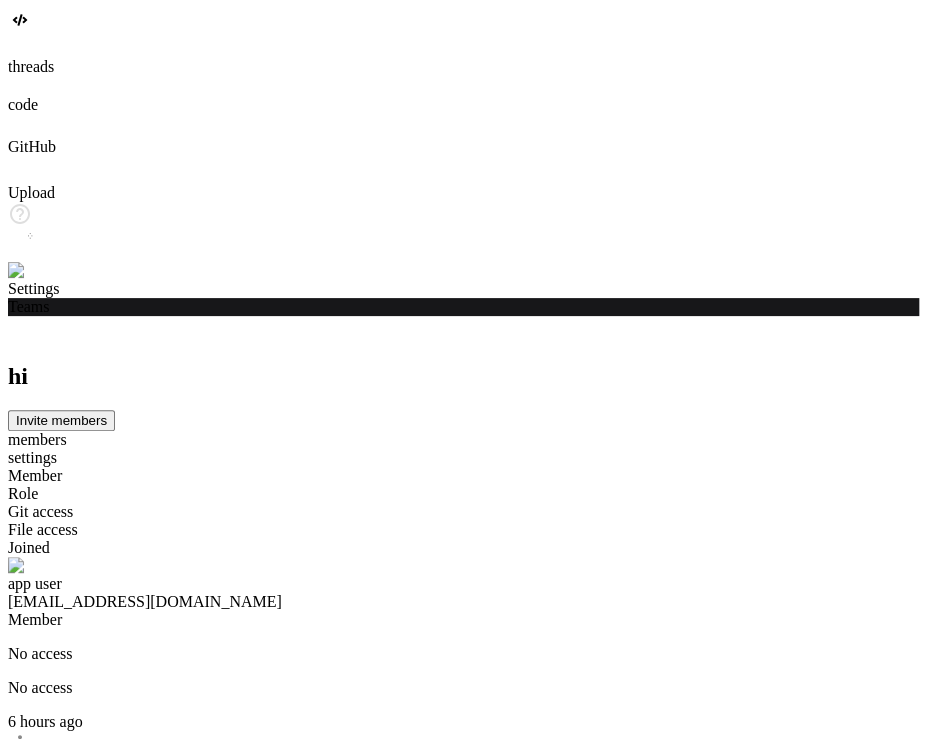 click 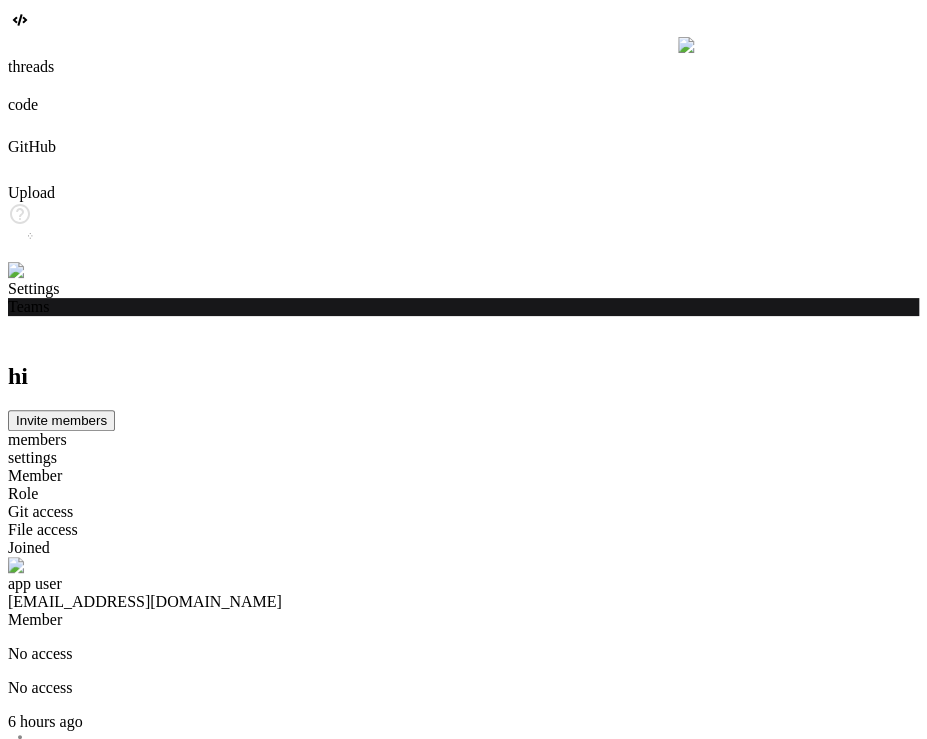 click 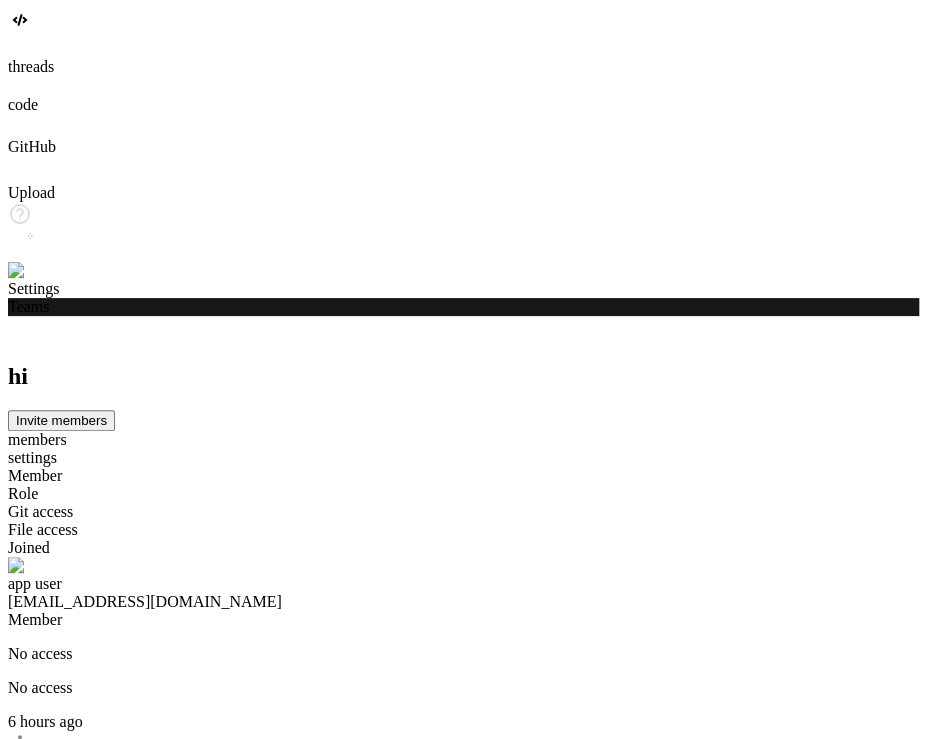 click on "Allow access to Github Codebase" at bounding box center (180, 1804) 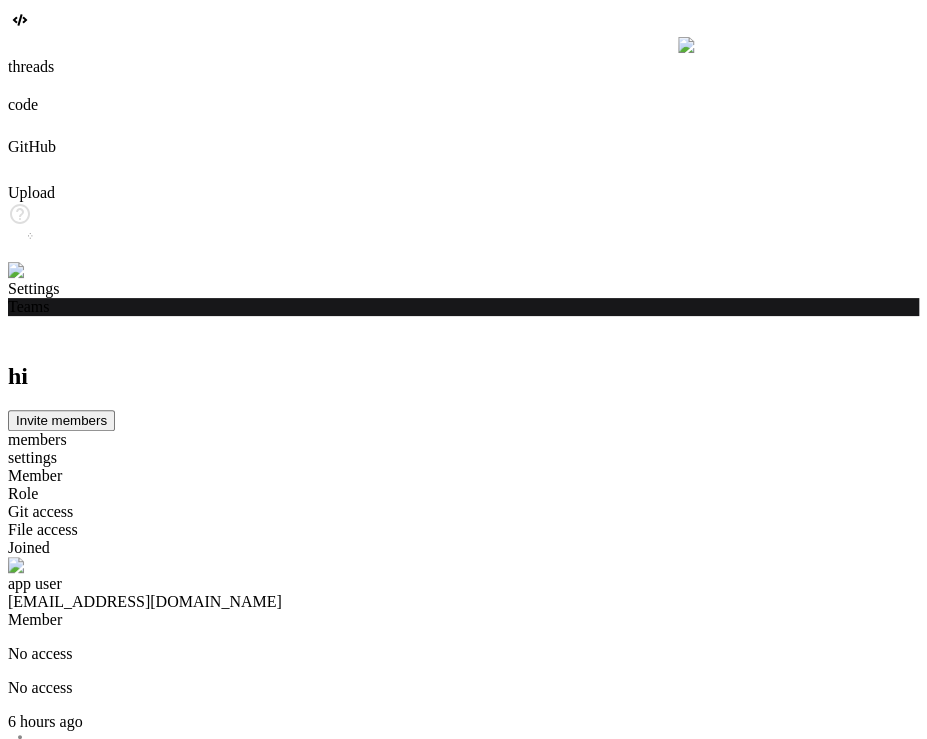 click on "No access" at bounding box center (463, 1701) 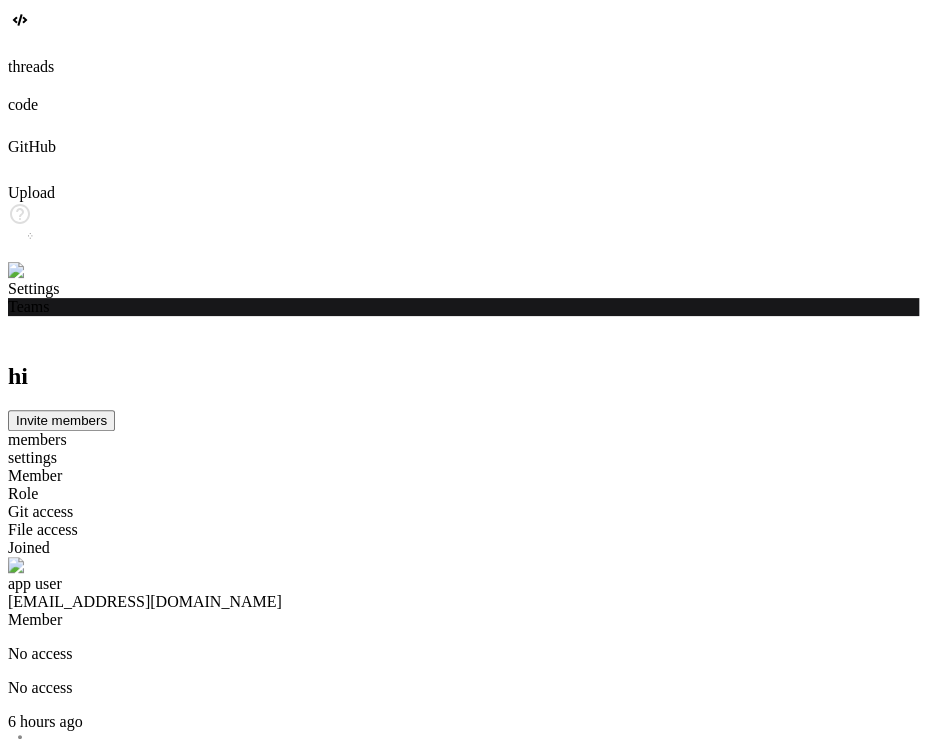 click at bounding box center [463, 1773] 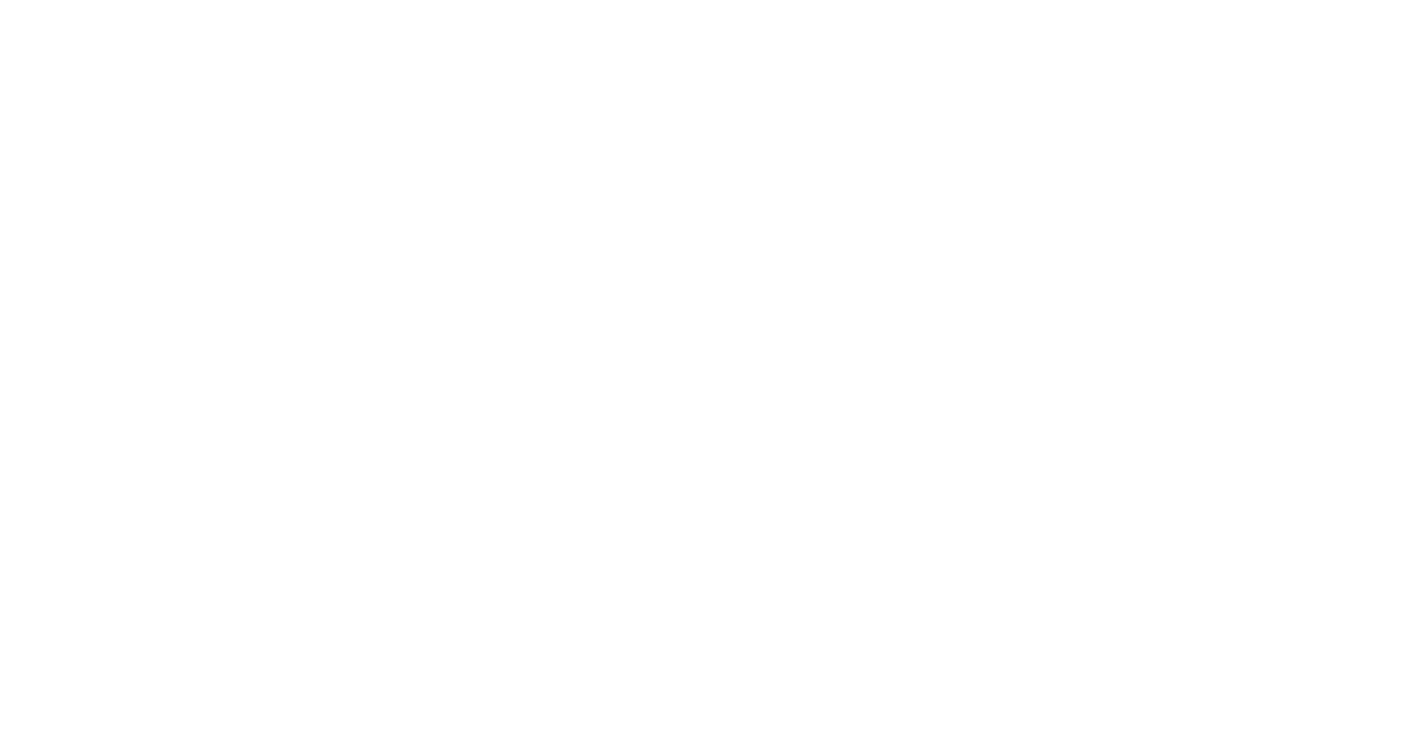 scroll, scrollTop: 0, scrollLeft: 0, axis: both 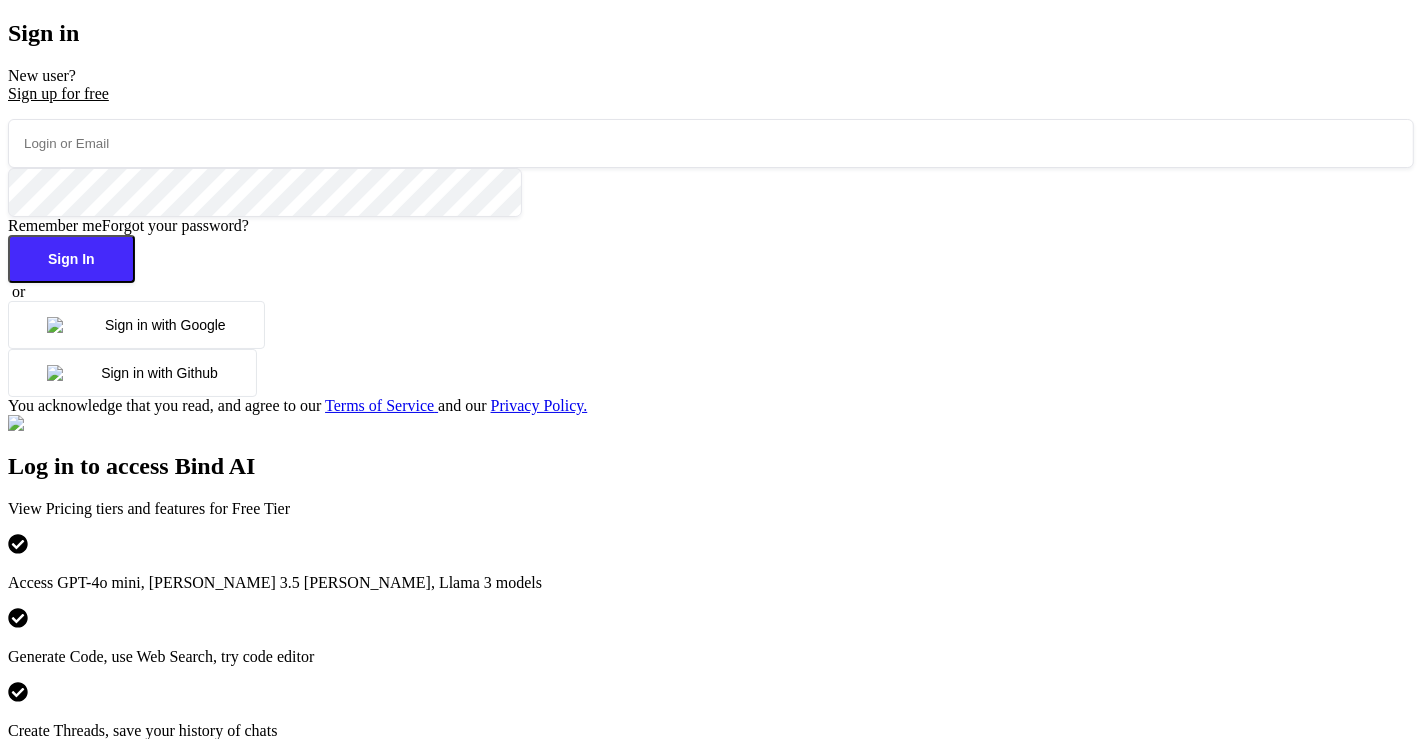 click at bounding box center [711, 143] 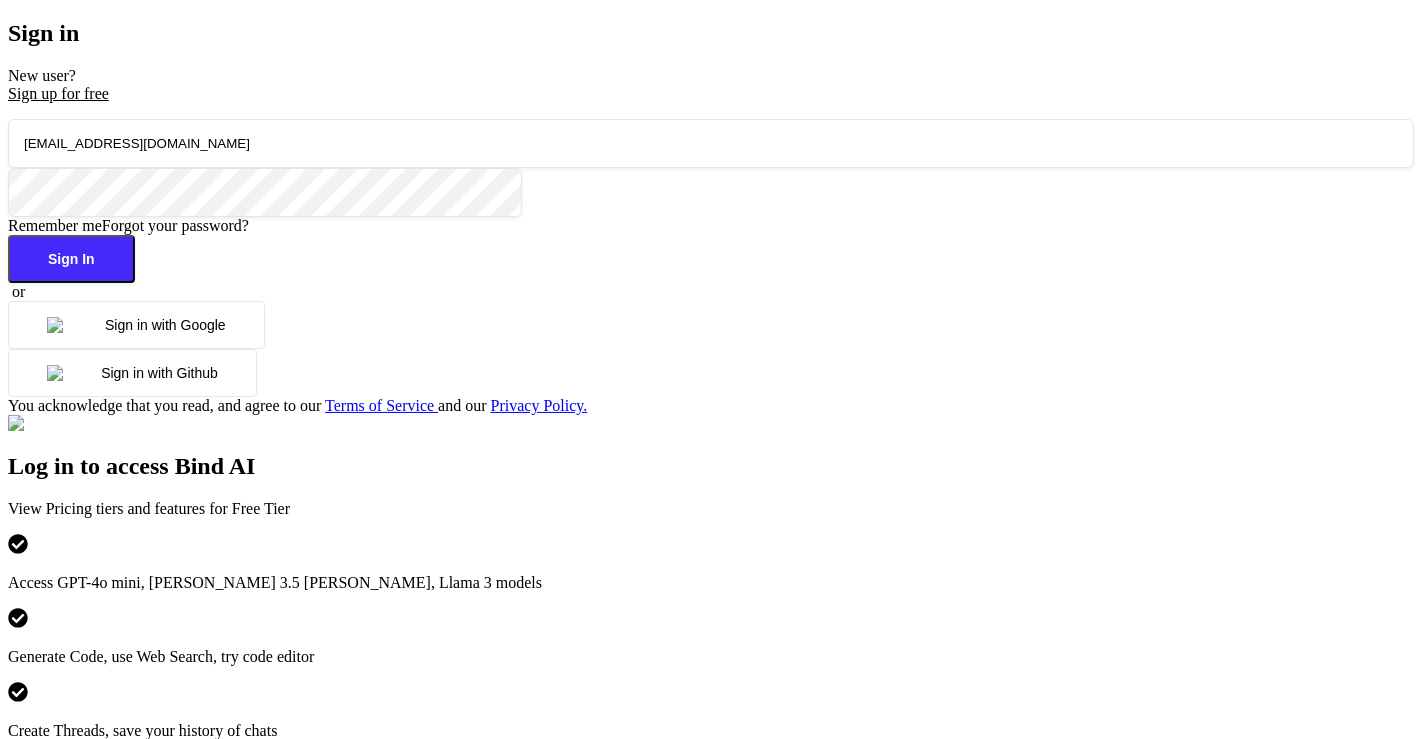 type on "[EMAIL_ADDRESS][DOMAIN_NAME]" 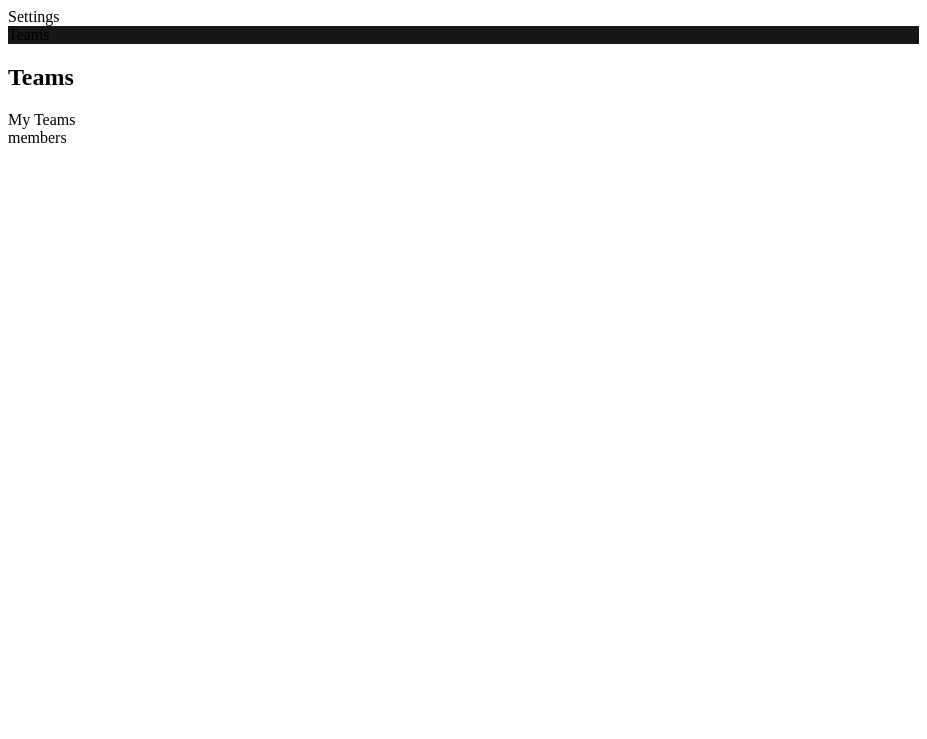scroll, scrollTop: 0, scrollLeft: 0, axis: both 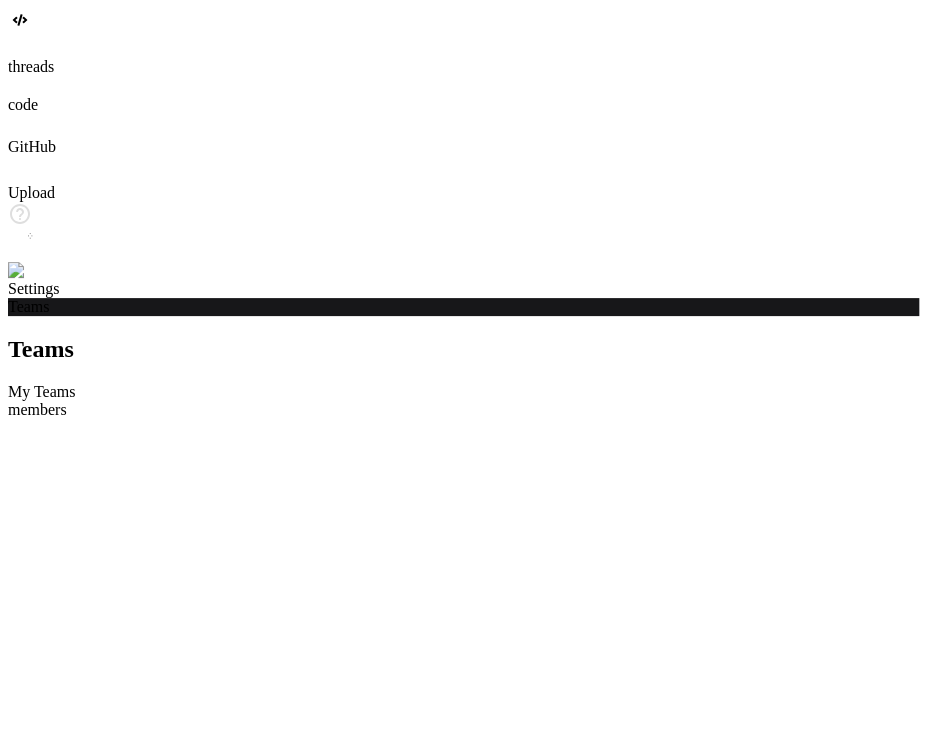 click at bounding box center [35, 271] 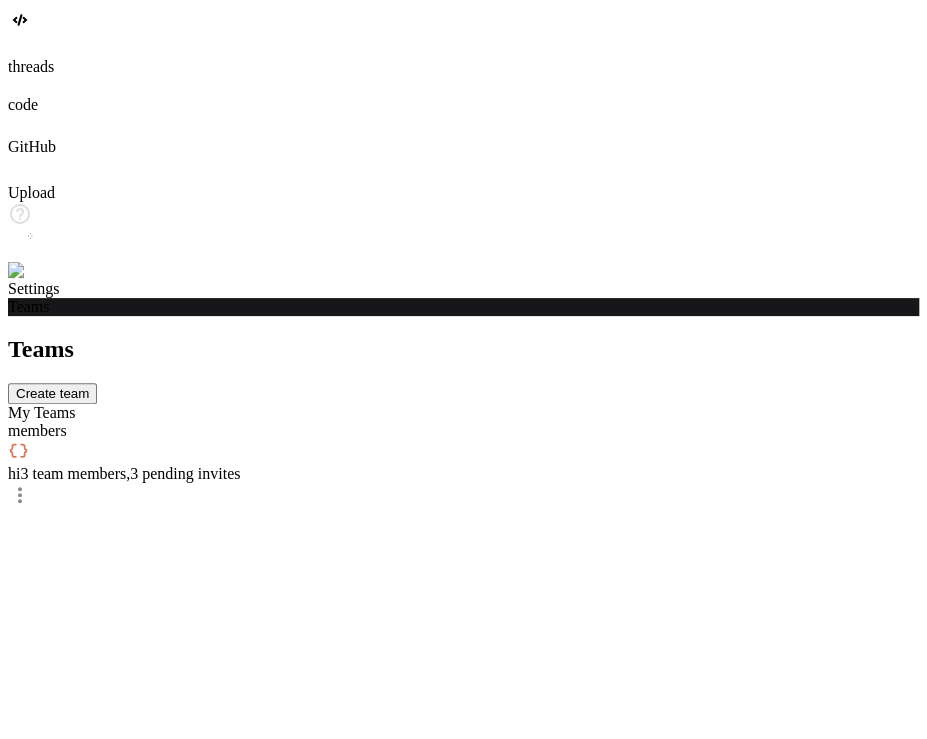 click on "3 team members ,  3 pending invites" at bounding box center [130, 473] 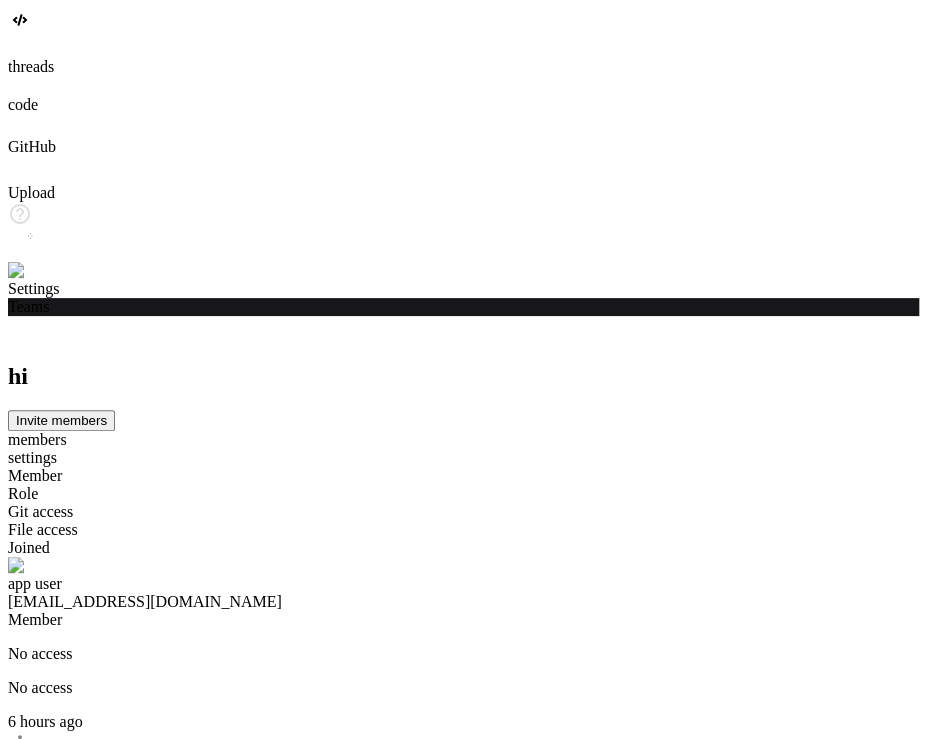 click 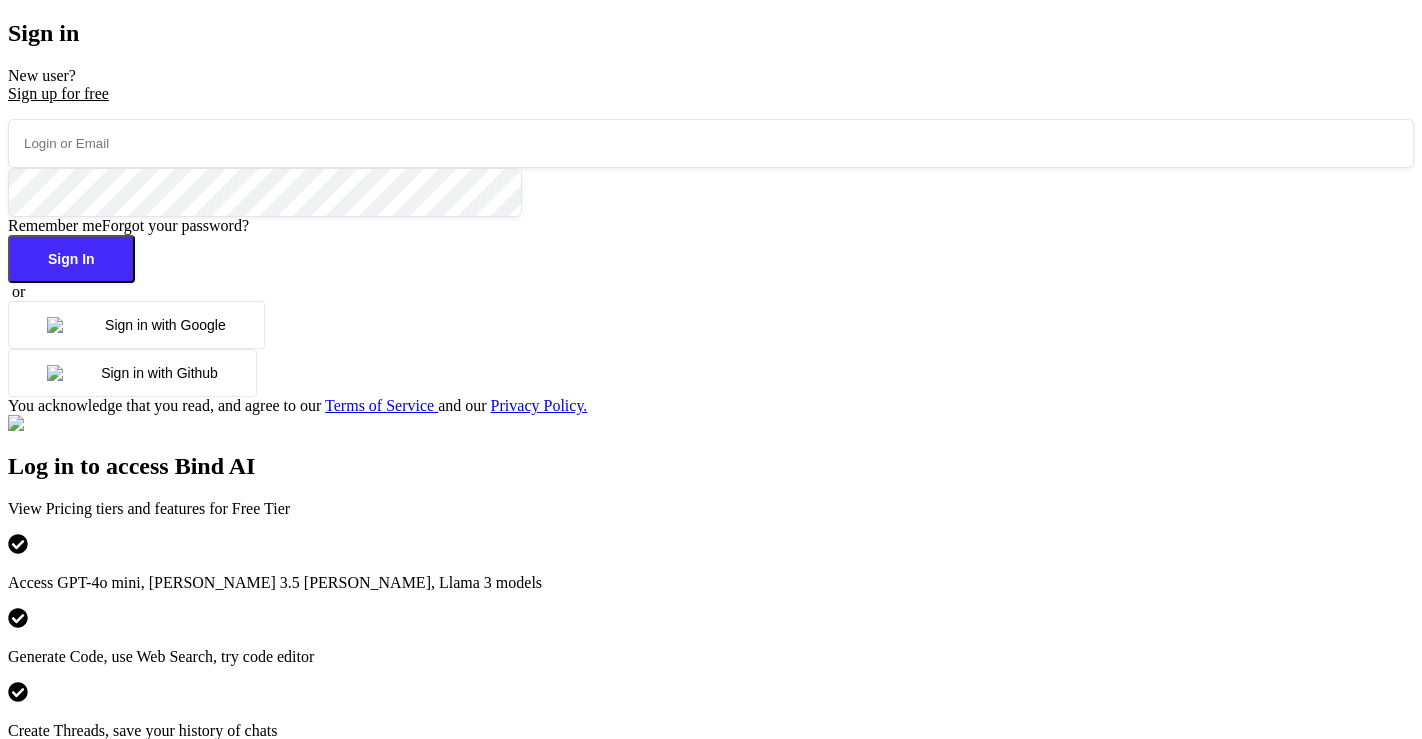 scroll, scrollTop: 0, scrollLeft: 0, axis: both 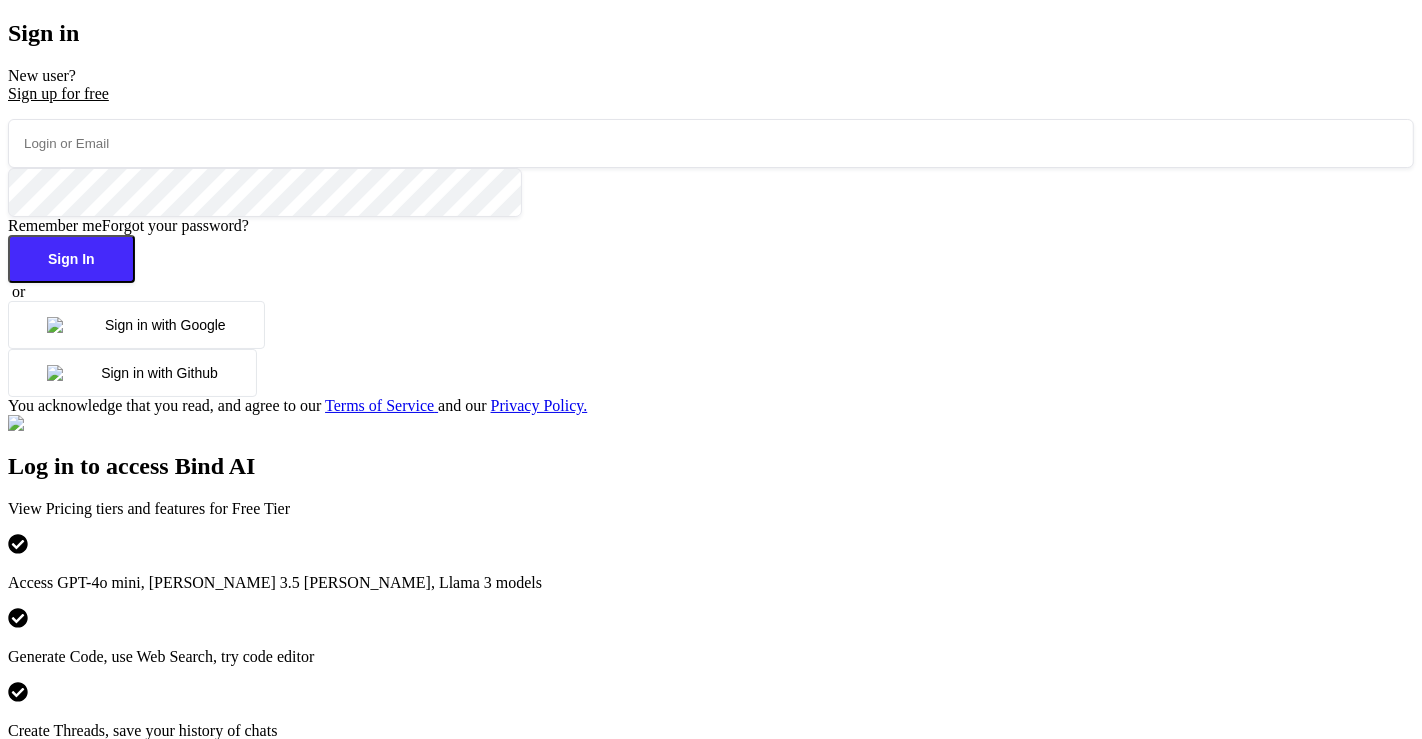 click at bounding box center (711, 143) 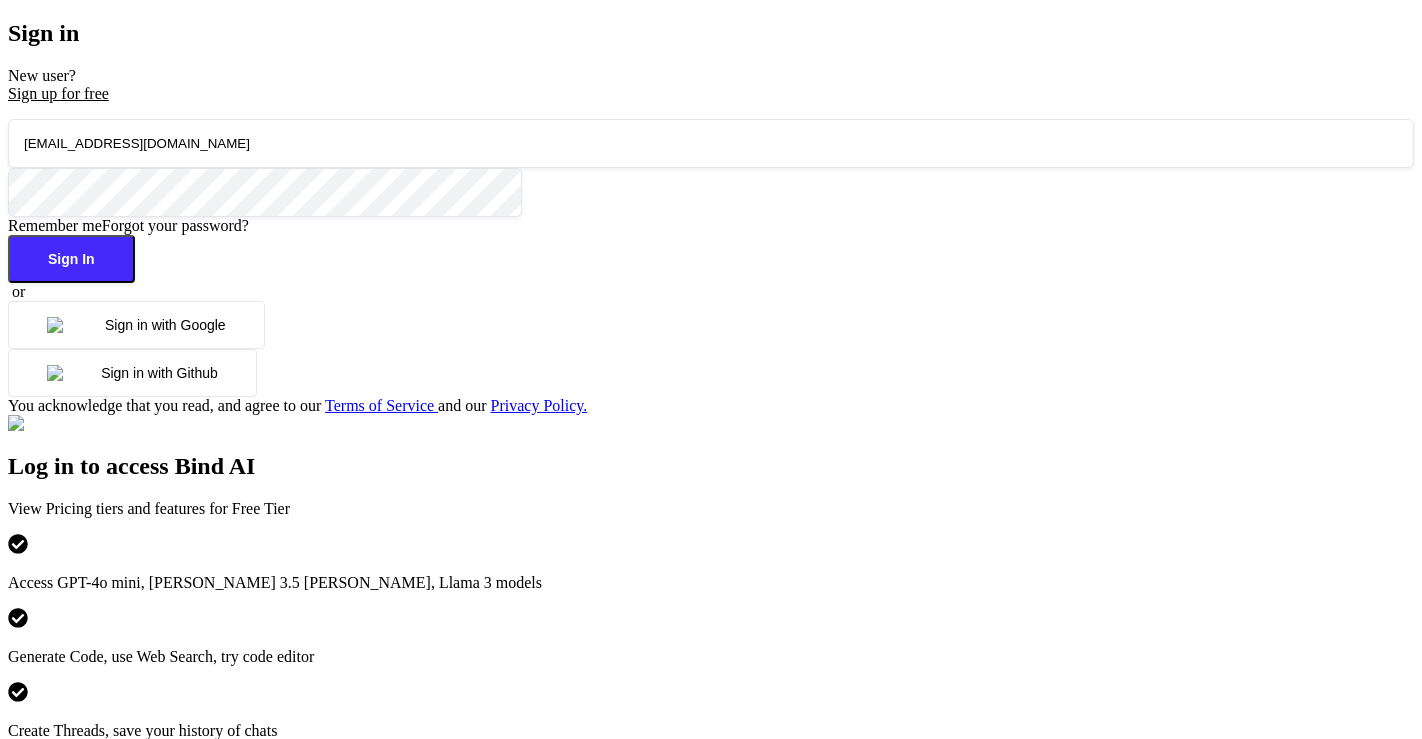 type on "[EMAIL_ADDRESS][DOMAIN_NAME]" 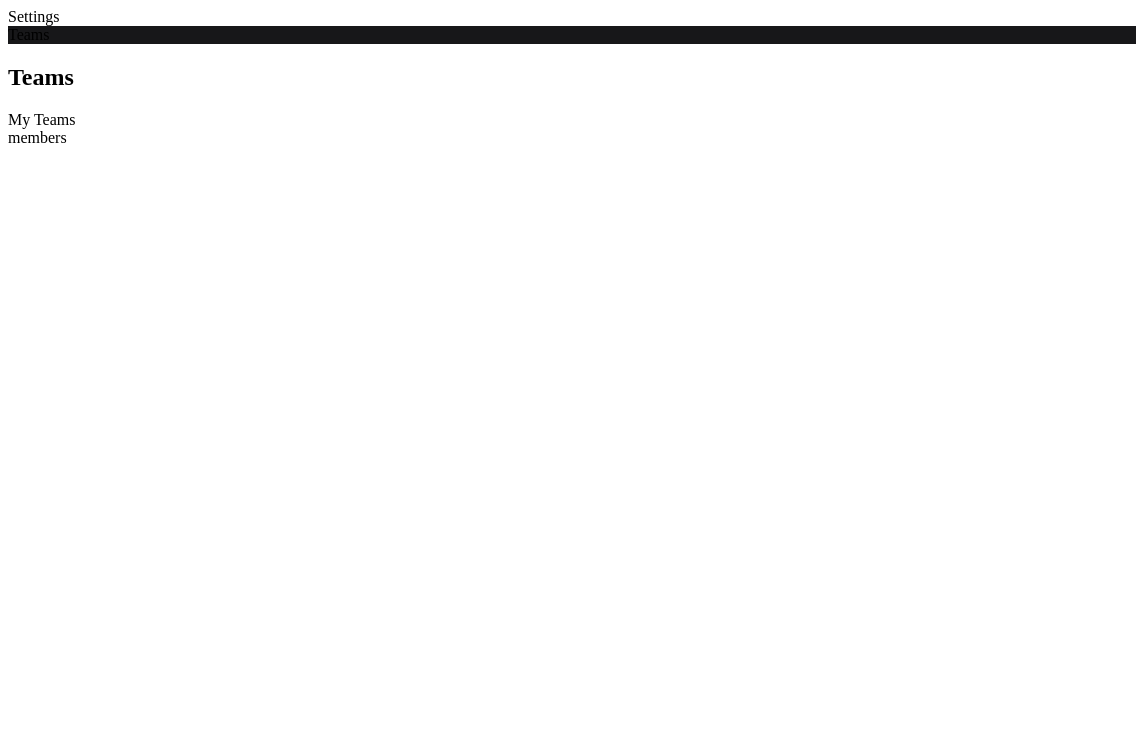 scroll, scrollTop: 0, scrollLeft: 0, axis: both 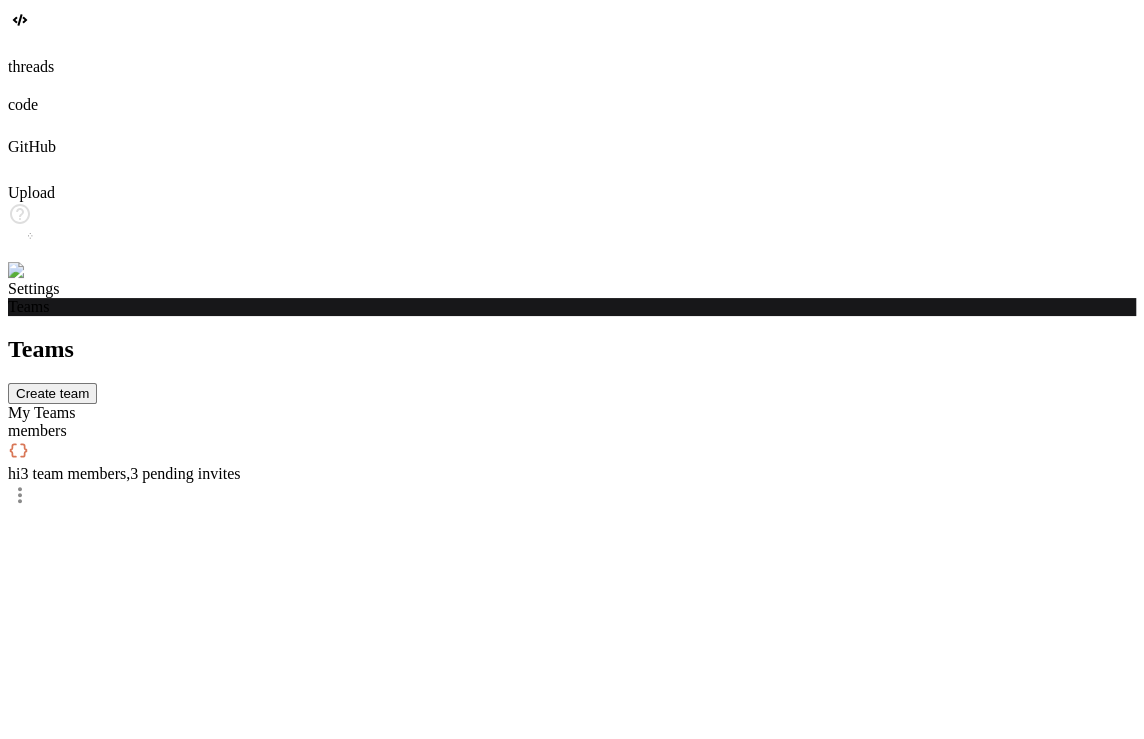 click on "hi 3 team members ,  3 pending invites" at bounding box center [572, 474] 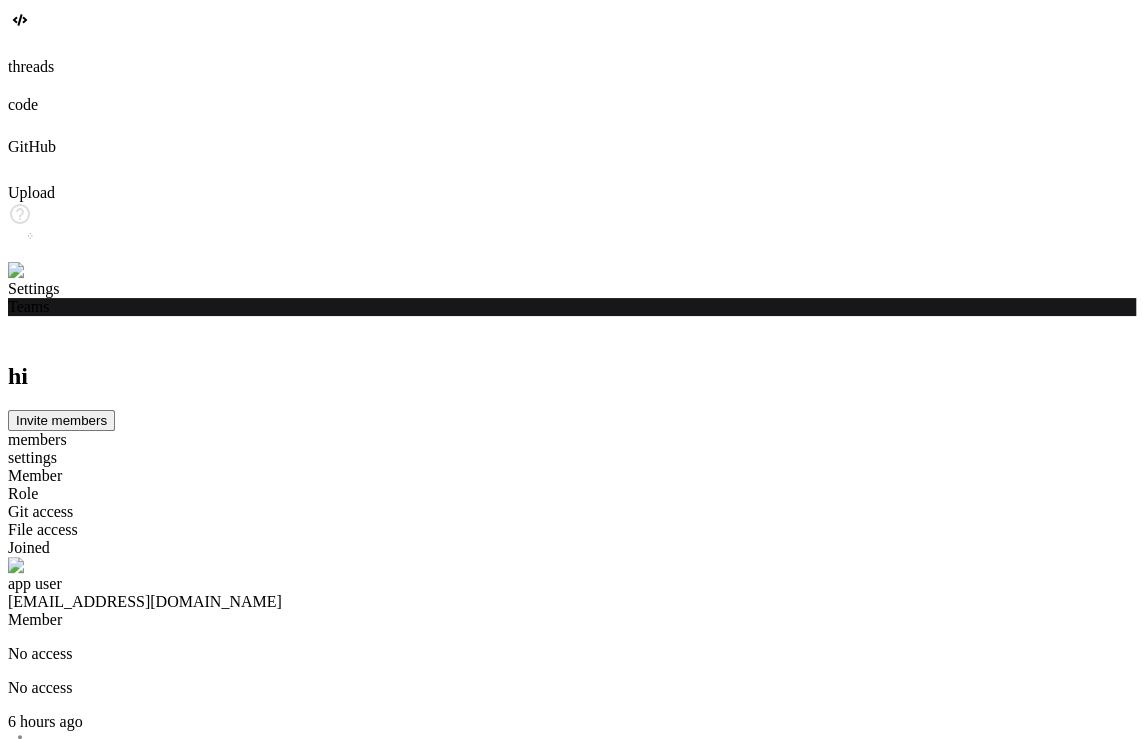 click 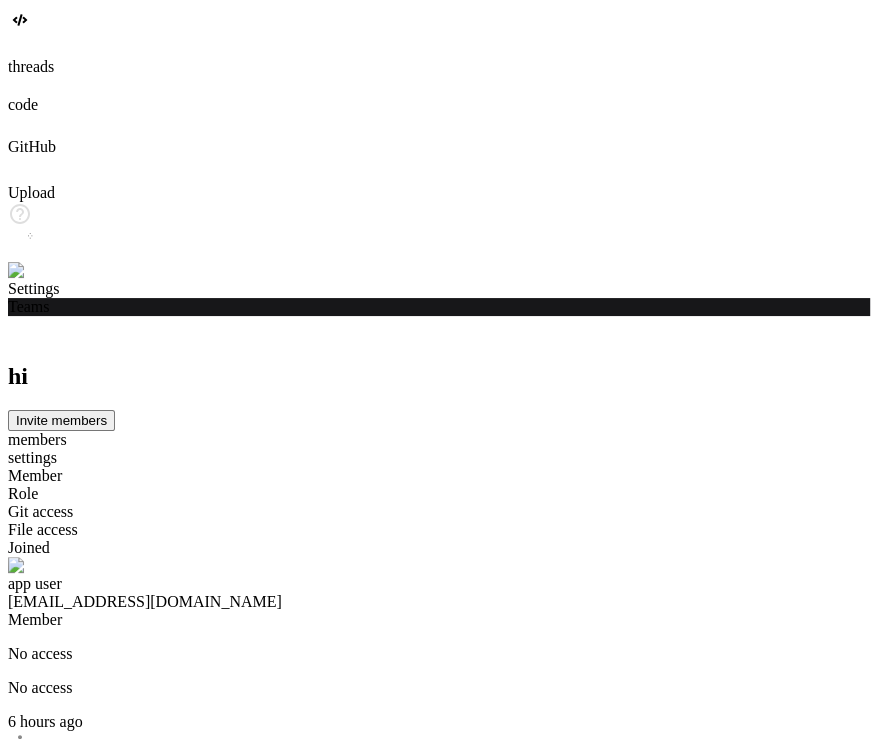 click at bounding box center [439, 1365] 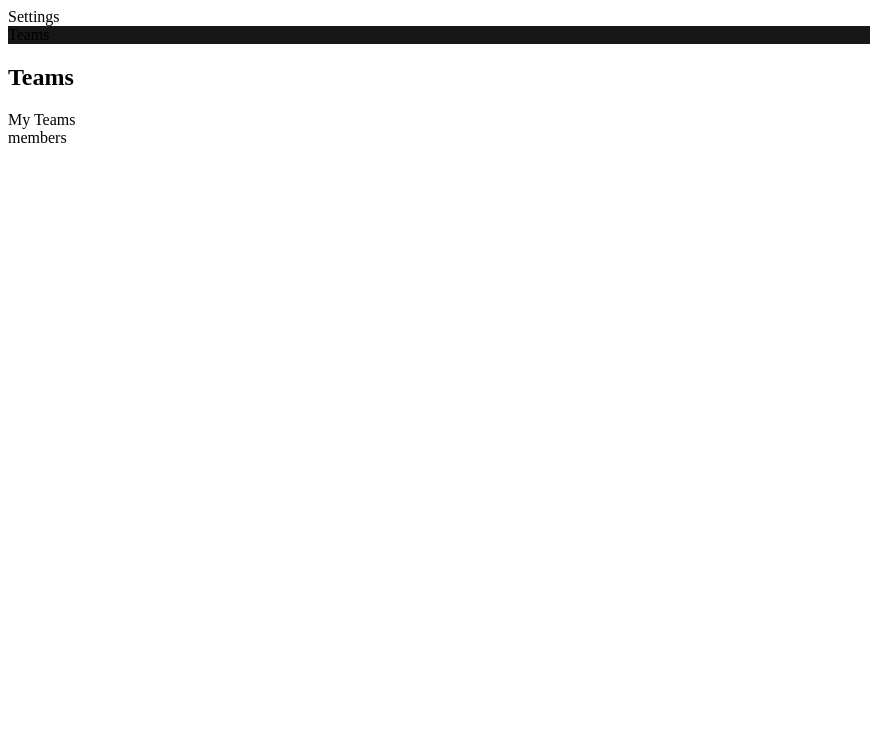 scroll, scrollTop: 0, scrollLeft: 0, axis: both 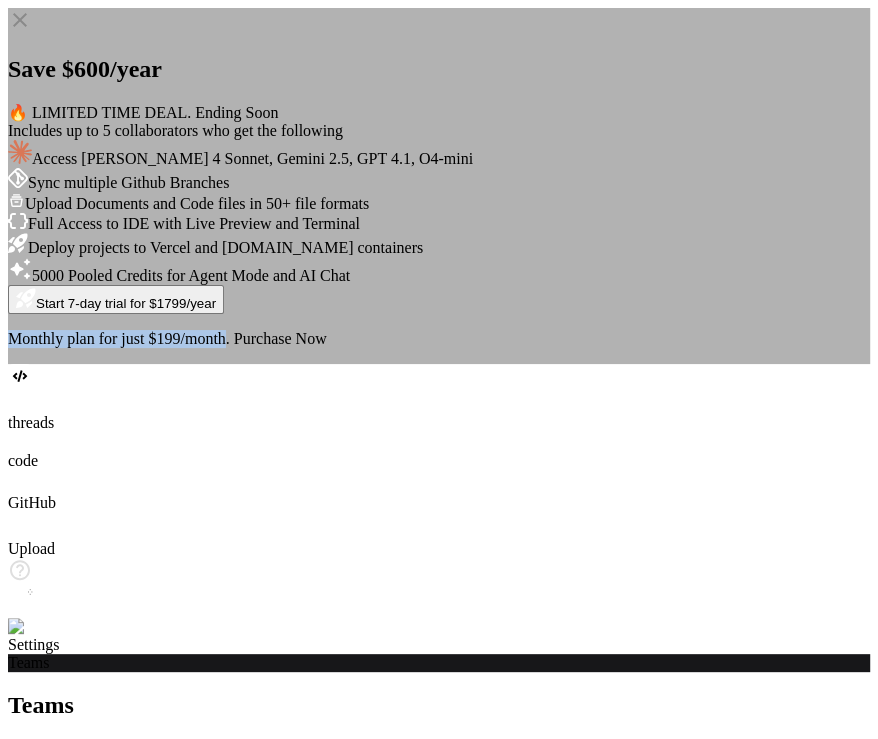 drag, startPoint x: 276, startPoint y: 576, endPoint x: 496, endPoint y: 576, distance: 220 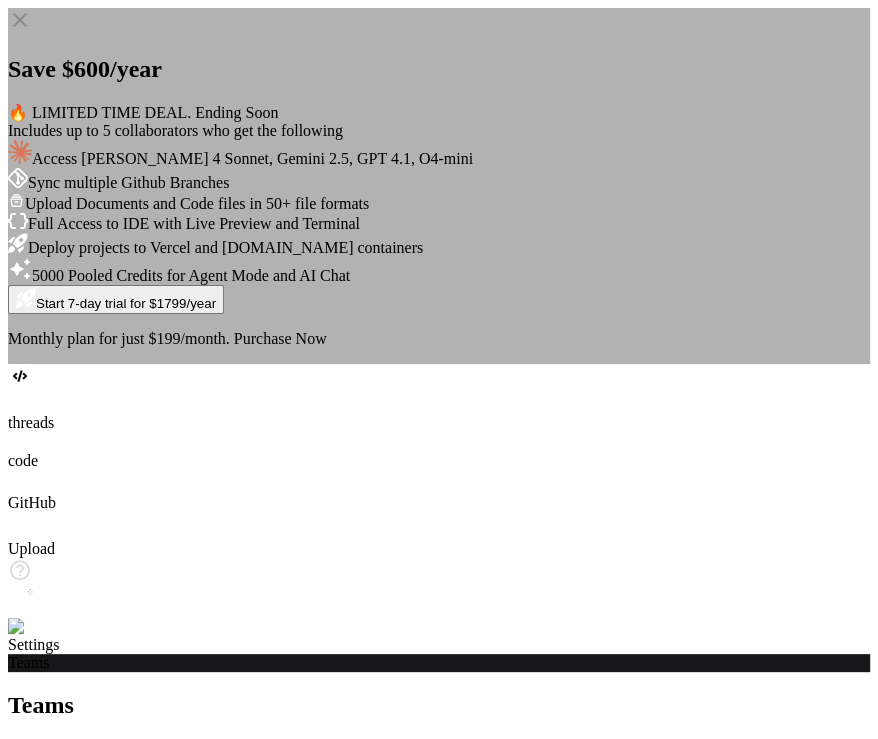 click on "Monthly plan for just $199/month.       Purchase Now" at bounding box center (439, 339) 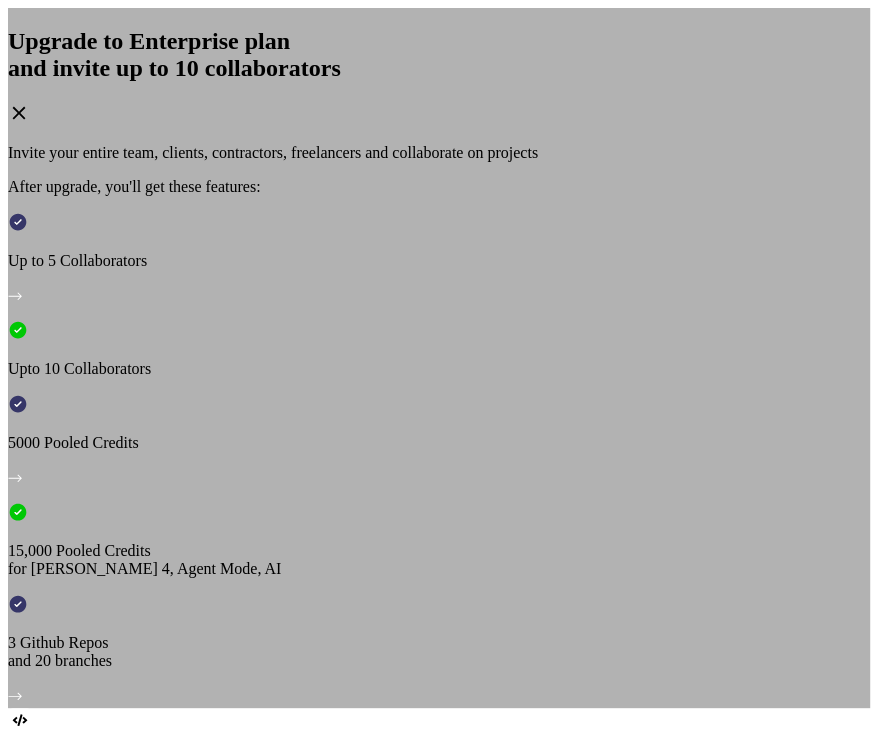 click on "View Annual plan with 7-day trial" at bounding box center (255, 1221) 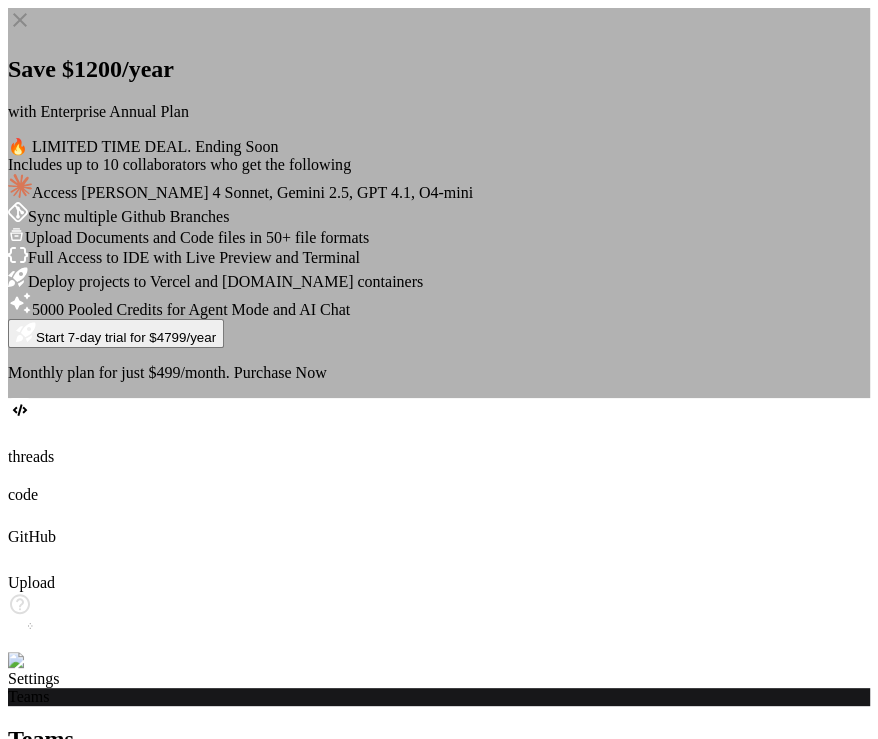 click on "Purchase Now" at bounding box center (280, 372) 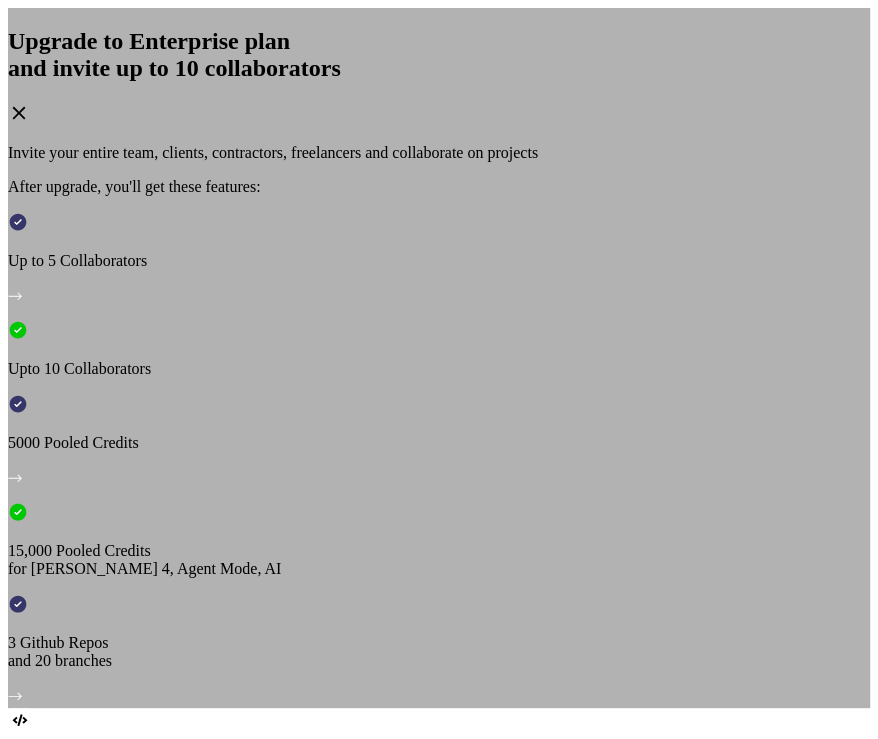 click on "View Annual plan with 7-day trial" at bounding box center [255, 1221] 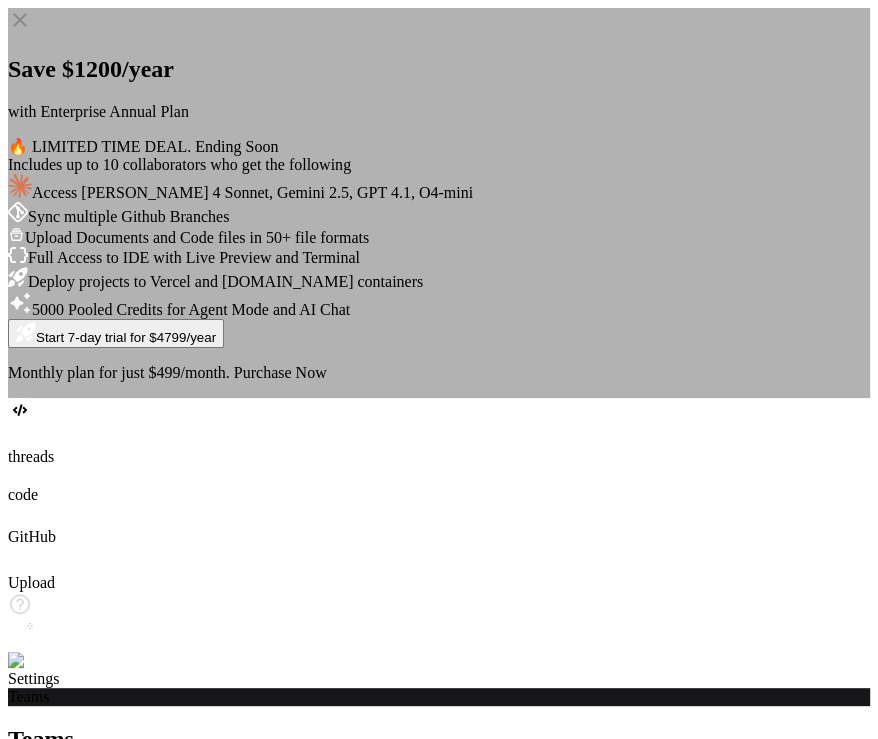 click on "Purchase Now" at bounding box center [280, 372] 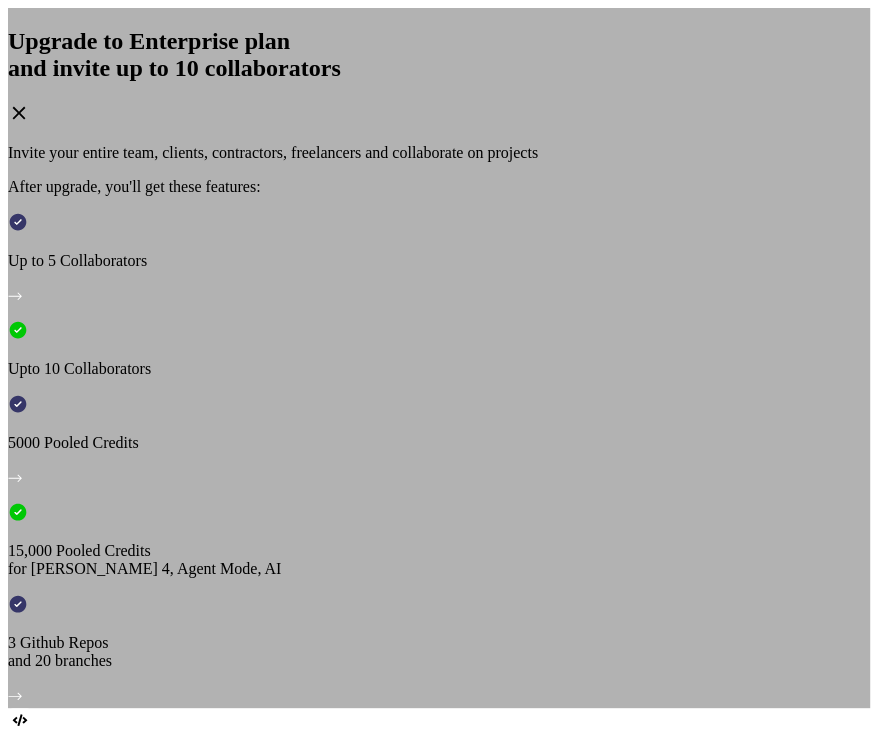 click on "View Annual plan with 7-day trial" at bounding box center (255, 1221) 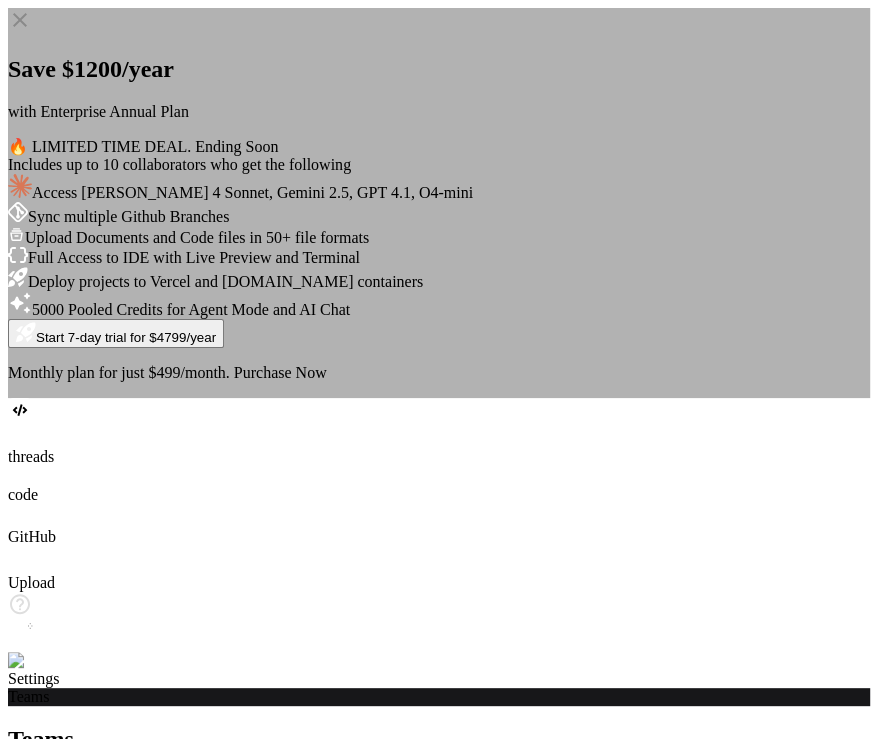 click on "Purchase Now" at bounding box center (280, 372) 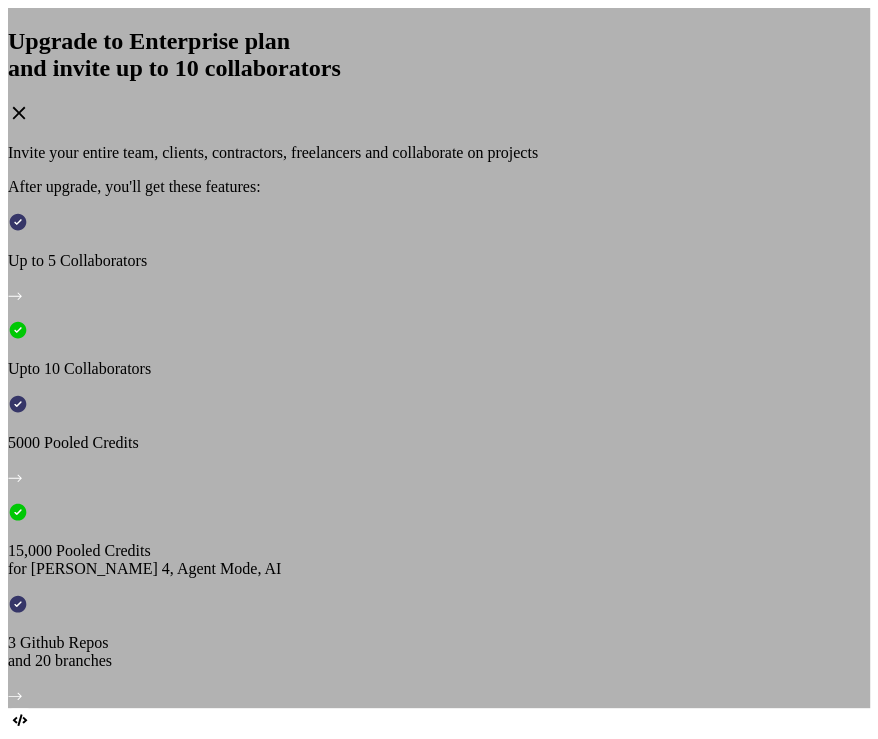 click on "View Annual plan with 7-day trial" at bounding box center (255, 1221) 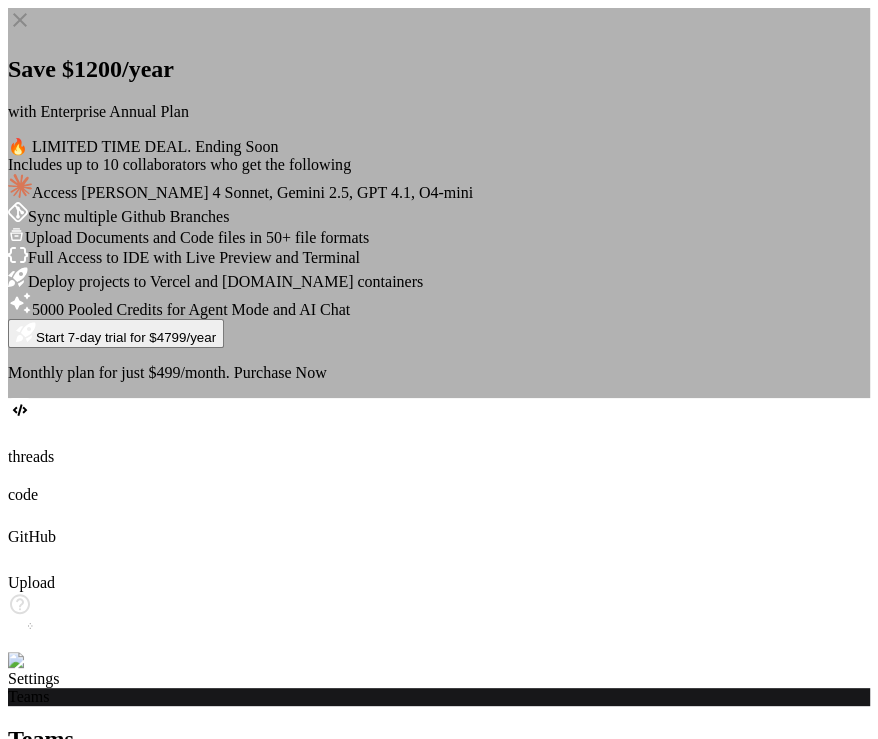 click on "Purchase Now" at bounding box center (280, 372) 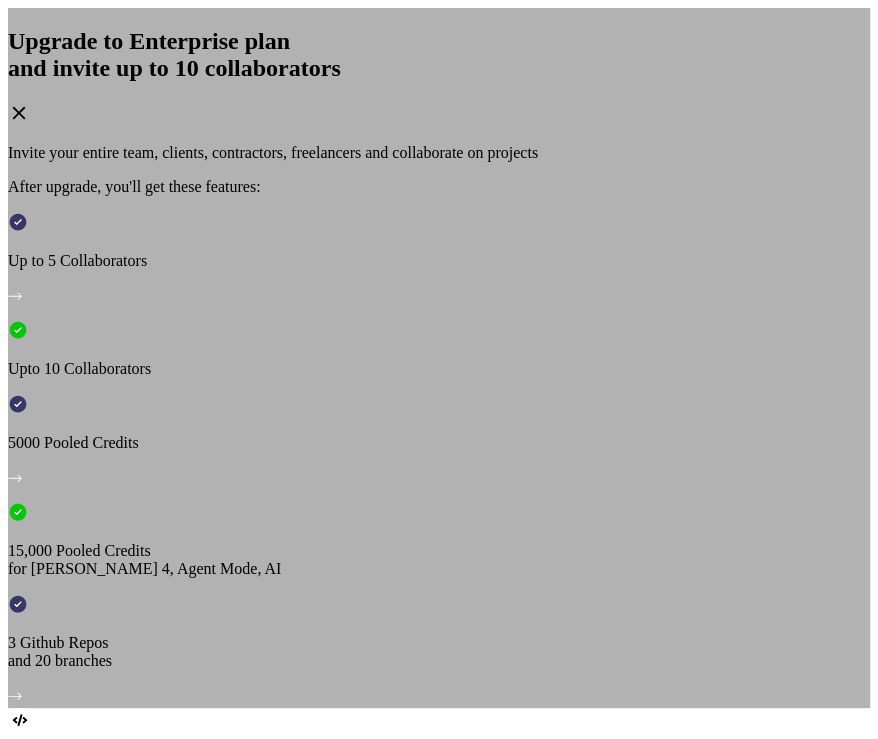 click on "View Annual plan with 7-day trial" at bounding box center (255, 1221) 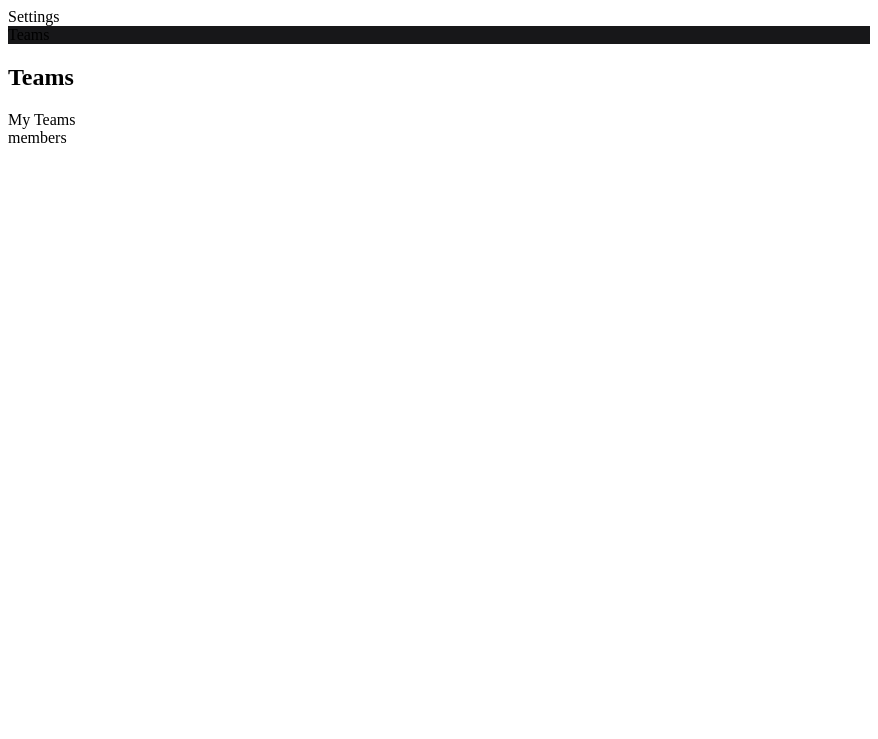 scroll, scrollTop: 0, scrollLeft: 0, axis: both 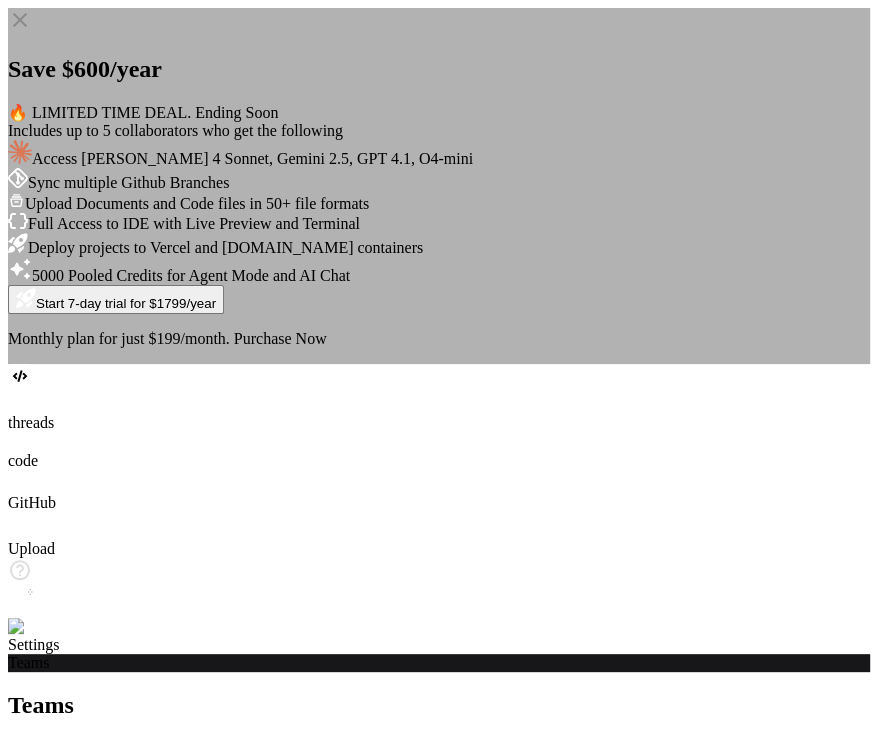 click on "Purchase Now" at bounding box center (280, 338) 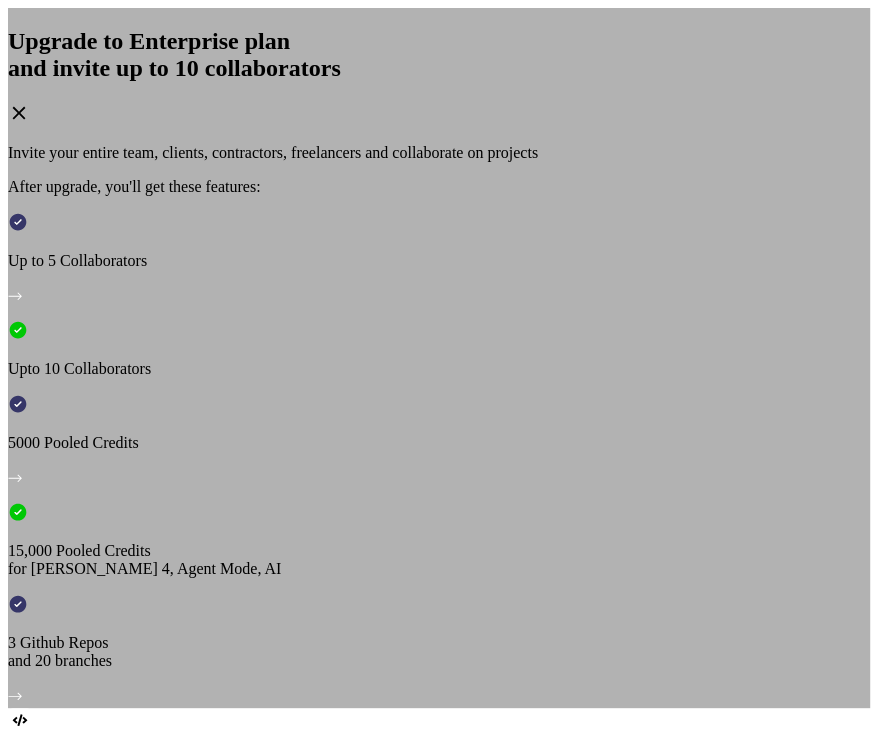 click on "View Annual plan with 7-day trial" at bounding box center (255, 1221) 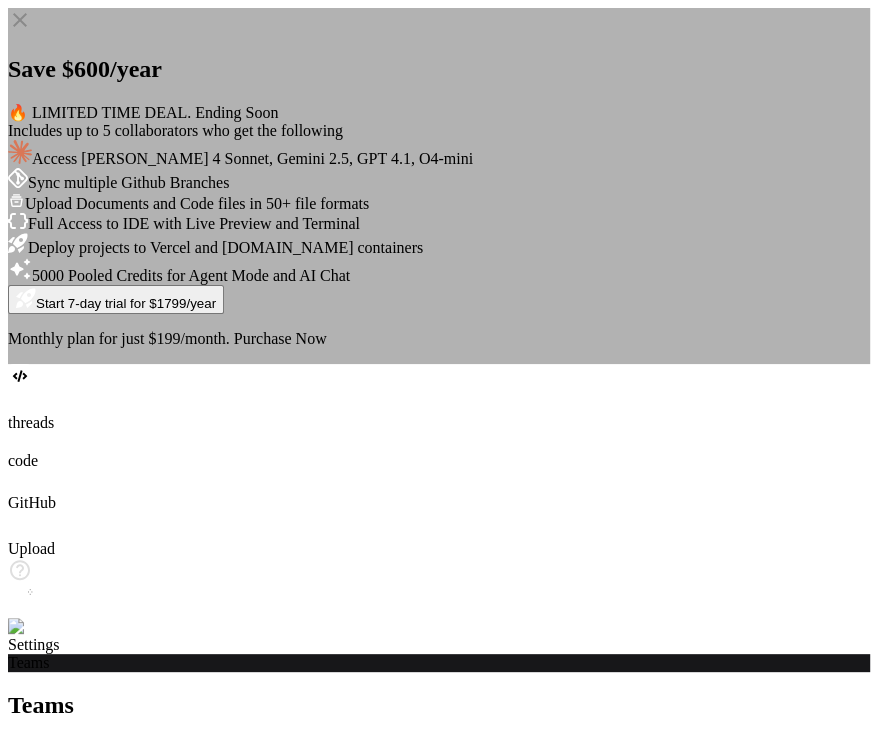 click on "Purchase Now" at bounding box center (280, 338) 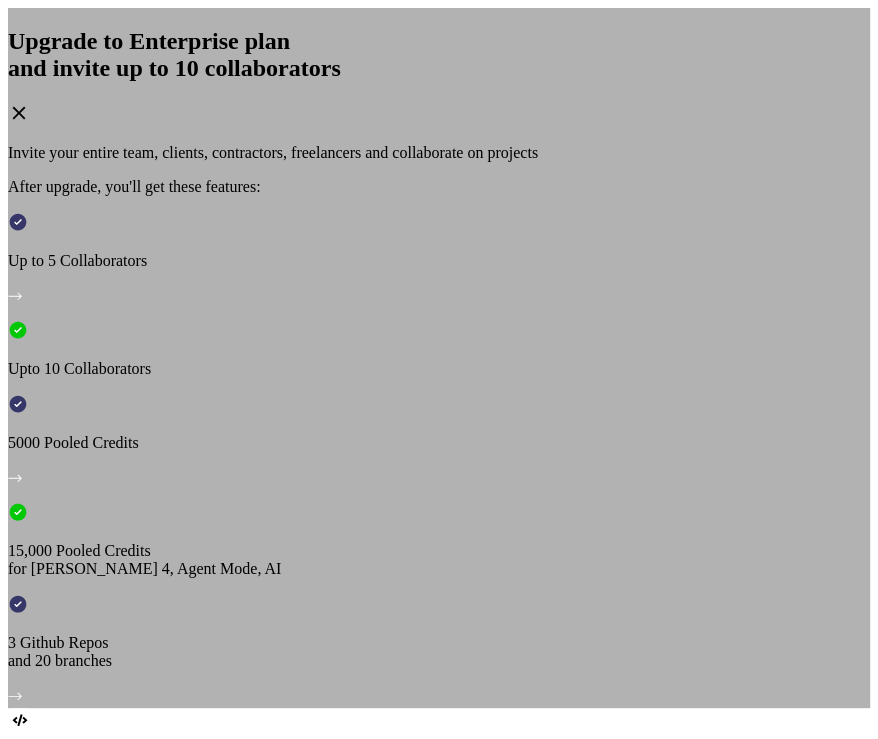 click on "View Annual plan with 7-day trial" at bounding box center (255, 1221) 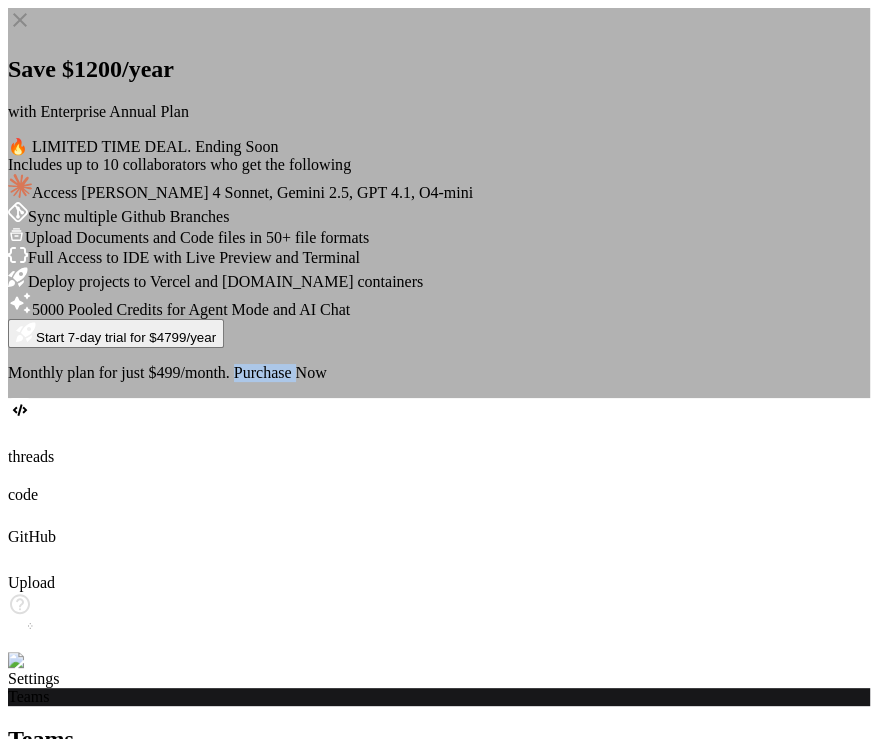 click on "Monthly plan for just $499/month.       Purchase Now" at bounding box center (439, 373) 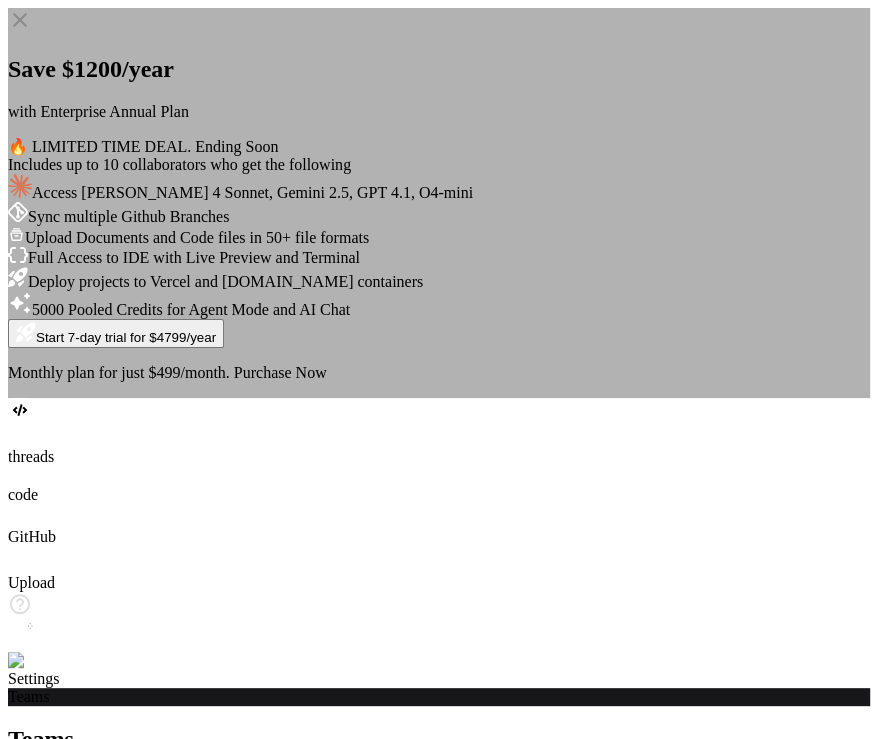 click 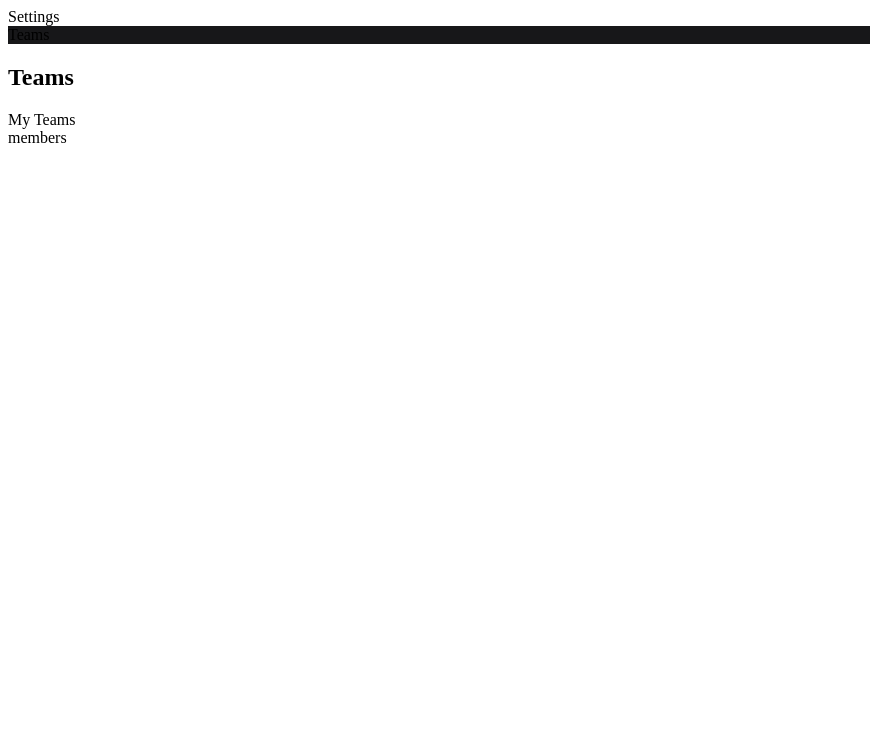 scroll, scrollTop: 0, scrollLeft: 0, axis: both 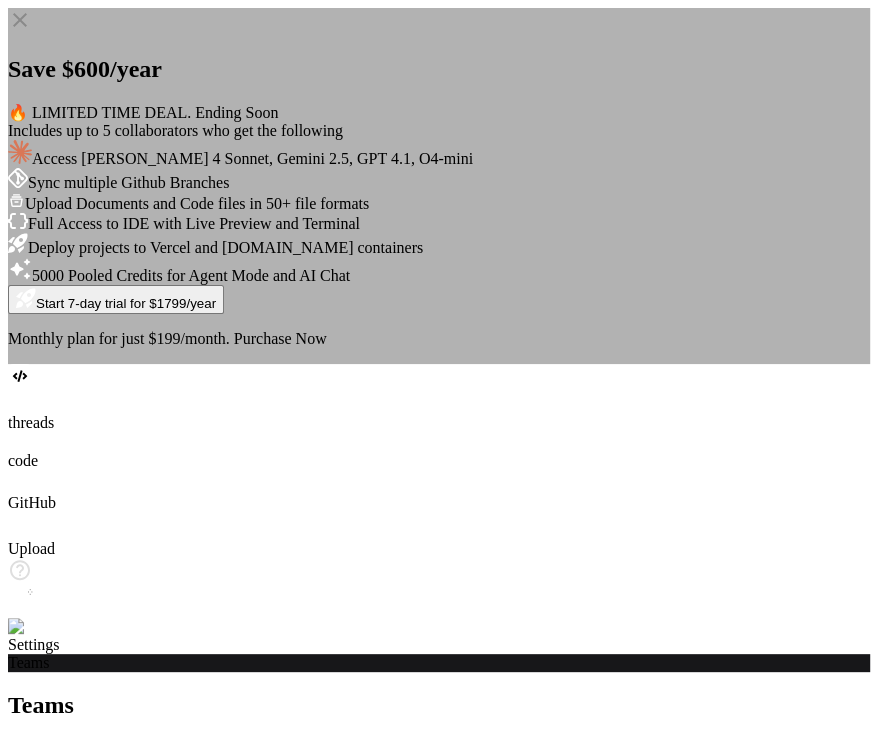click on "Purchase Now" at bounding box center (280, 338) 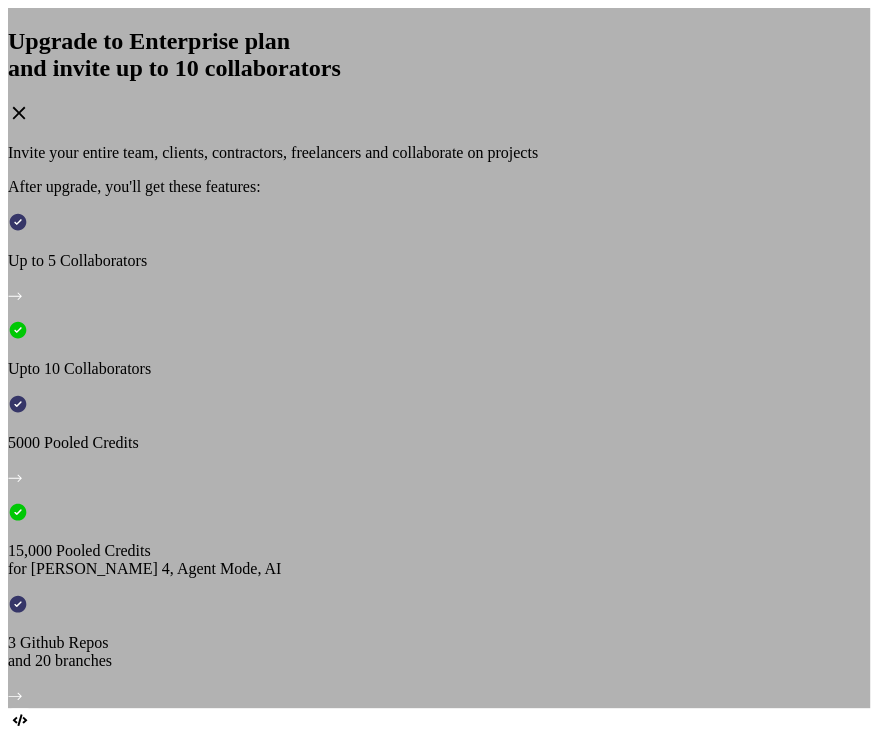click on "View Annual plan with 7-day trial" at bounding box center [255, 1221] 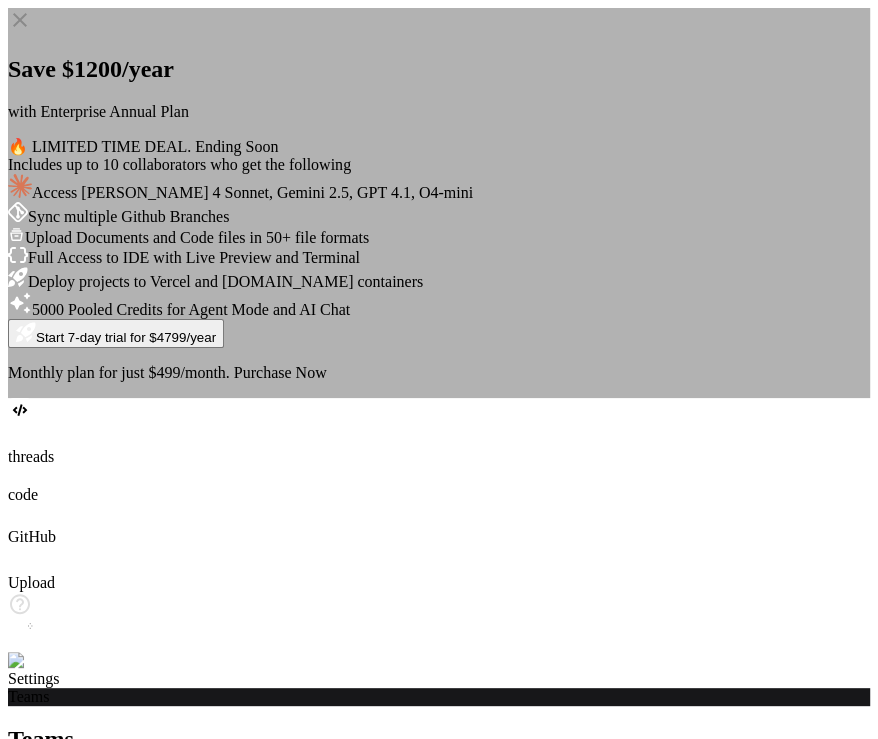 click on "Purchase Now" at bounding box center [280, 372] 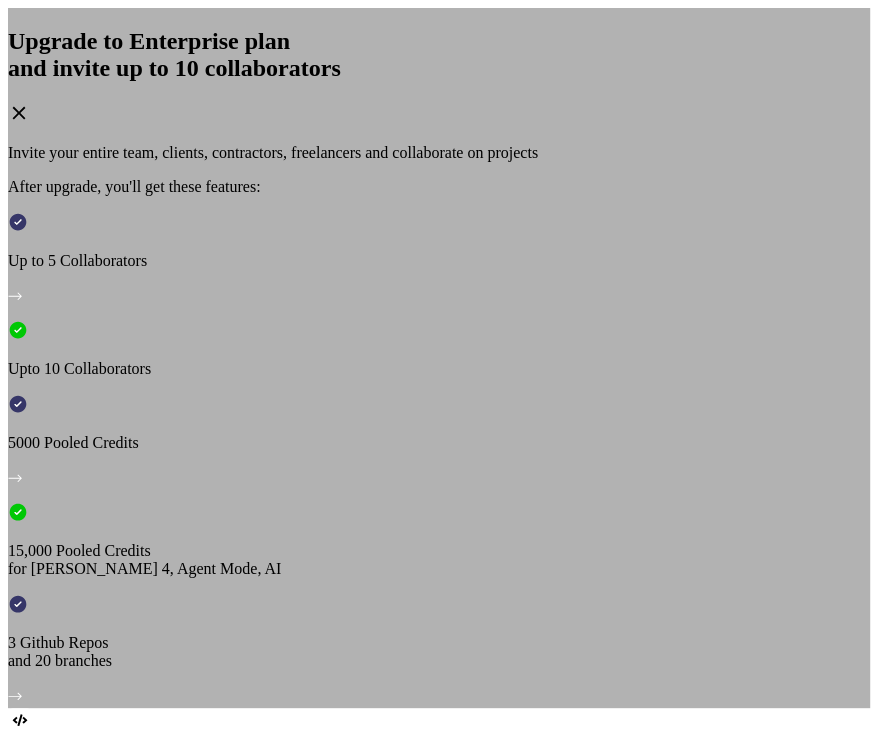 click on "View Annual plan with 7-day trial" at bounding box center (255, 1221) 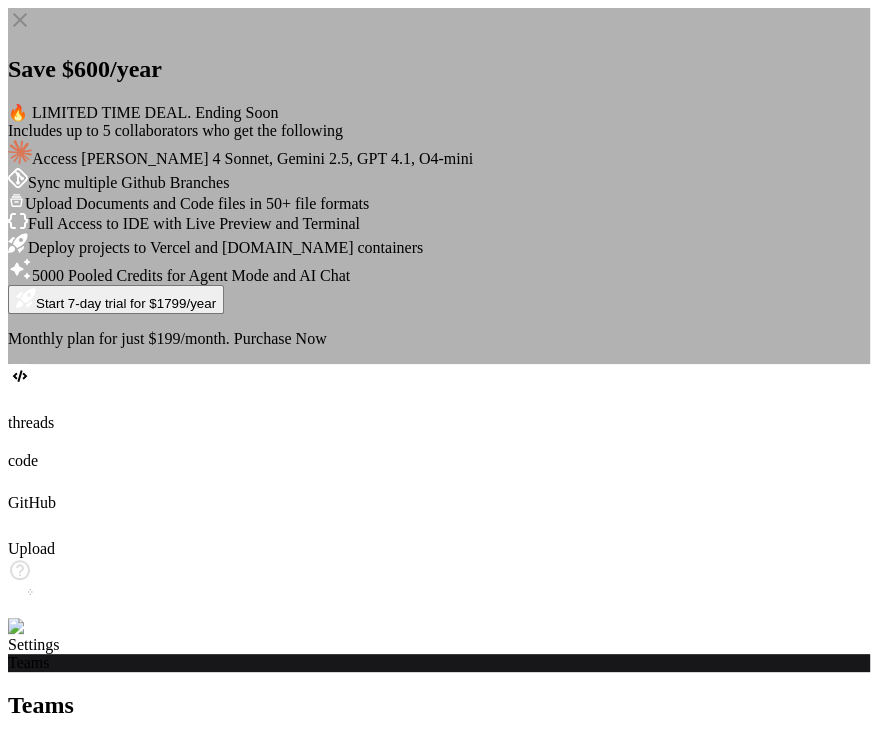 click on "Save $600/year 🔥 LIMITED TIME DEAL.   Ending Soon Includes up to 5 collaborators who get the following Access [PERSON_NAME] 4 Sonnet, Gemini 2.5, GPT 4.1, O4-mini Sync multiple Github Branches Upload Documents and Code files in 50+ file formats Full Access to IDE with Live Preview and Terminal Deploy projects to Vercel and [DOMAIN_NAME] containers 5000 Pooled Credits for Agent Mode and AI Chat     Start 7-day trial for $1799/year Monthly plan for just $199/month.       Purchase Now" at bounding box center (439, 178) 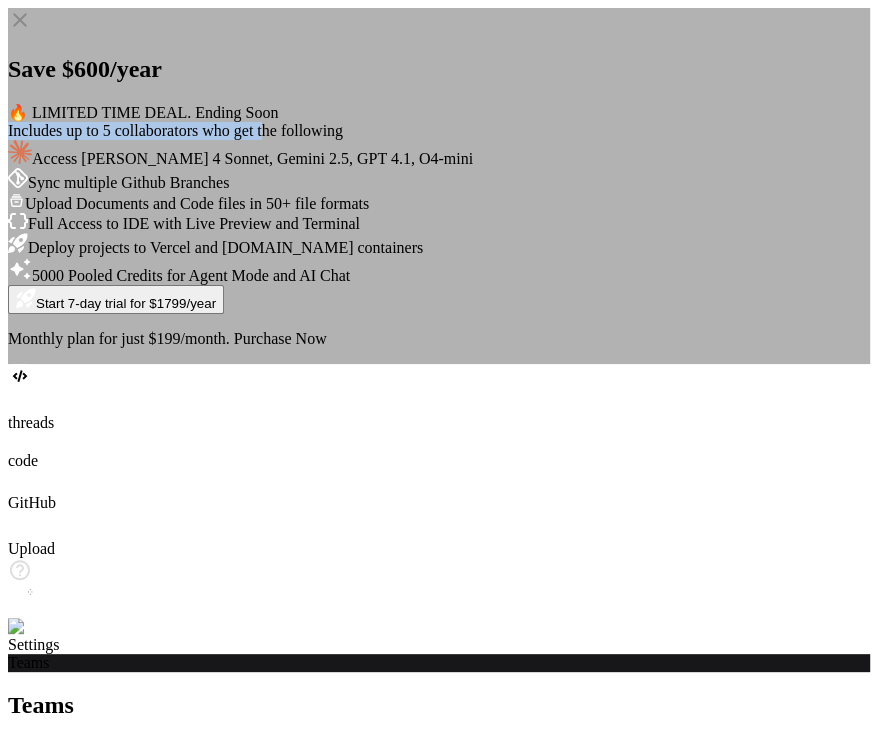 drag, startPoint x: 240, startPoint y: 261, endPoint x: 517, endPoint y: 271, distance: 277.18045 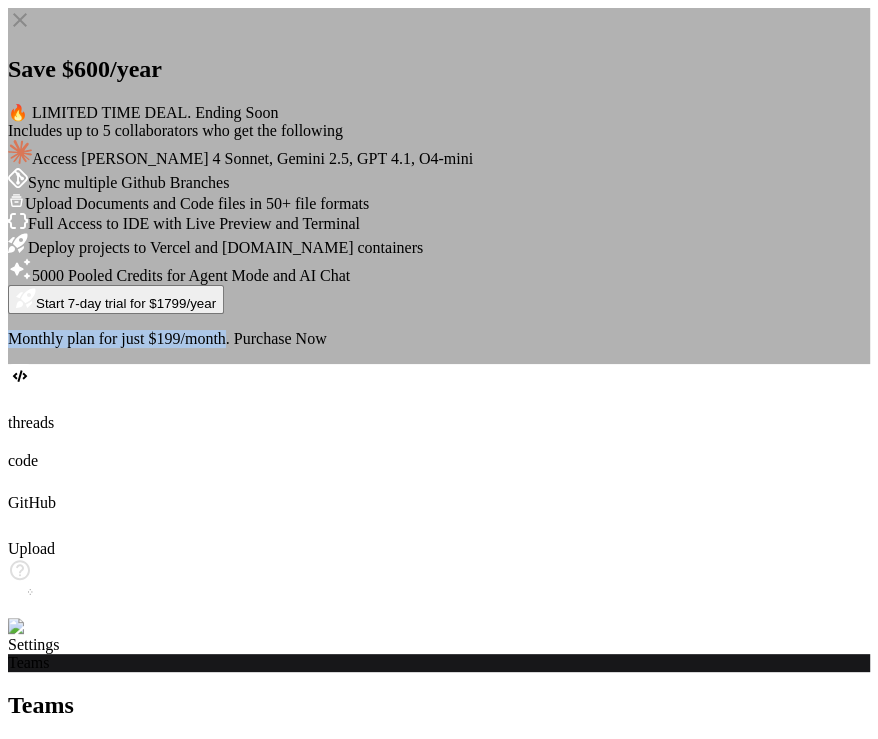 drag, startPoint x: 274, startPoint y: 575, endPoint x: 497, endPoint y: 578, distance: 223.02017 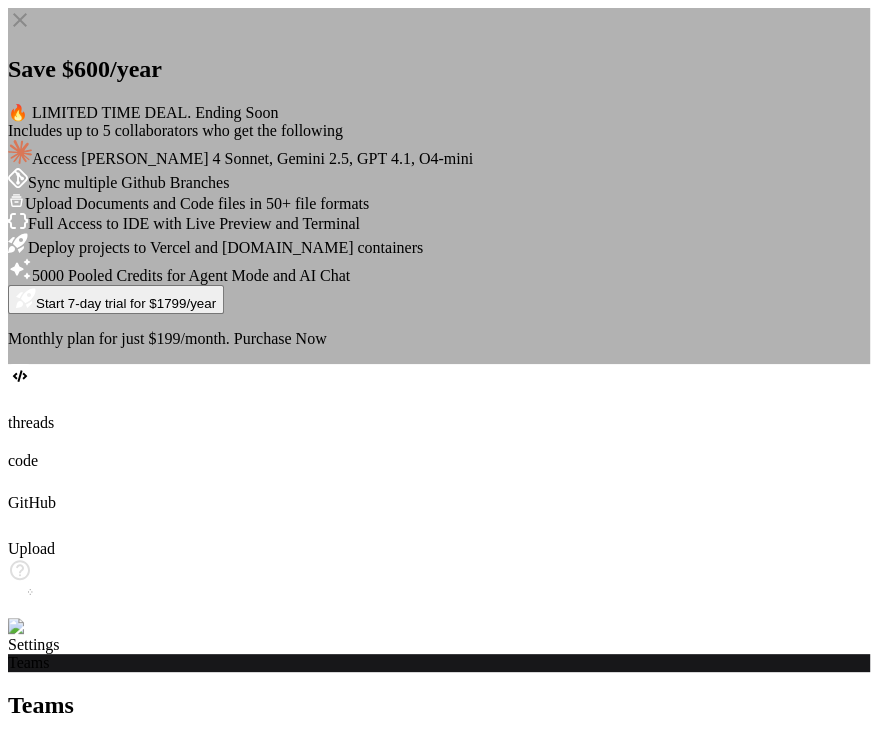 click 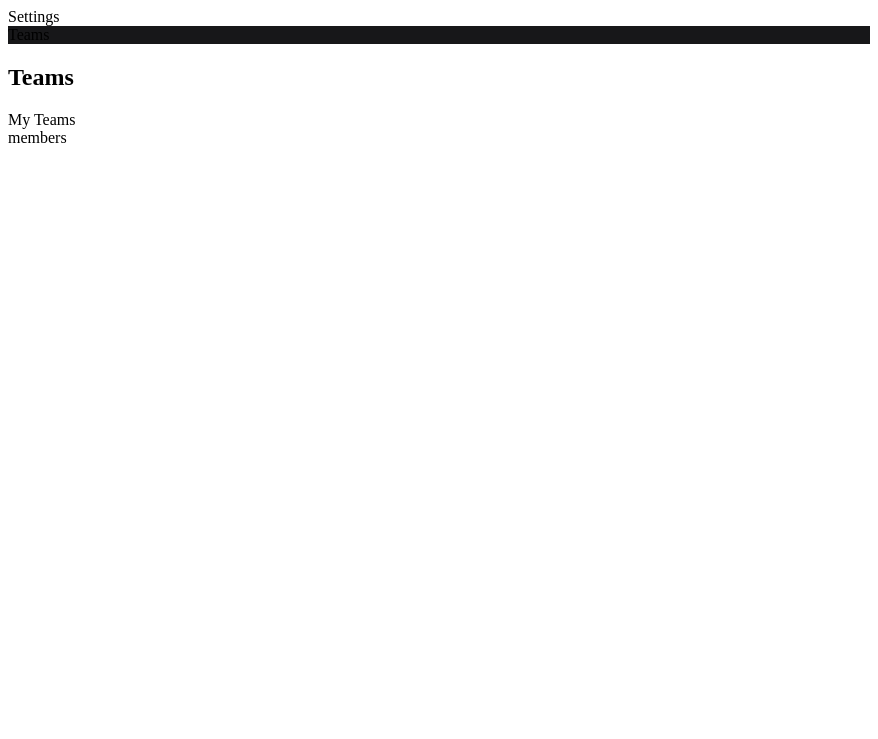 scroll, scrollTop: 0, scrollLeft: 0, axis: both 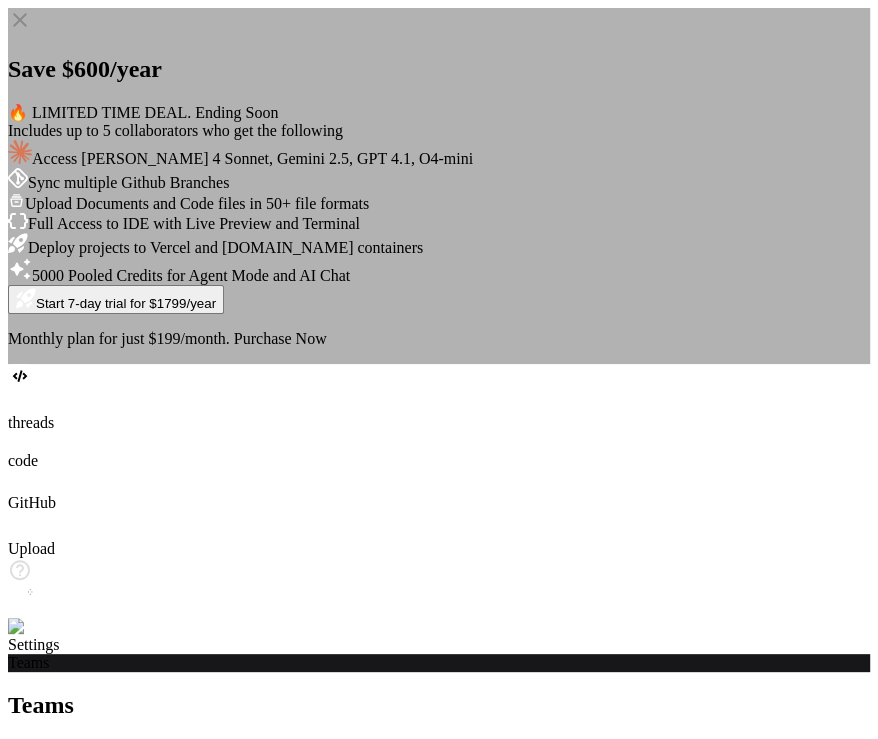 click on "Purchase Now" at bounding box center [280, 338] 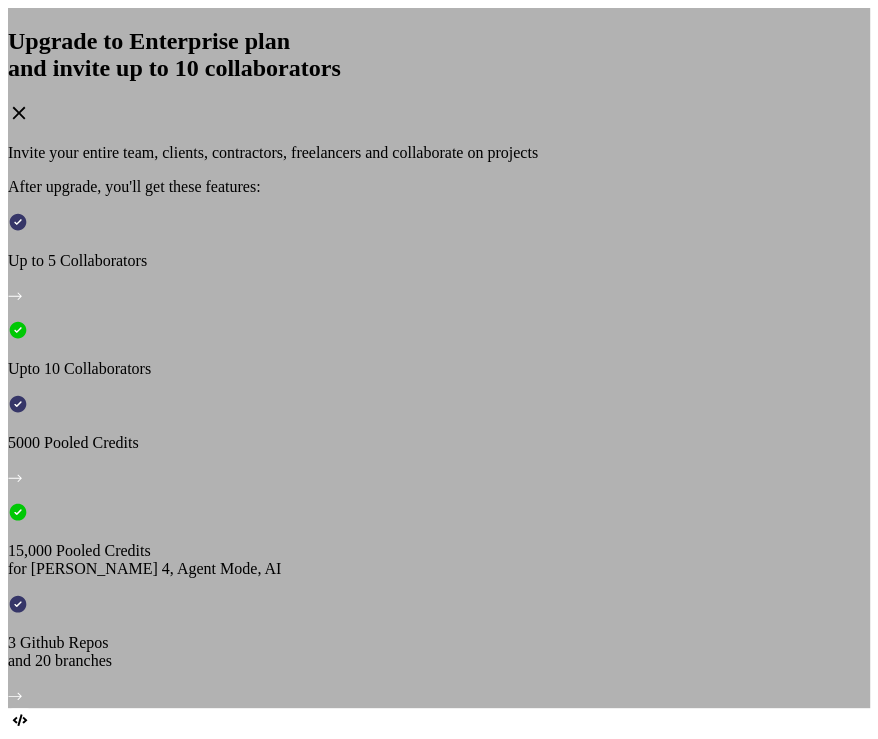 click 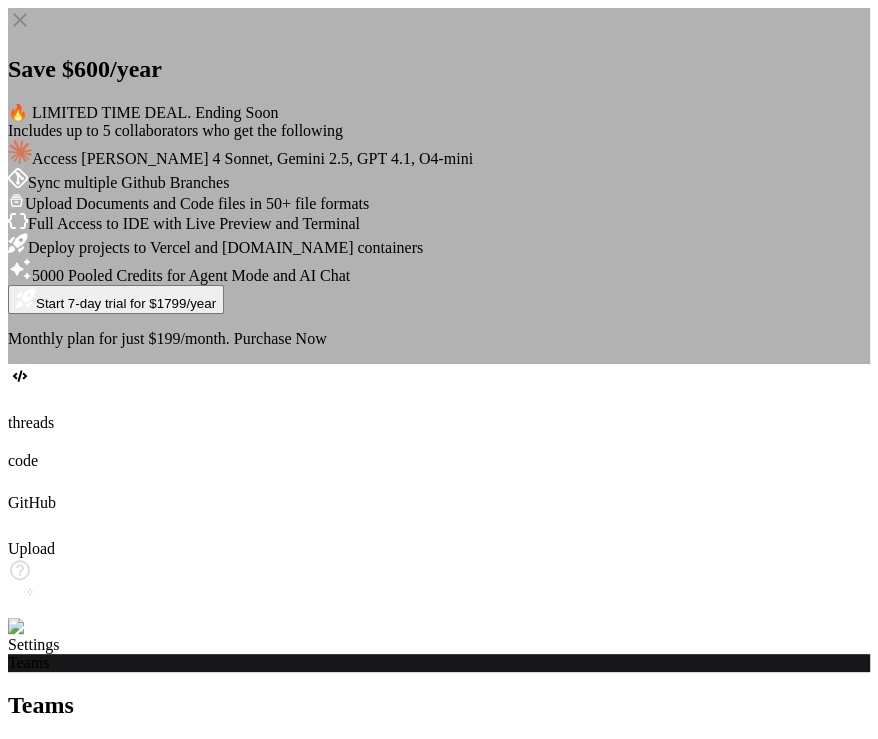 click on "Purchase Now" at bounding box center (280, 338) 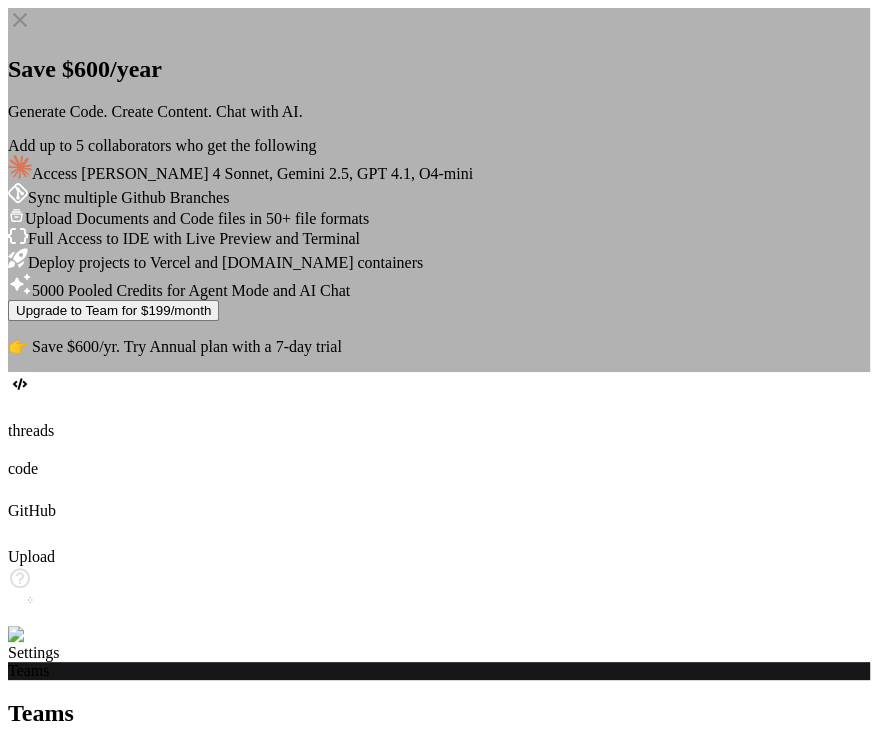 click 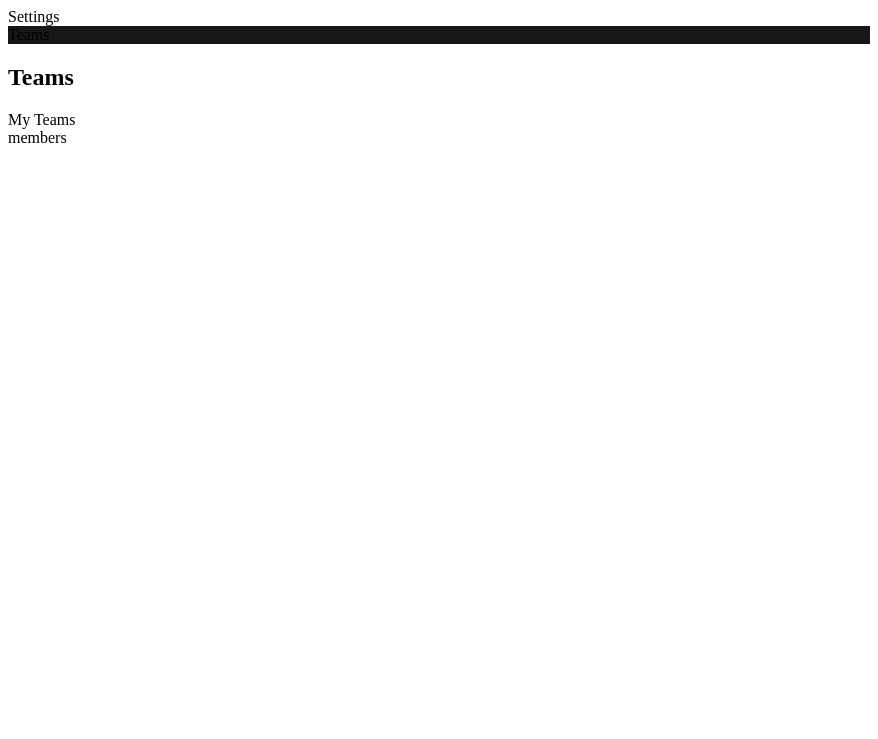 scroll, scrollTop: 0, scrollLeft: 0, axis: both 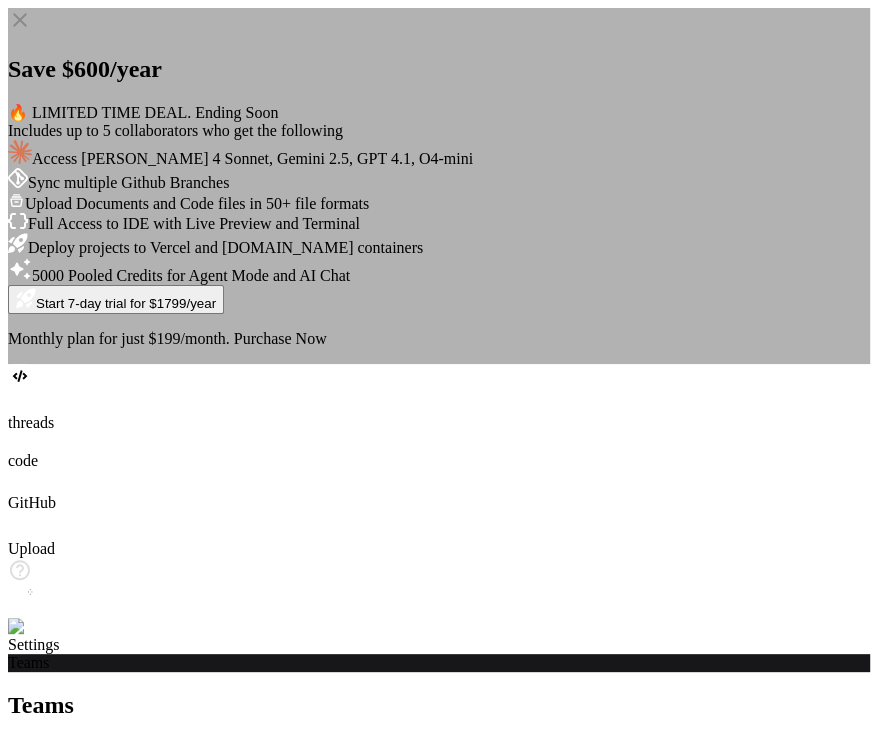 click on "Purchase Now" at bounding box center (280, 338) 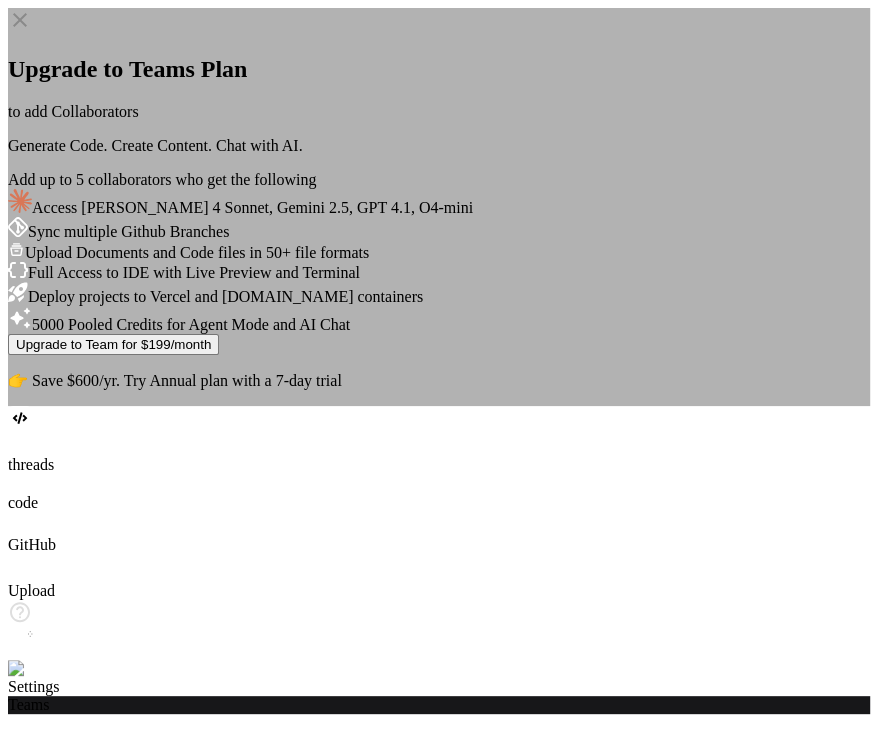 click on "Try Annual plan with a 7-day trial" at bounding box center [233, 380] 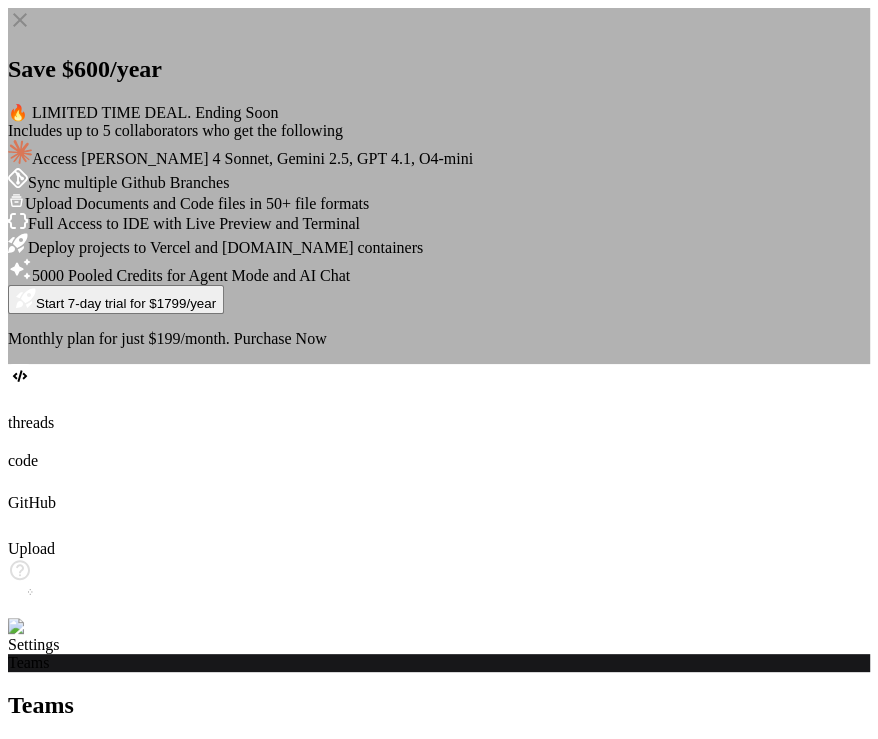 click on "Purchase Now" at bounding box center (280, 338) 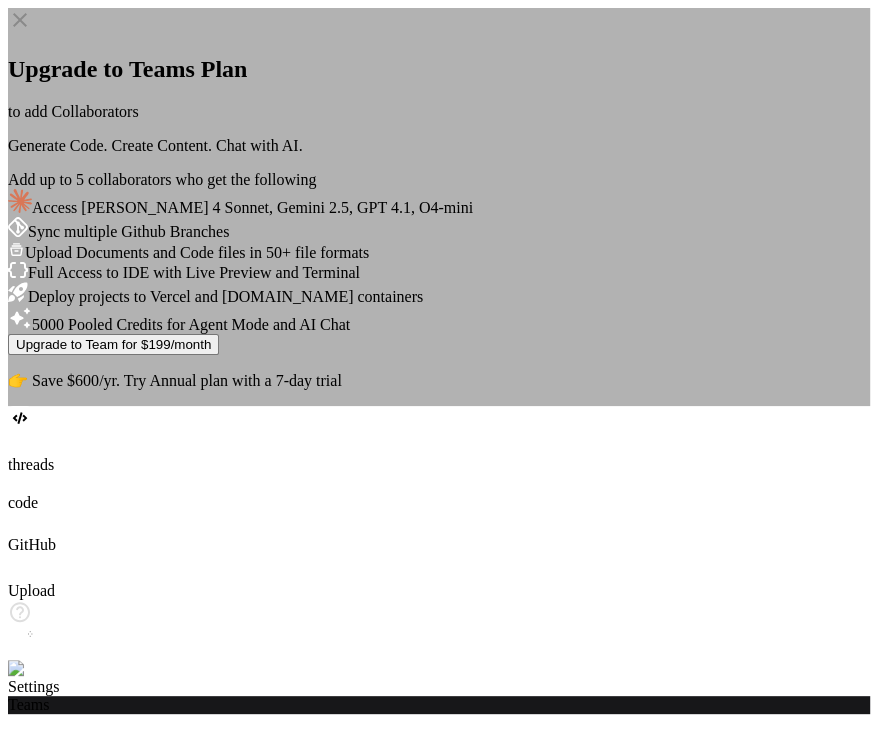 click on "Try Annual plan with a 7-day trial" at bounding box center [233, 380] 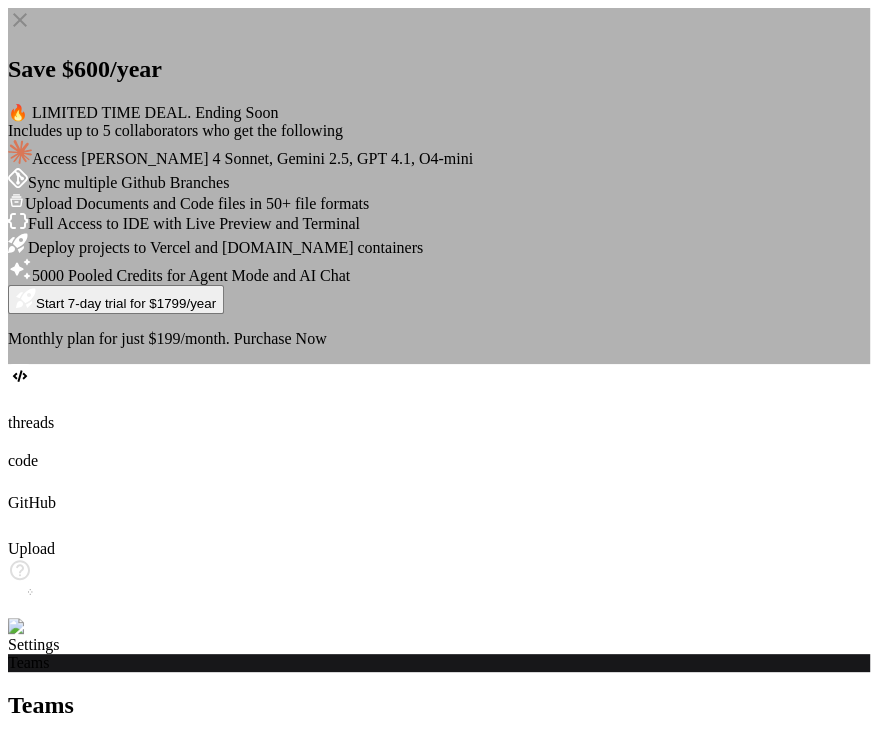 click on "Purchase Now" at bounding box center (280, 338) 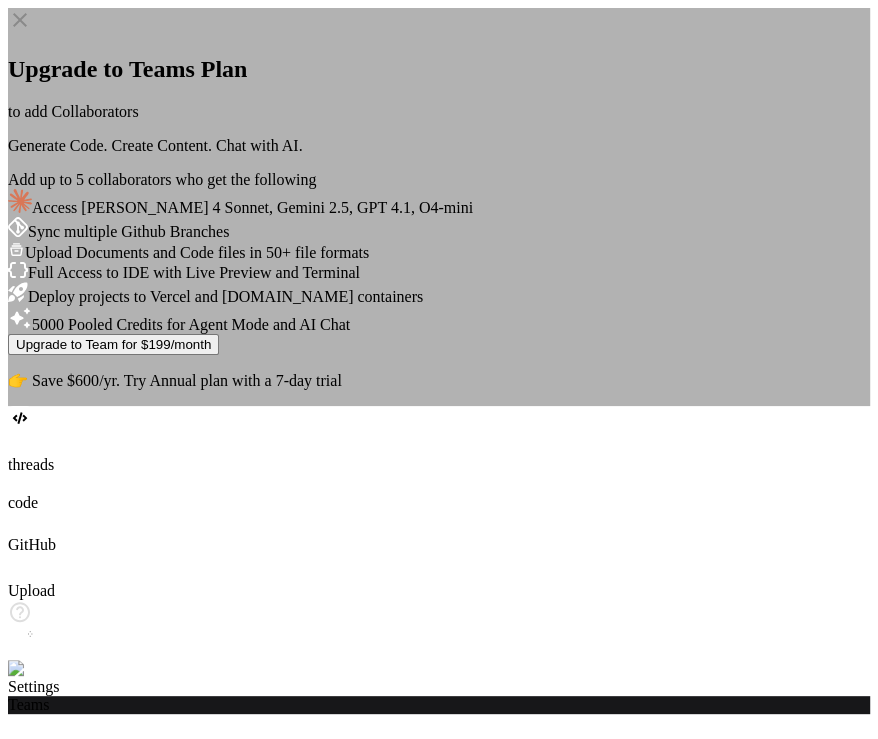 click on "Try Annual plan with a 7-day trial" at bounding box center [233, 380] 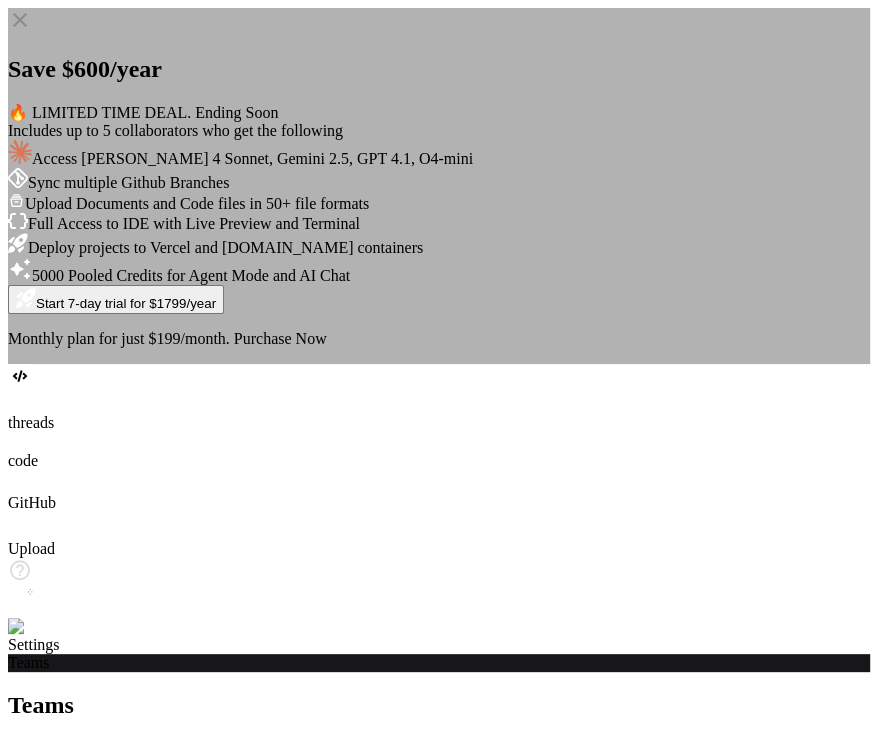 click on "Purchase Now" at bounding box center [280, 338] 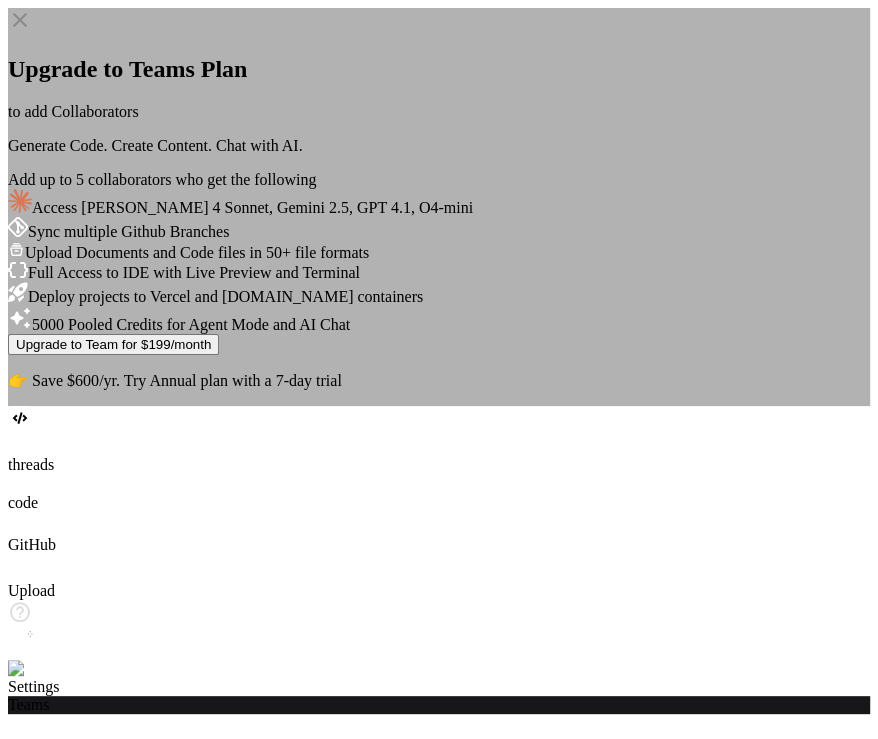 click on "Try Annual plan with a 7-day trial" at bounding box center (233, 380) 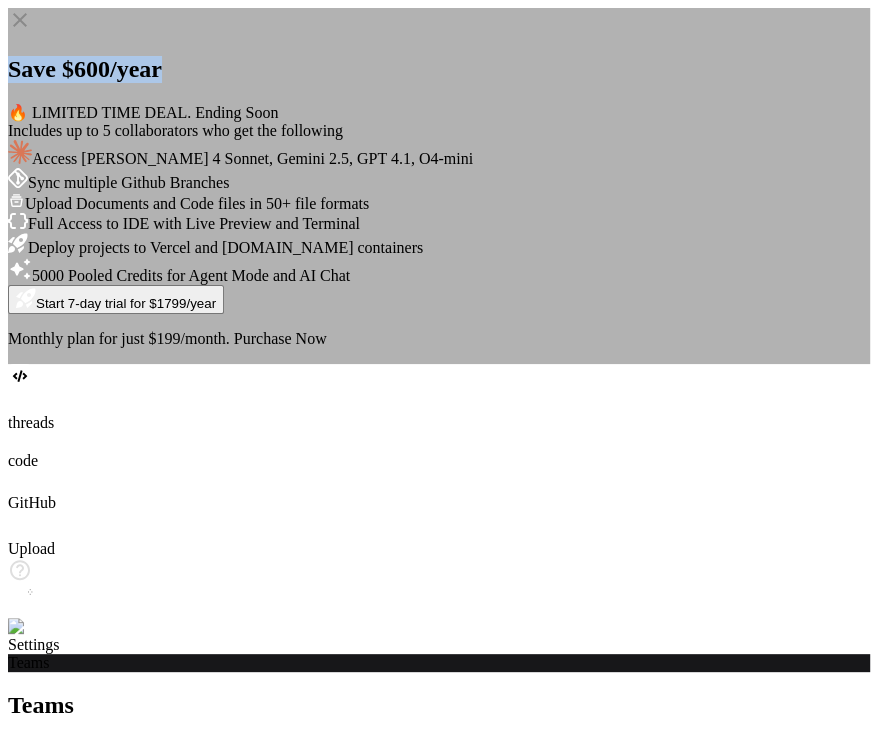 drag, startPoint x: 342, startPoint y: 164, endPoint x: 544, endPoint y: 175, distance: 202.29929 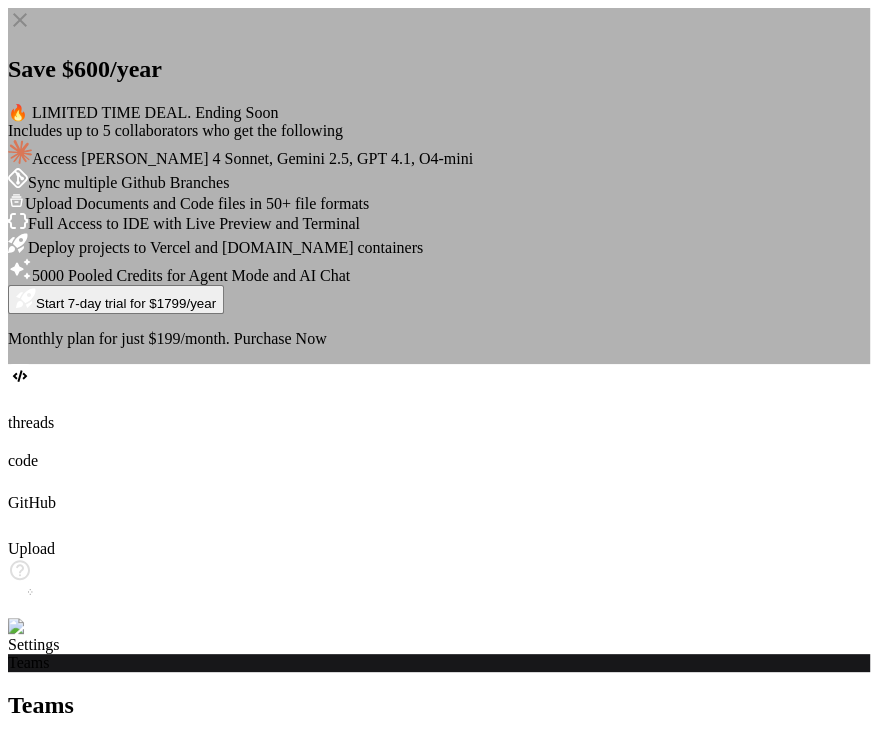 click 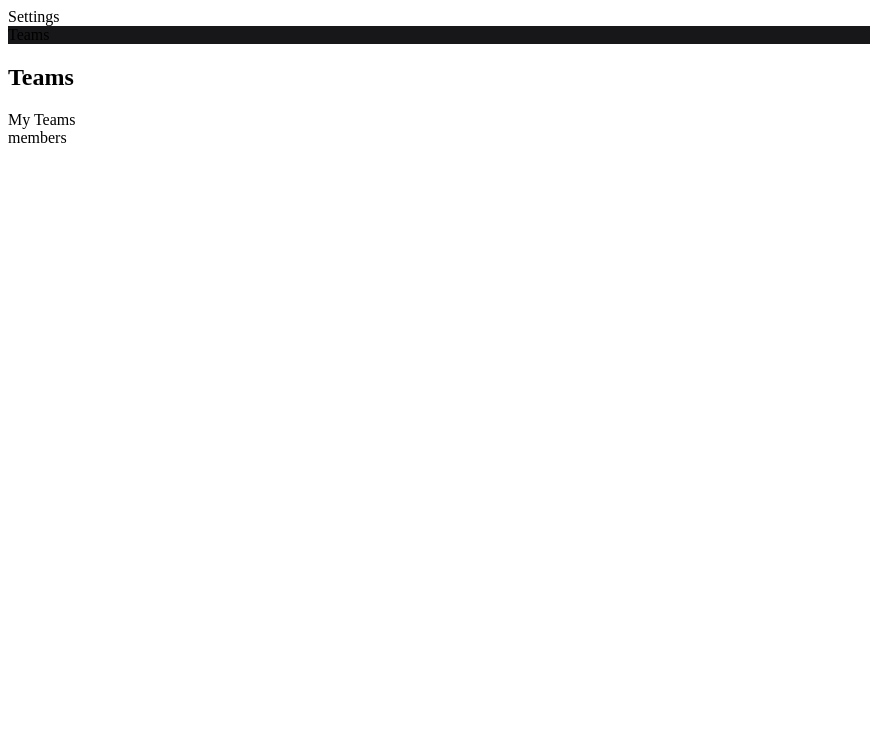 scroll, scrollTop: 0, scrollLeft: 0, axis: both 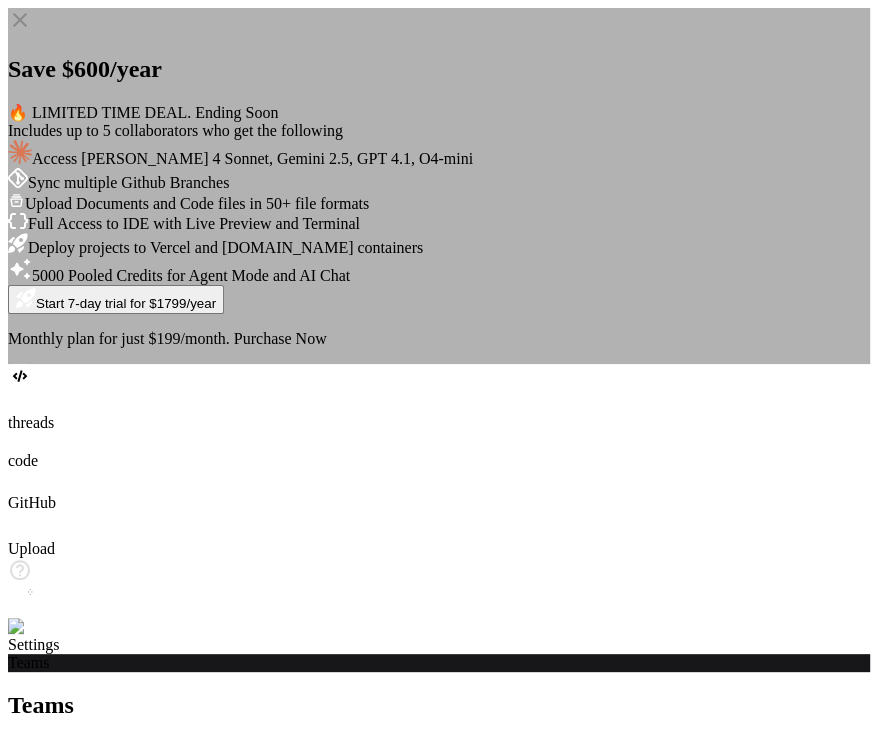 click 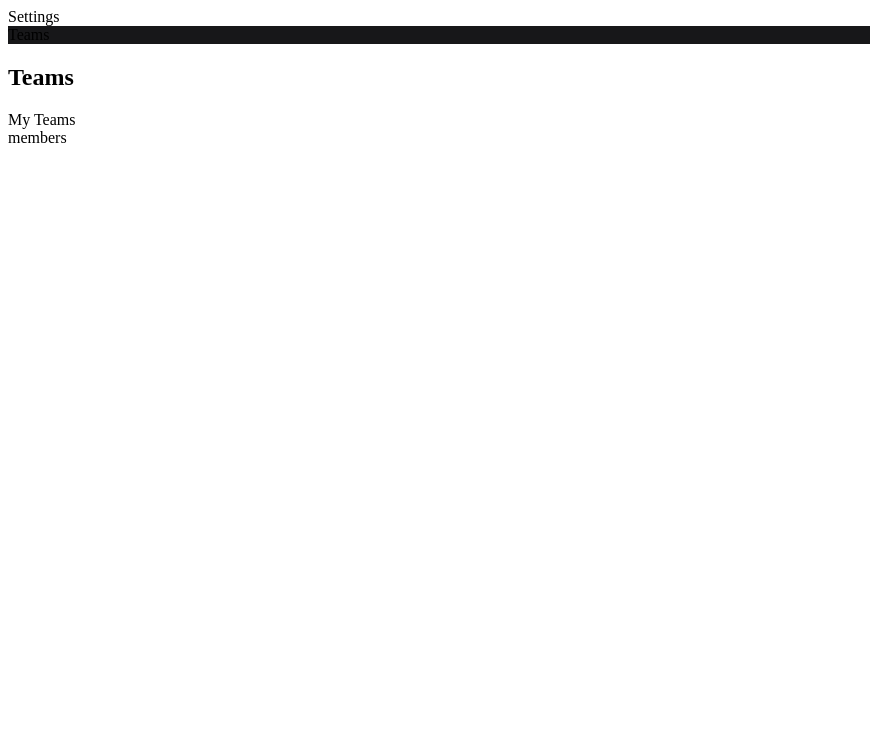 scroll, scrollTop: 0, scrollLeft: 0, axis: both 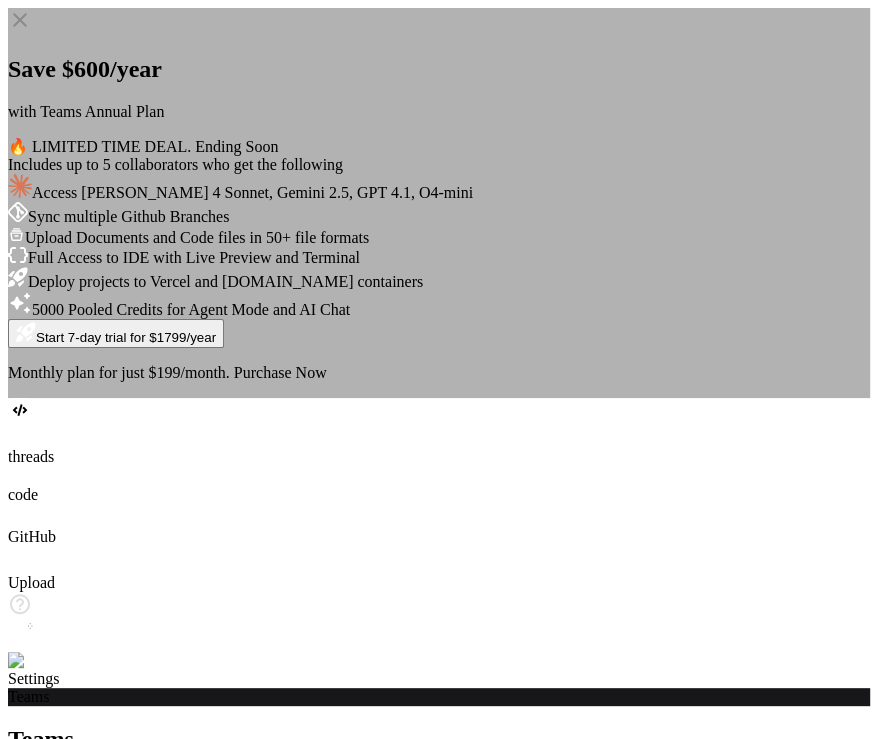 click on "Purchase Now" at bounding box center [280, 372] 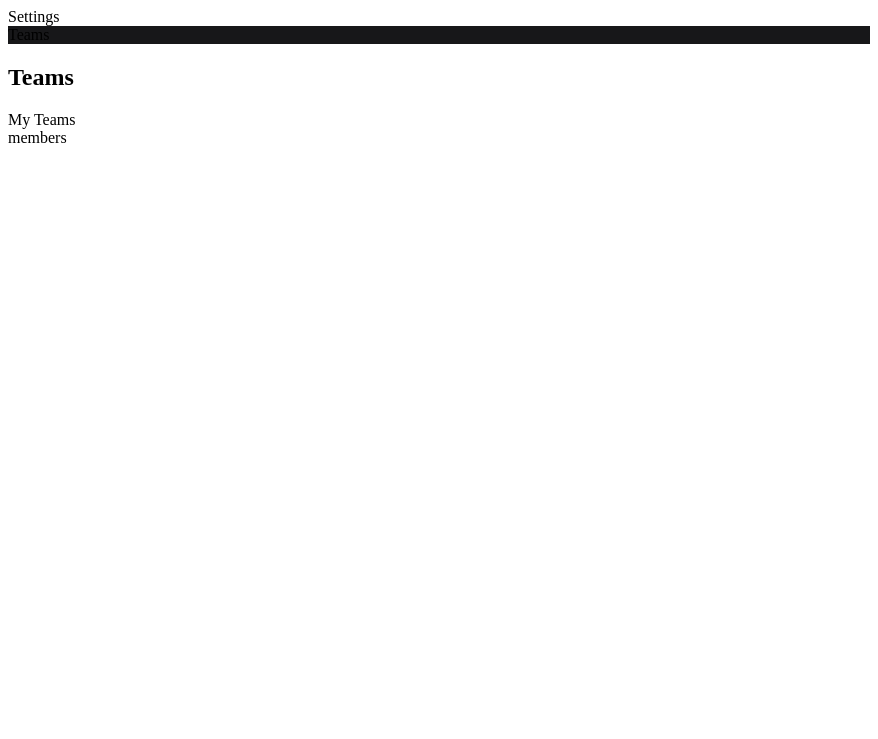 scroll, scrollTop: 0, scrollLeft: 0, axis: both 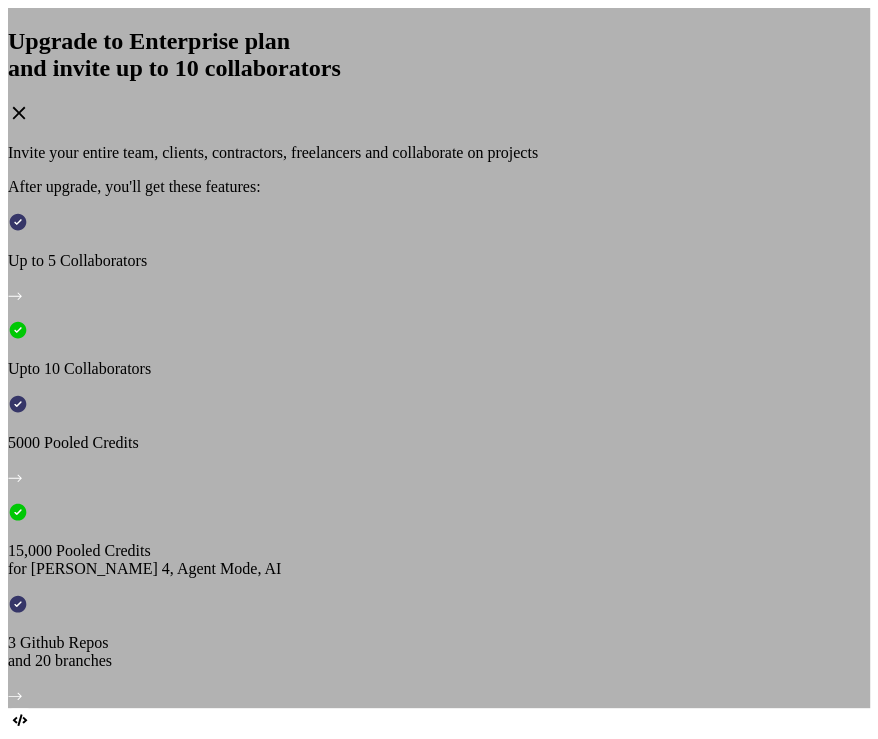 click on "View Annual plan with 7-day trial" at bounding box center (255, 1221) 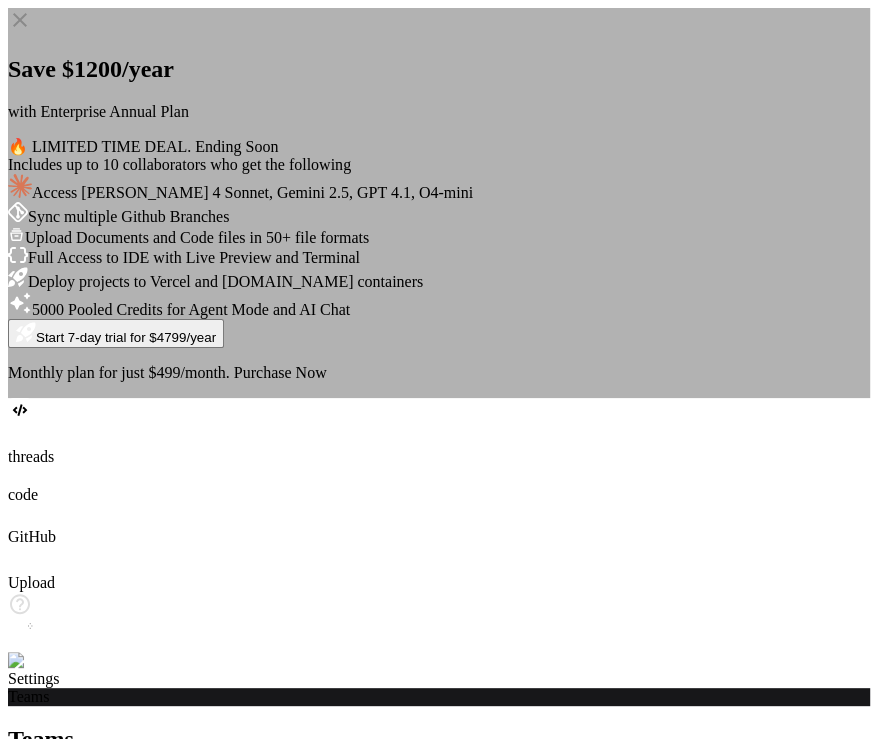 click 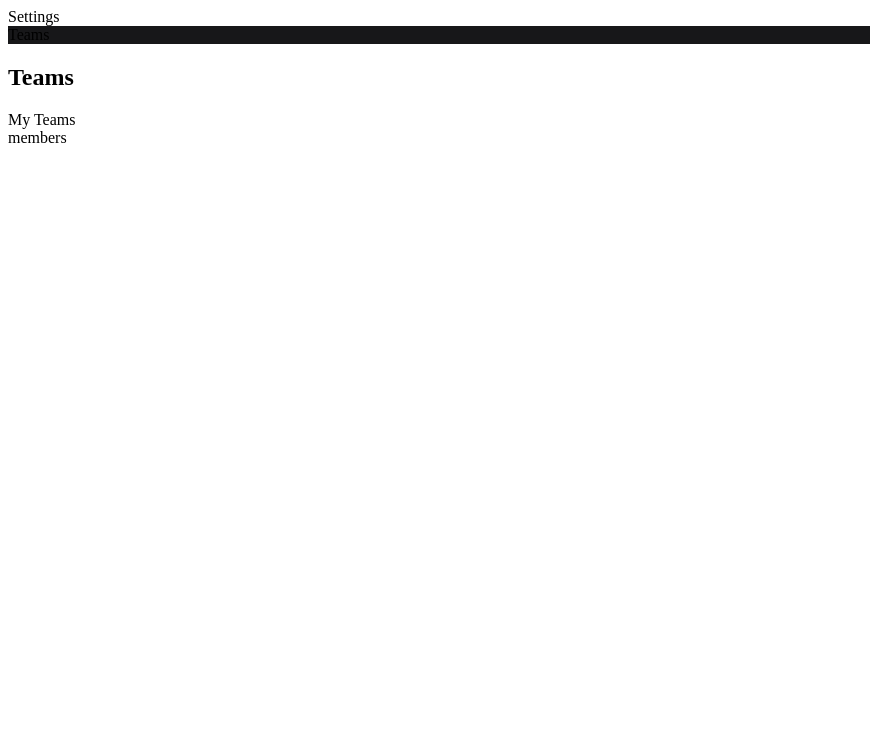 scroll, scrollTop: 0, scrollLeft: 0, axis: both 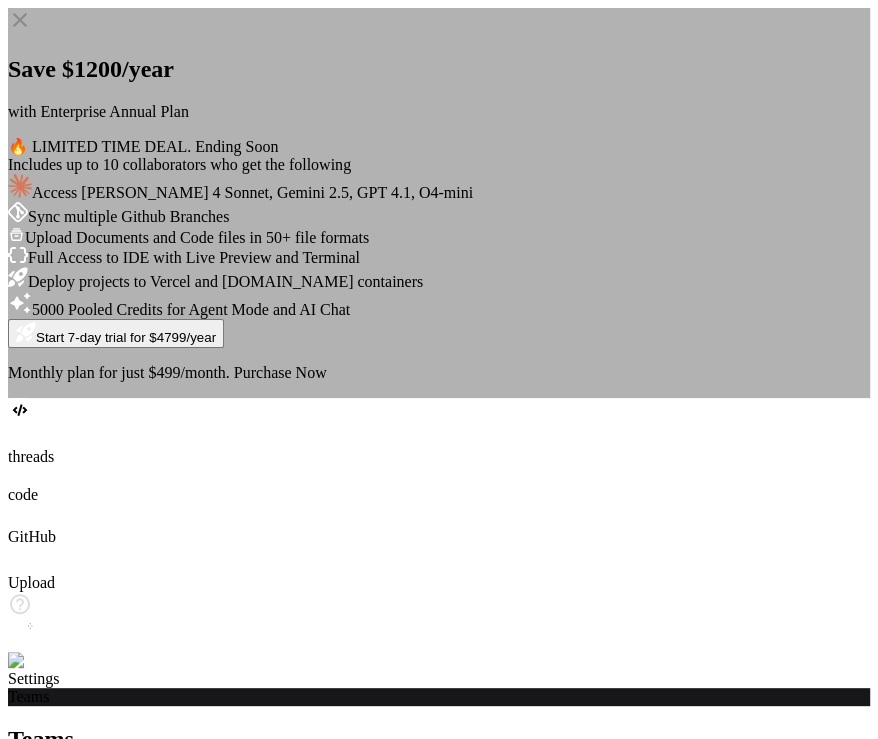 click on "Purchase Now" at bounding box center (280, 372) 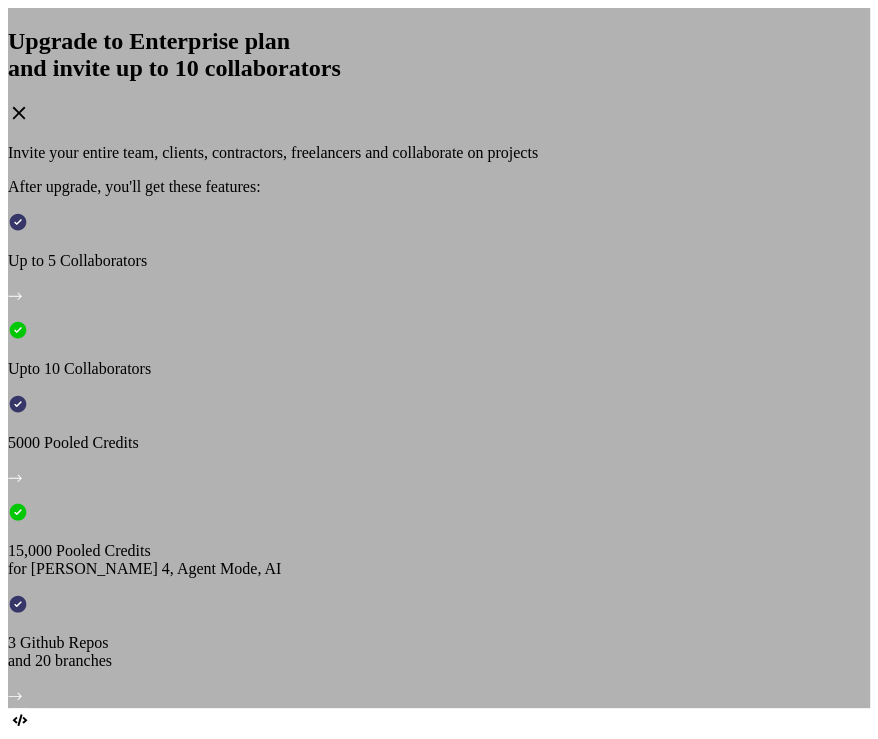 click 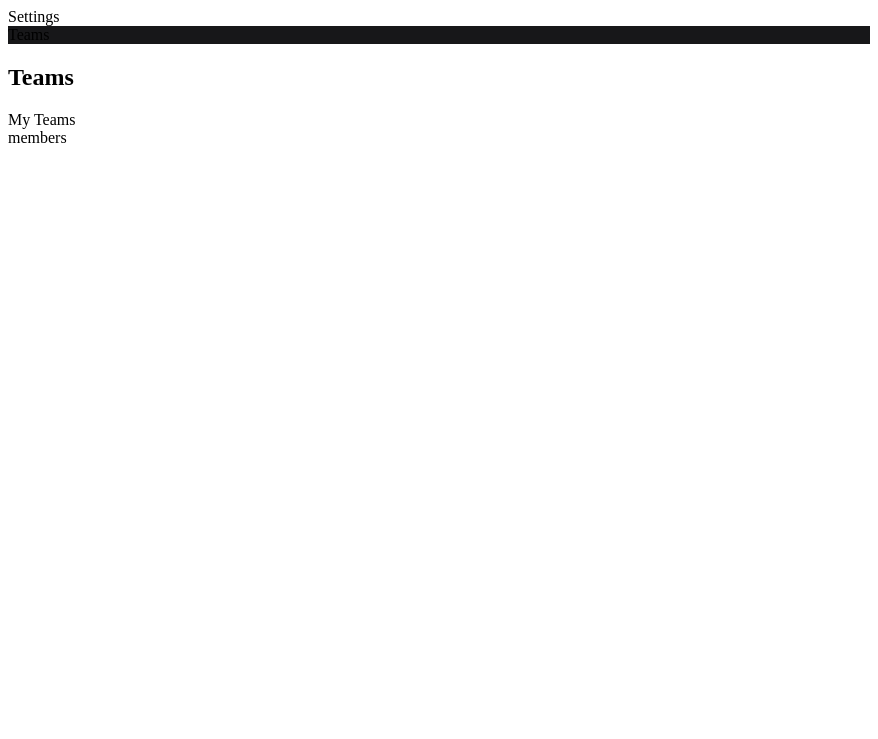 scroll, scrollTop: 0, scrollLeft: 0, axis: both 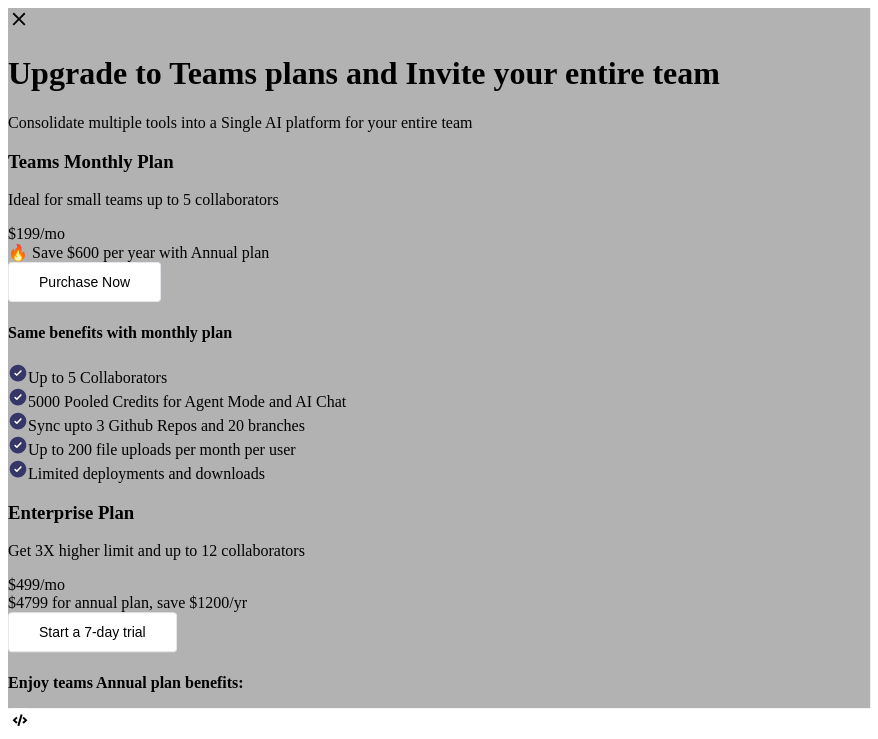 click on "with Annual plan" at bounding box center [214, 252] 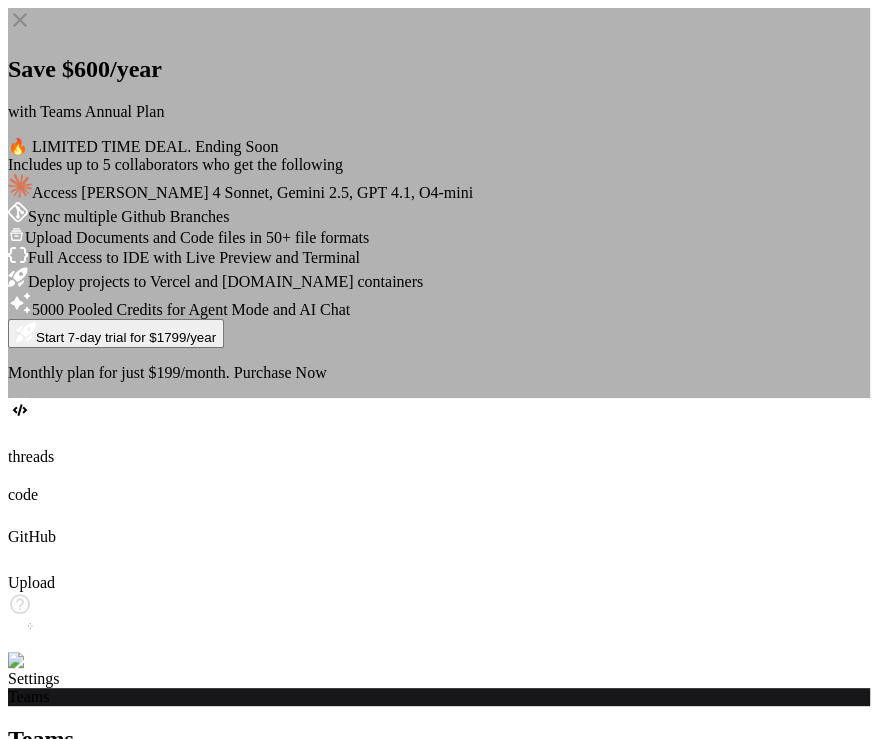 click on "Purchase Now" at bounding box center (280, 372) 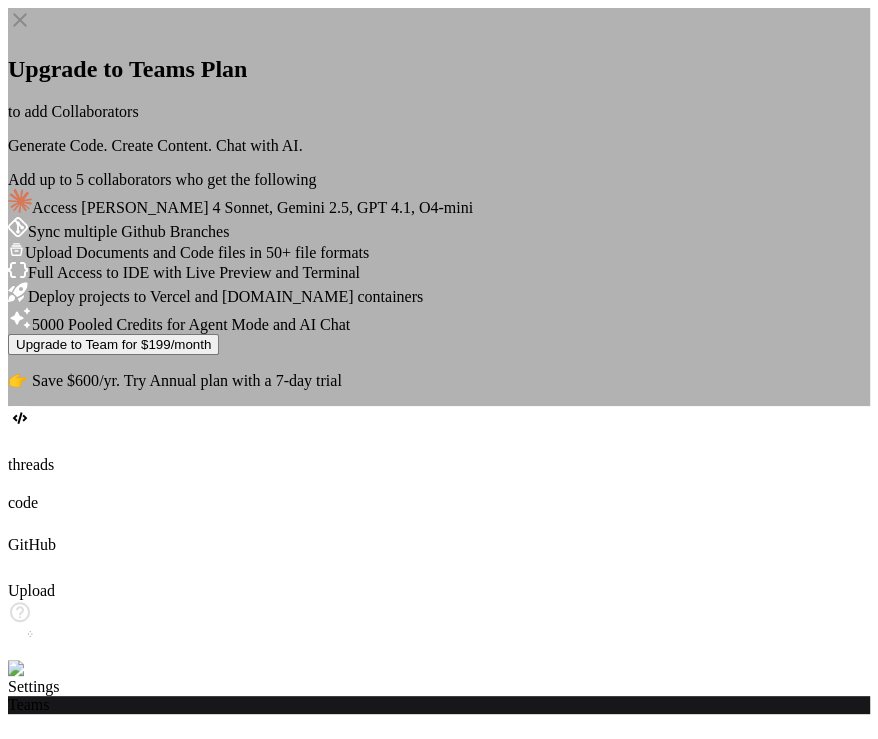 click 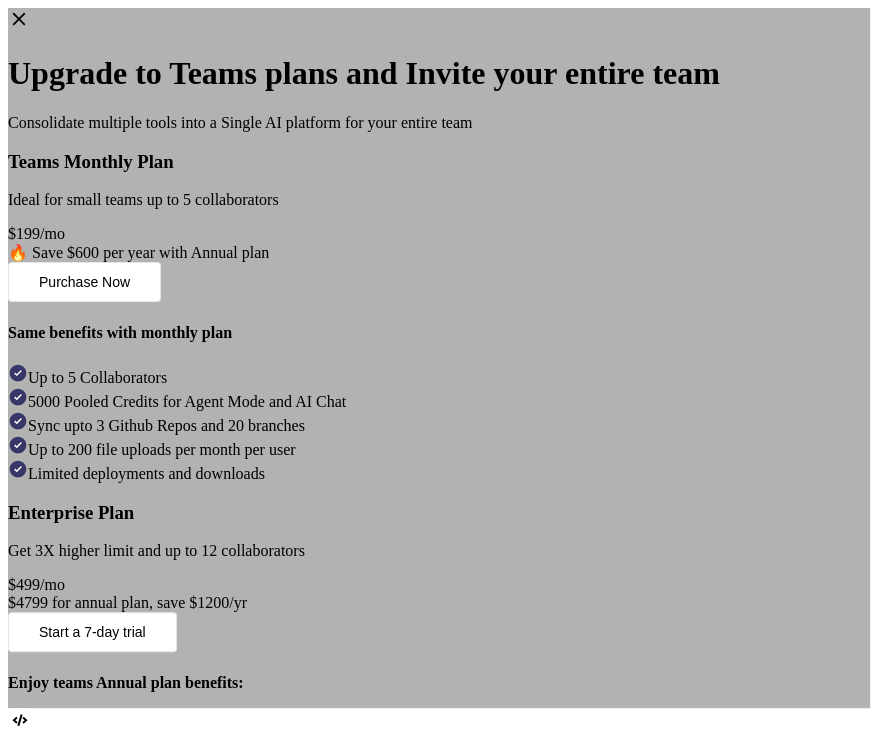drag, startPoint x: 494, startPoint y: 472, endPoint x: 624, endPoint y: 476, distance: 130.06152 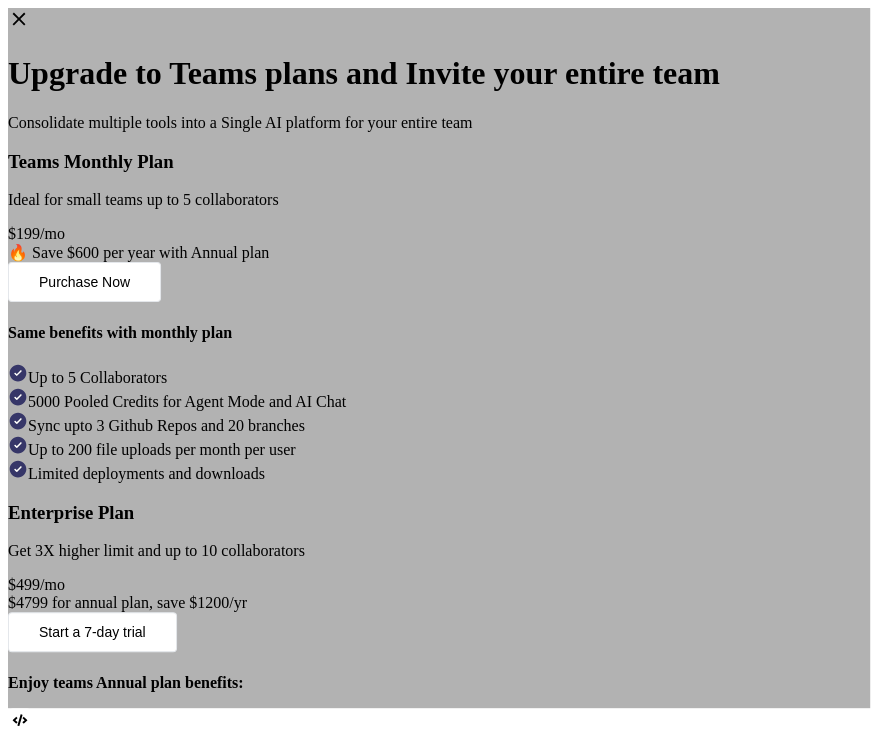 click 